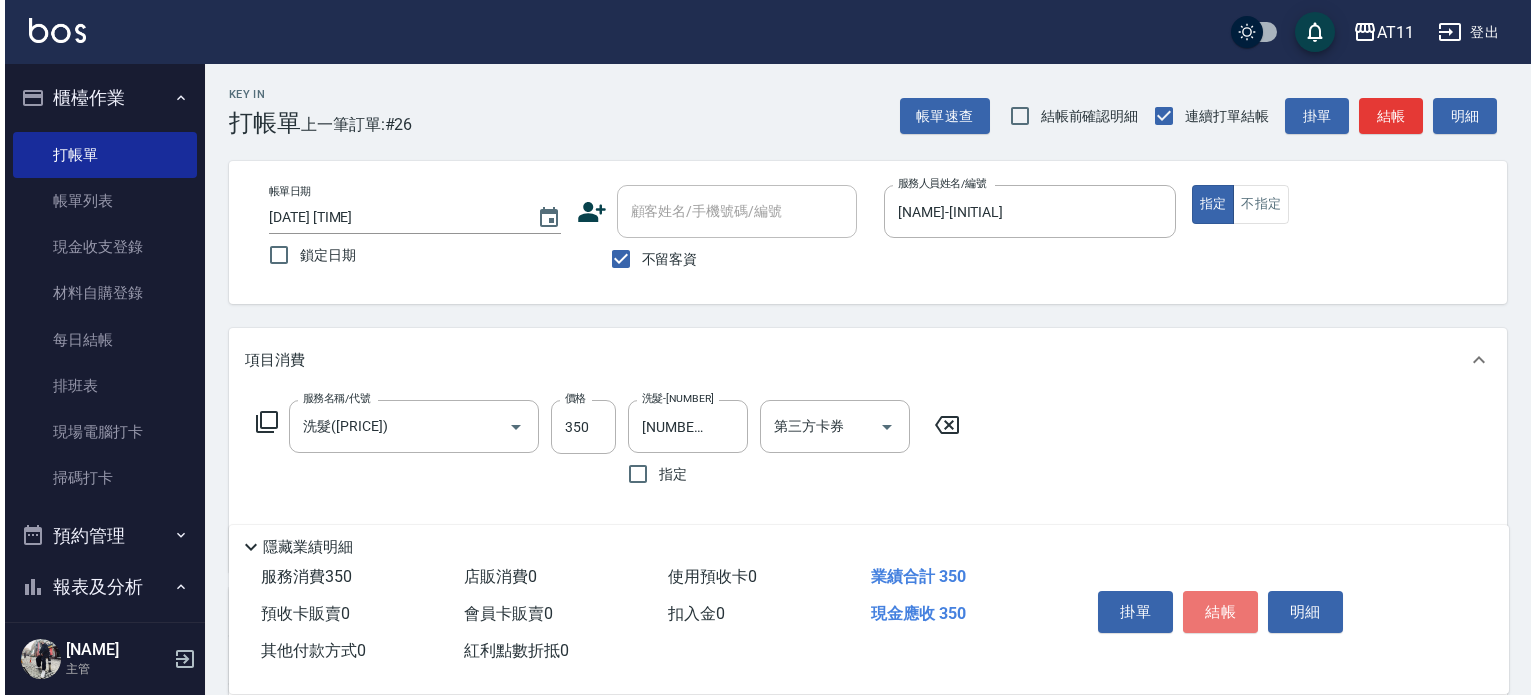 scroll, scrollTop: 0, scrollLeft: 0, axis: both 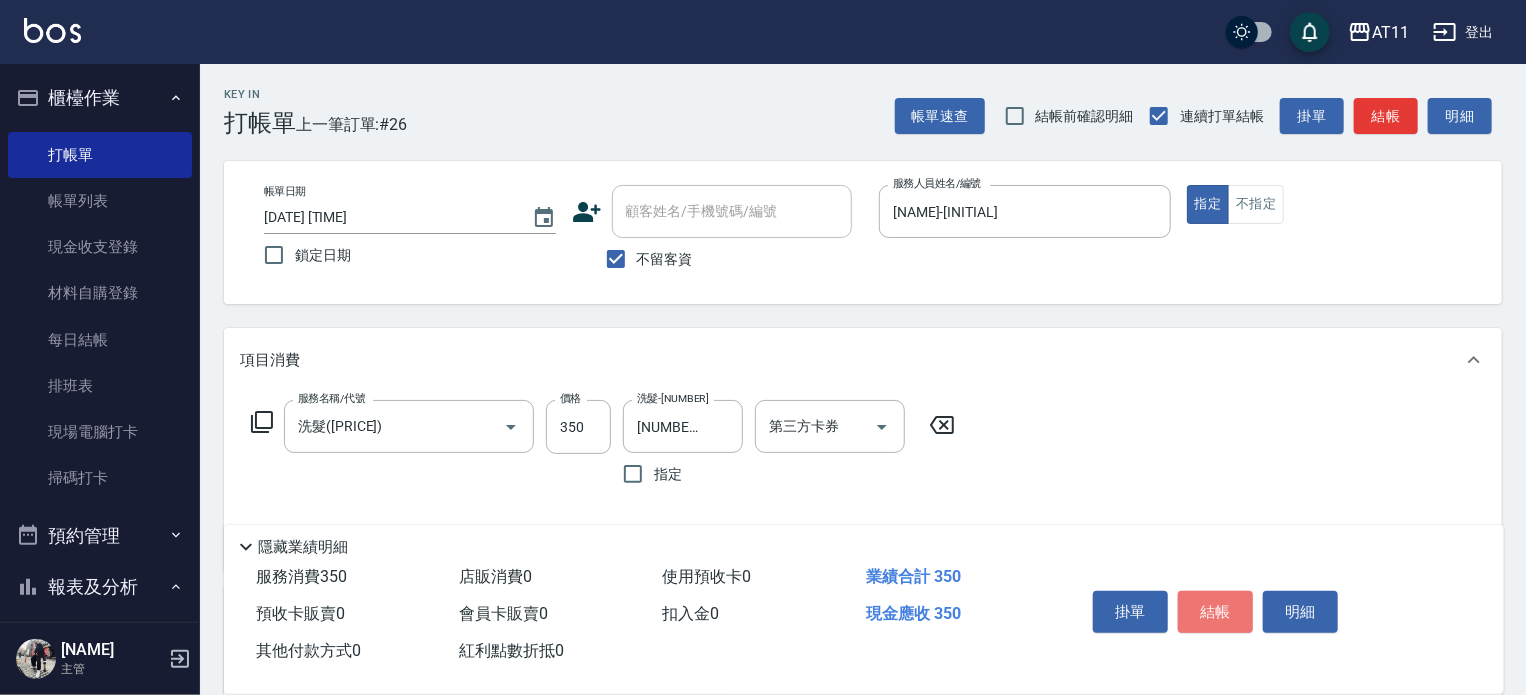 click on "結帳" at bounding box center (1215, 612) 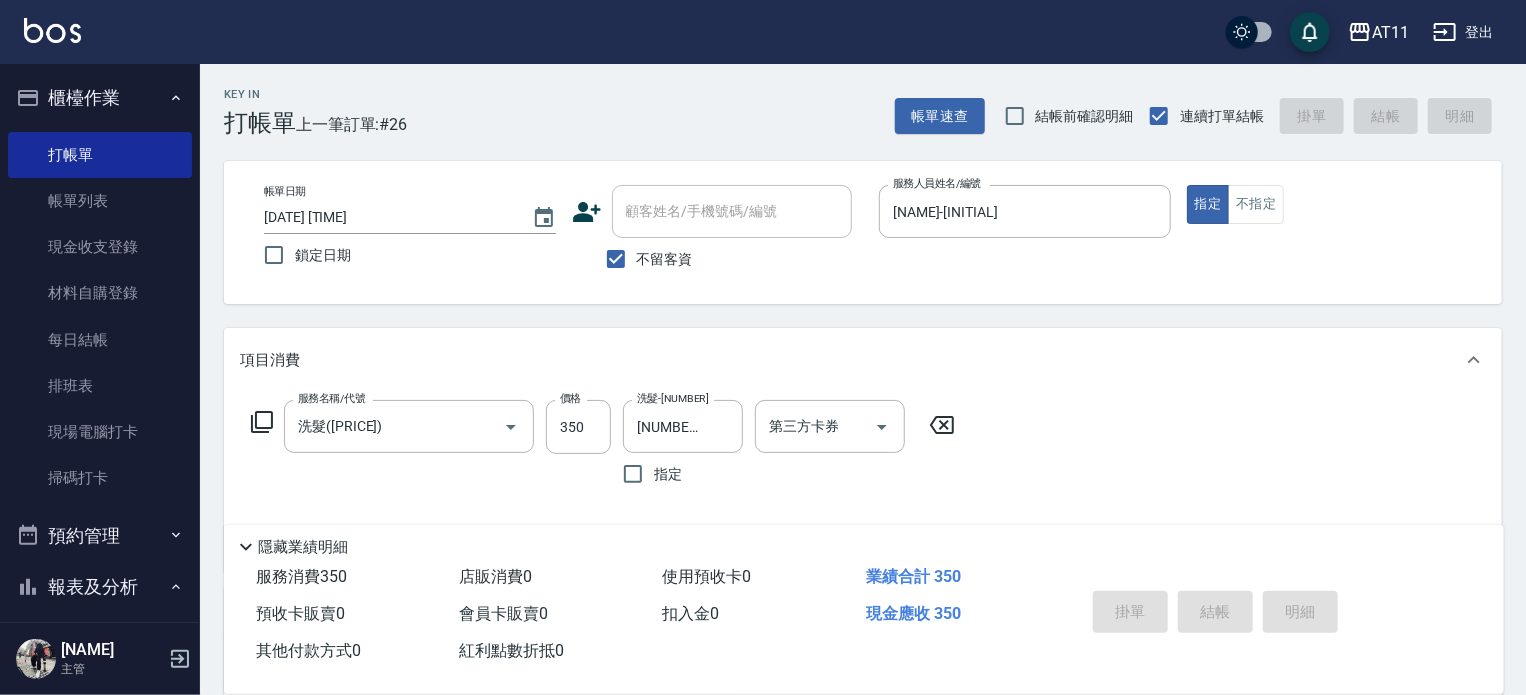 type on "2025/08/02 20:49" 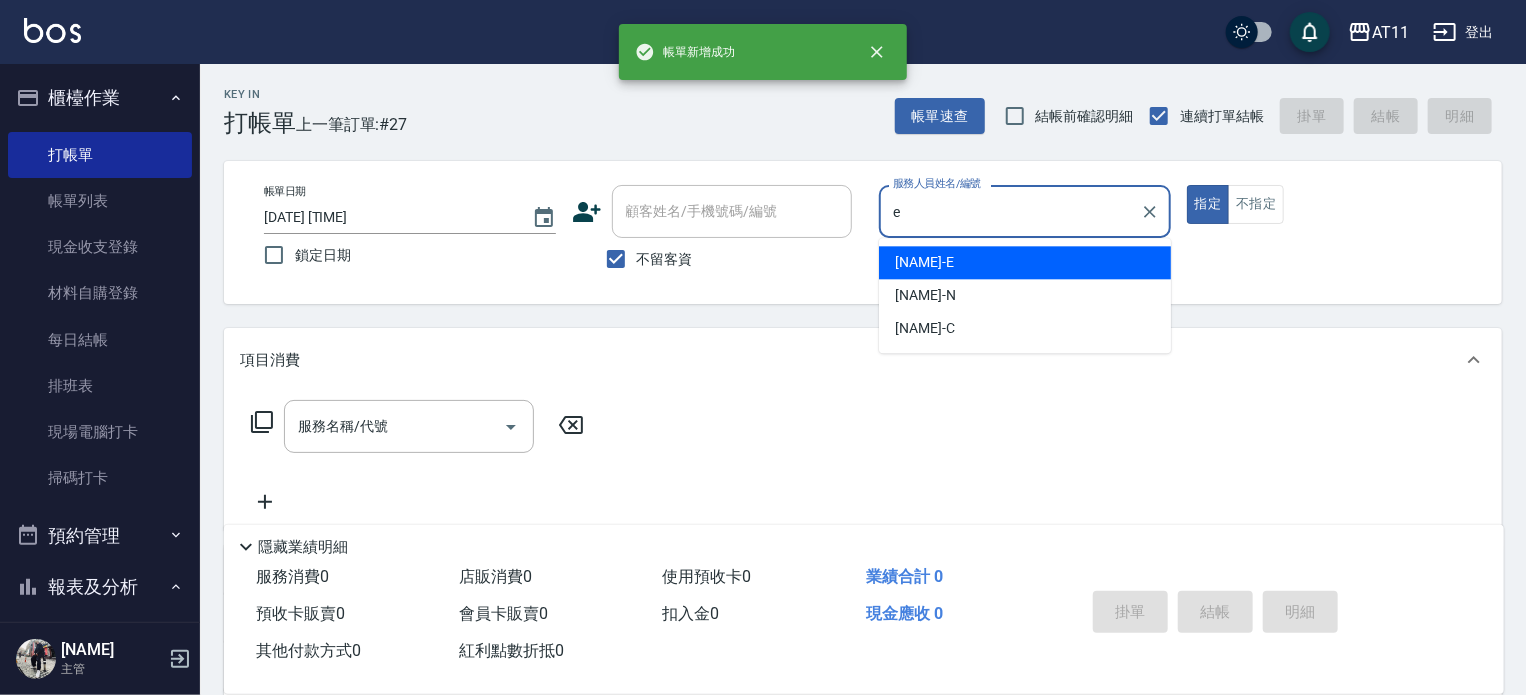 type on "EVA-E" 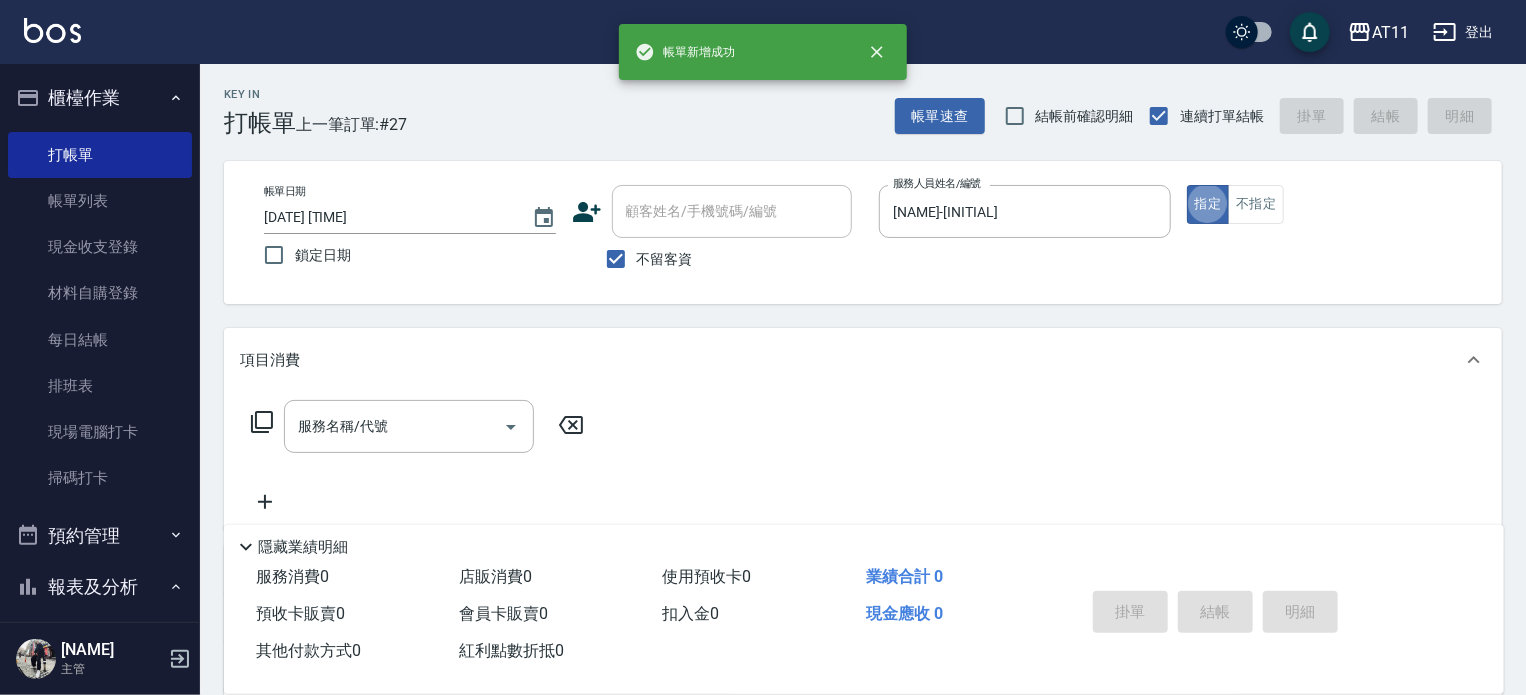 type on "true" 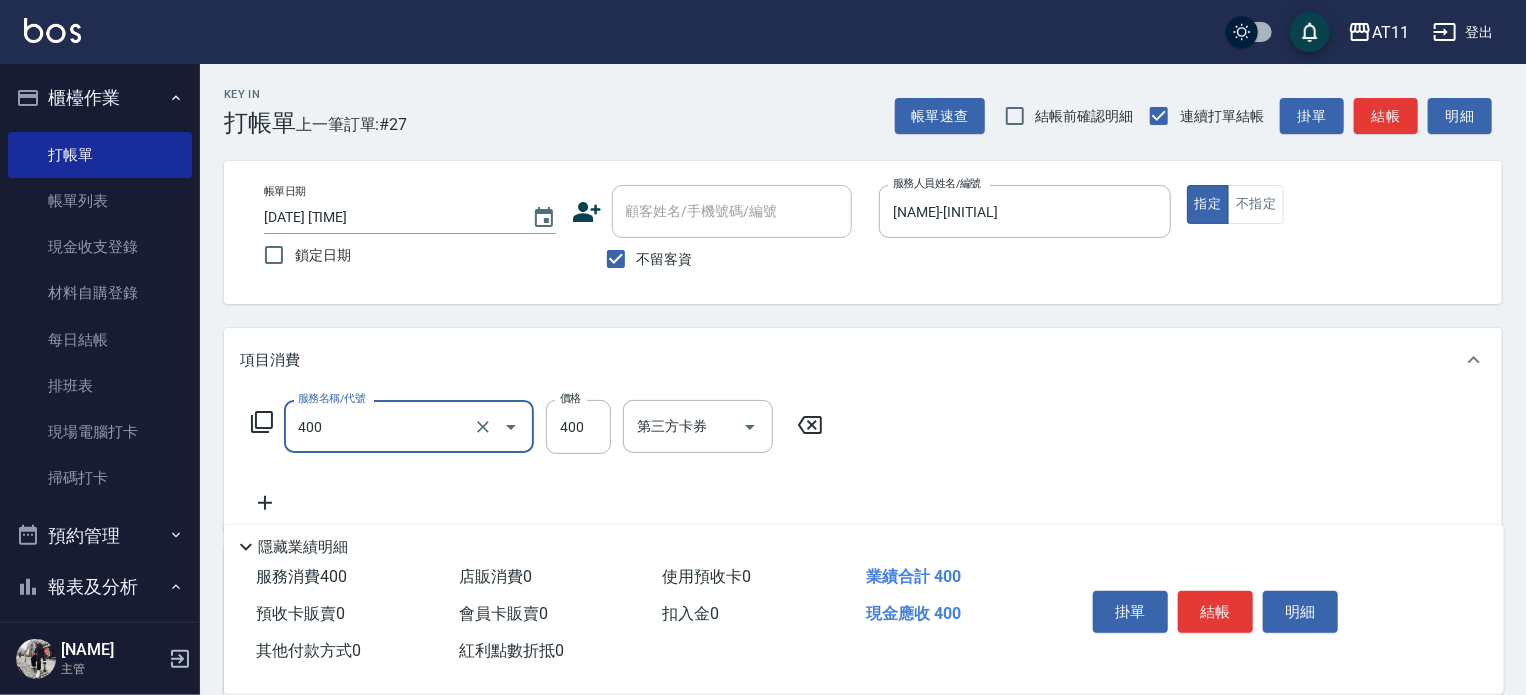 type on "洗剪(400)" 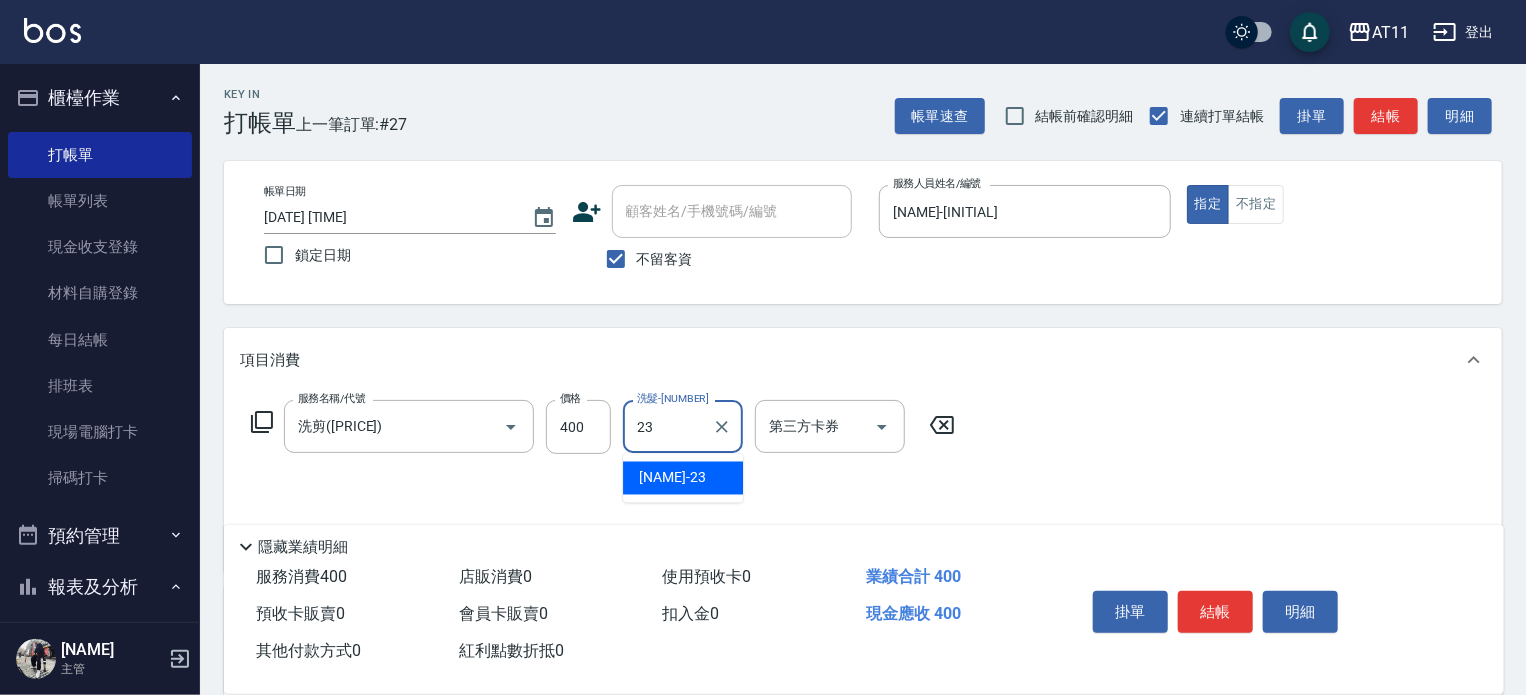type on "方子苓-23" 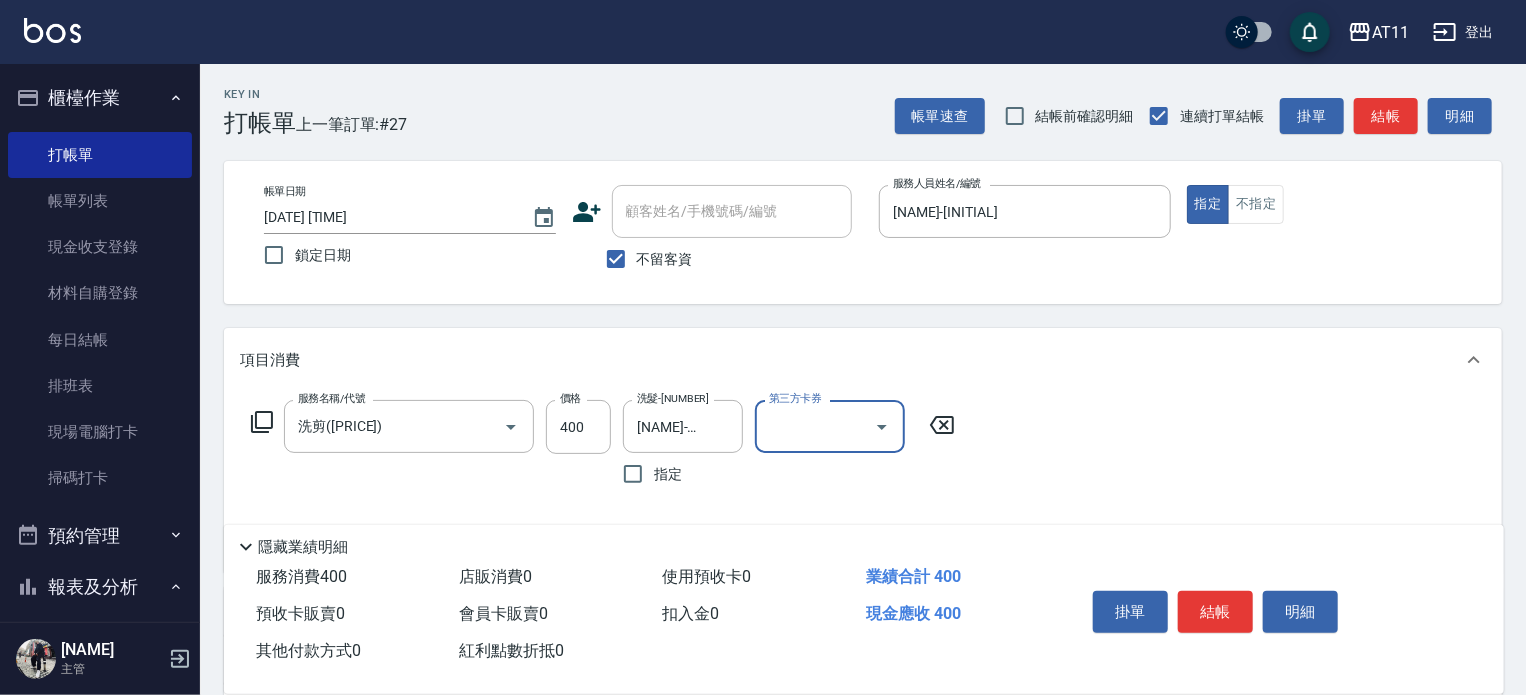 click on "結帳" at bounding box center (1215, 612) 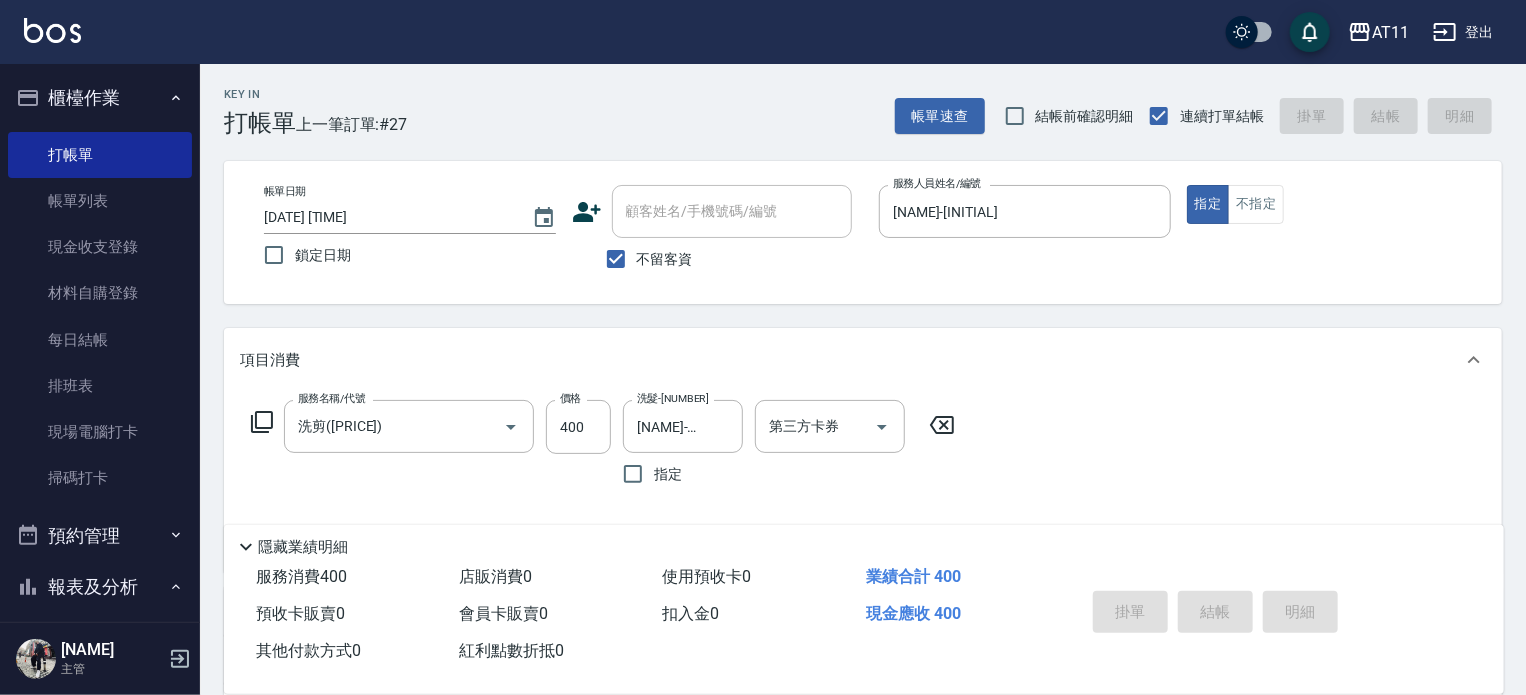 type 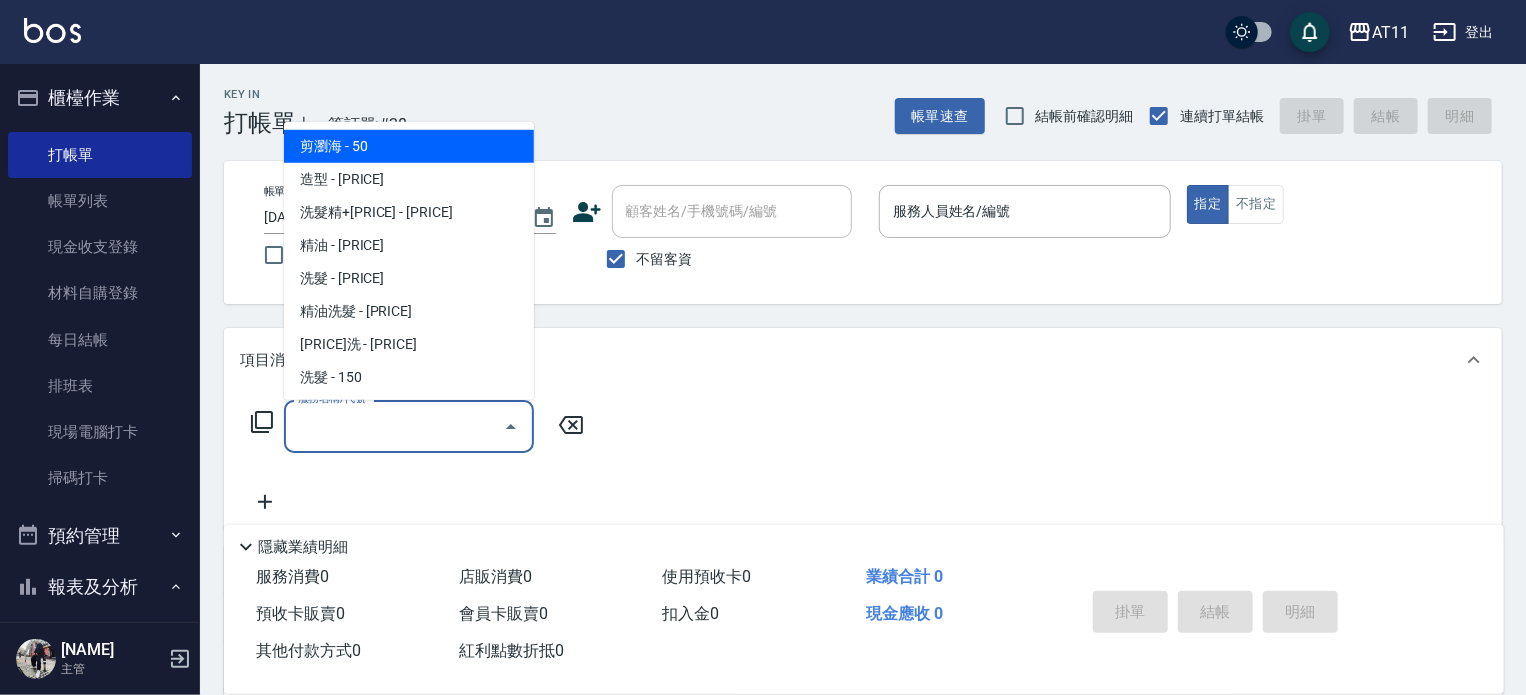 click on "服務名稱/代號" at bounding box center (394, 426) 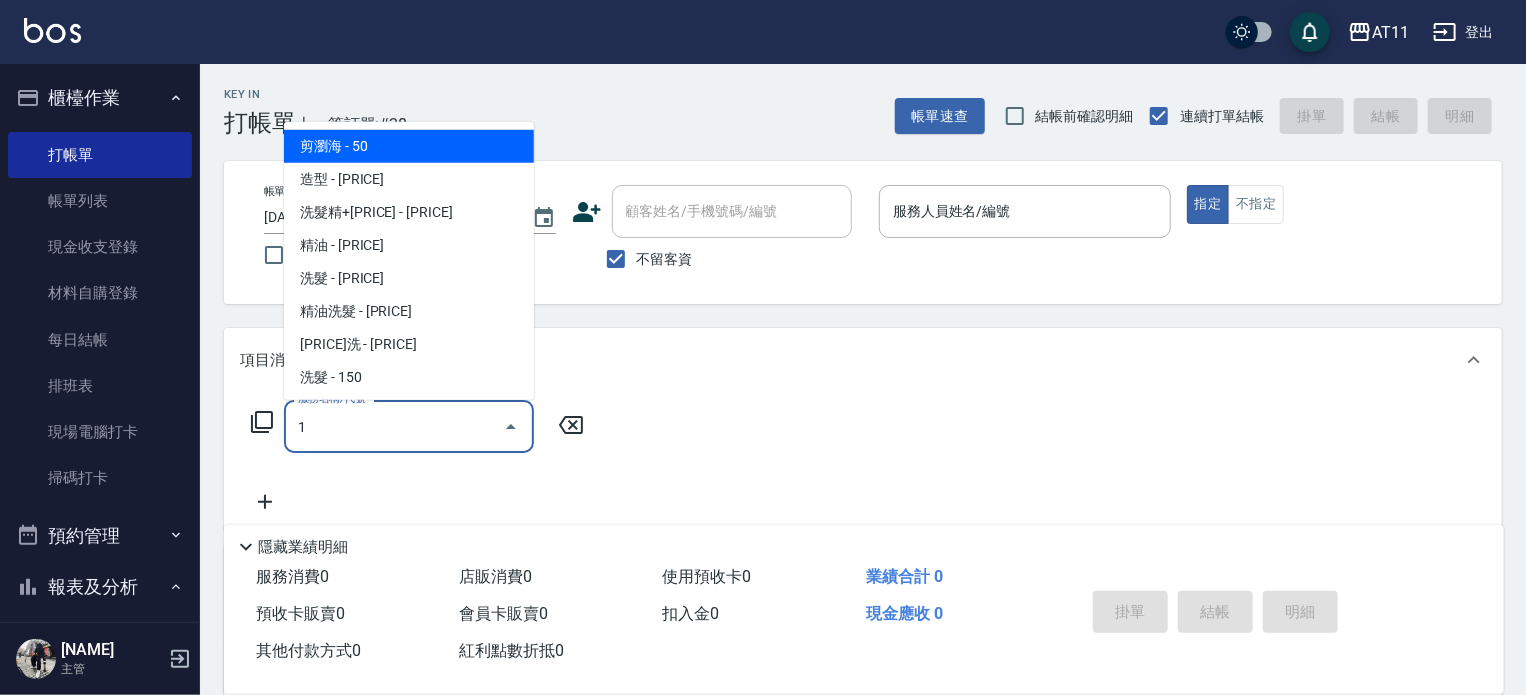 type 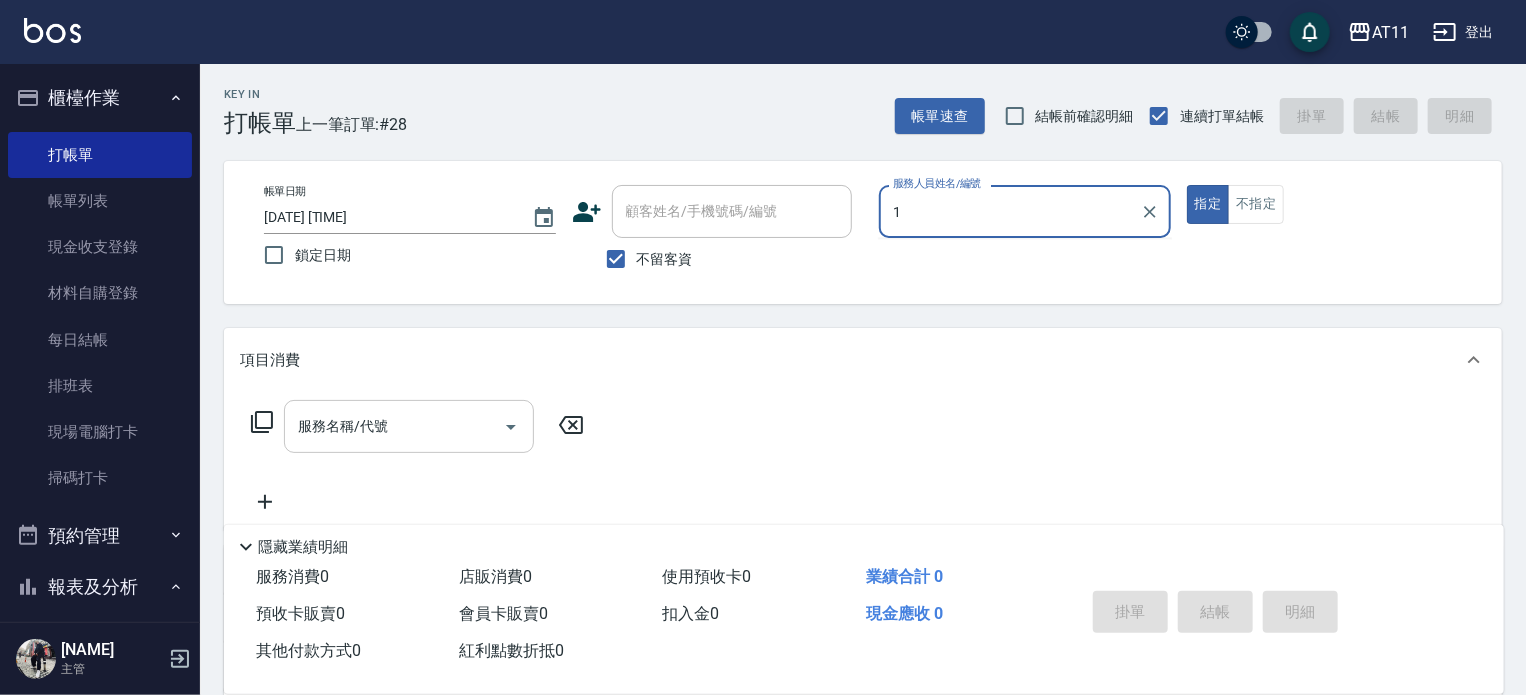 type on "1" 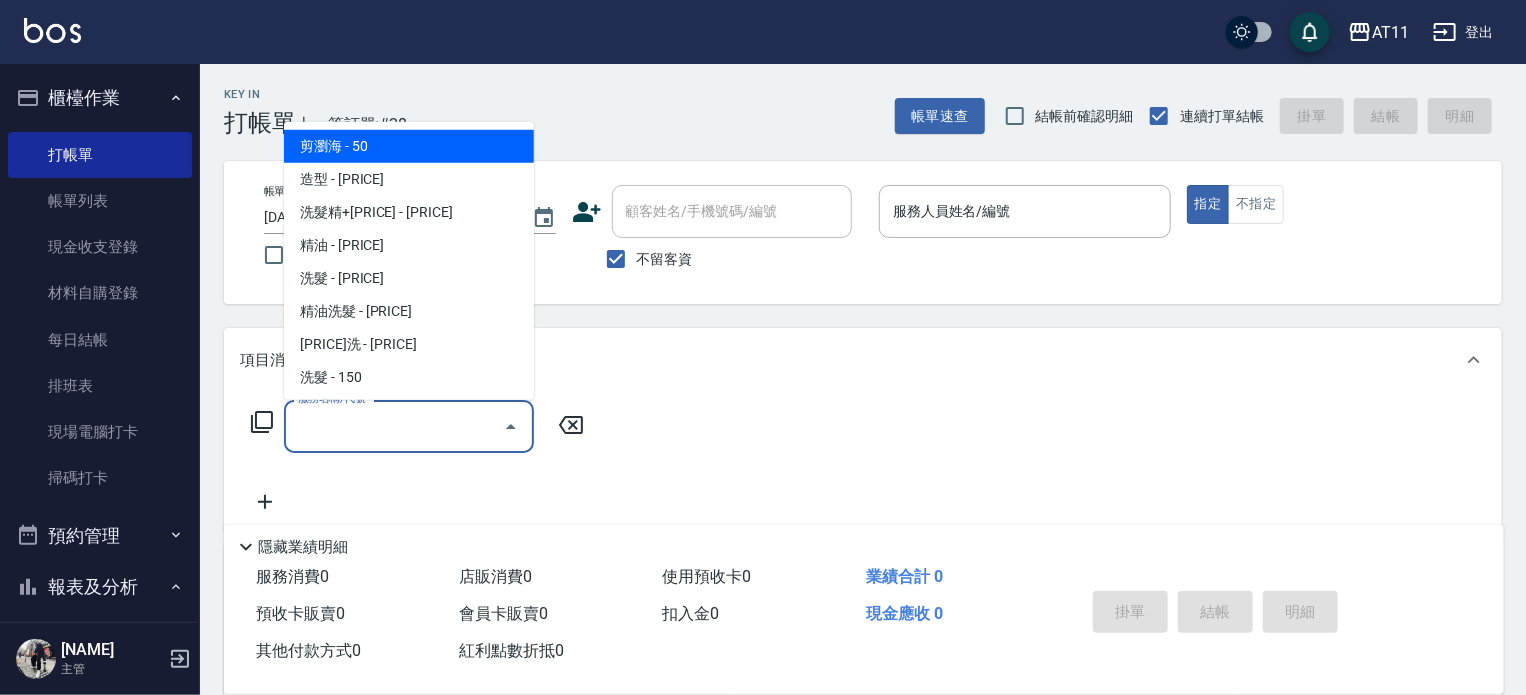 click on "服務名稱/代號" at bounding box center (394, 426) 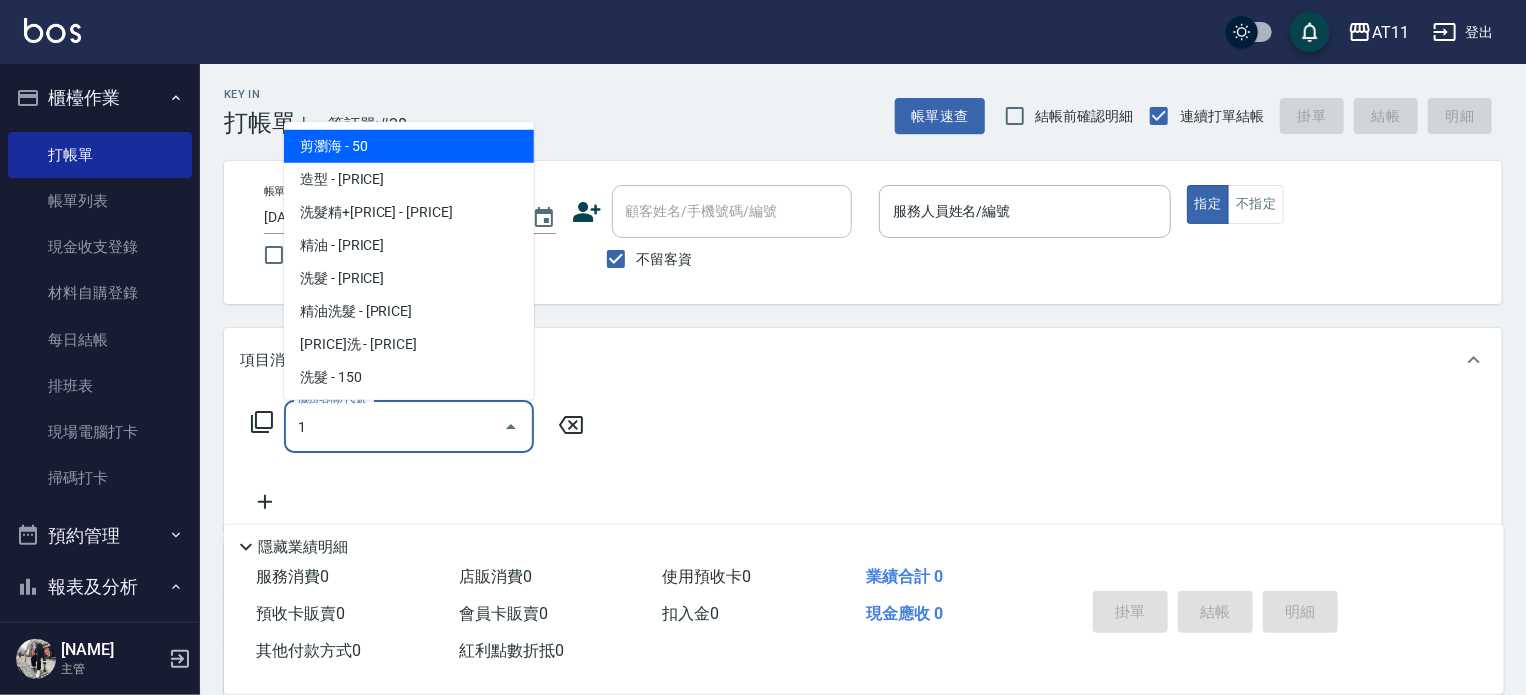 type 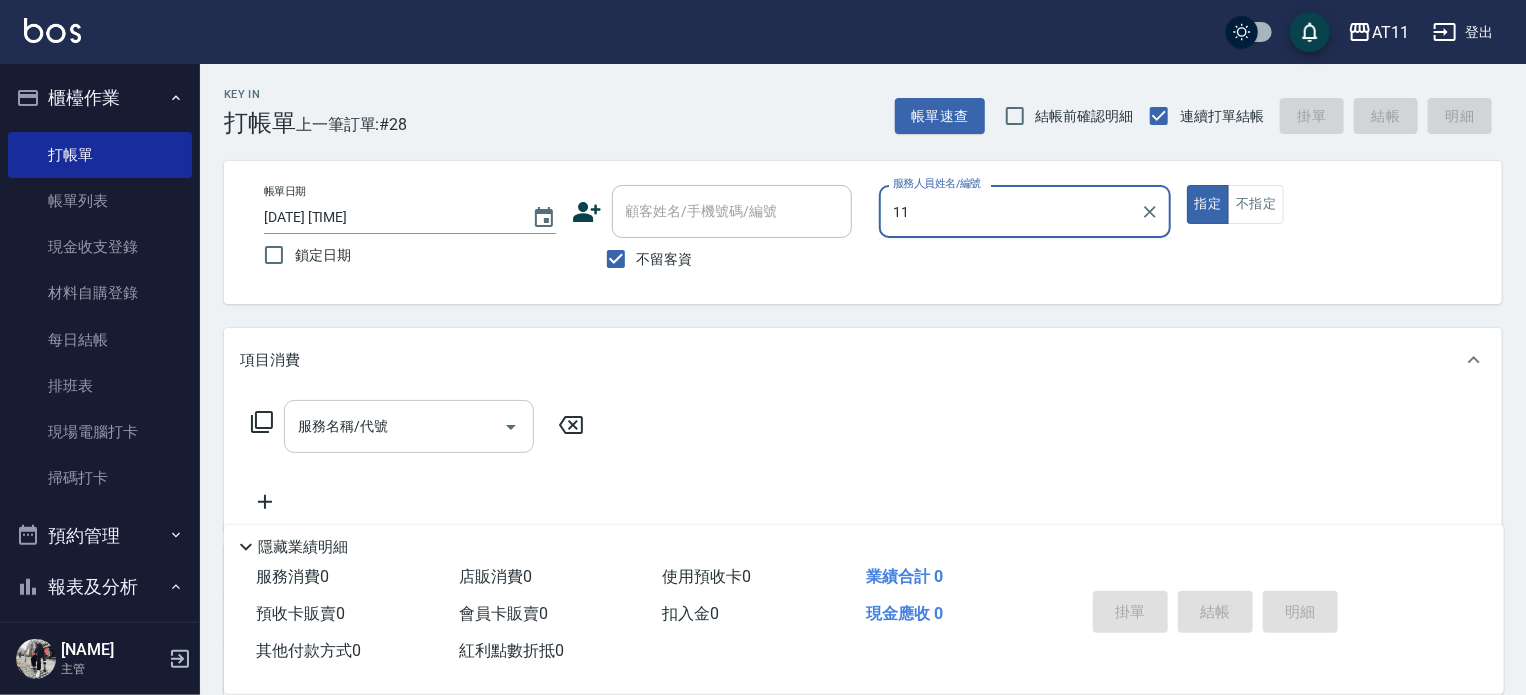 type on "1" 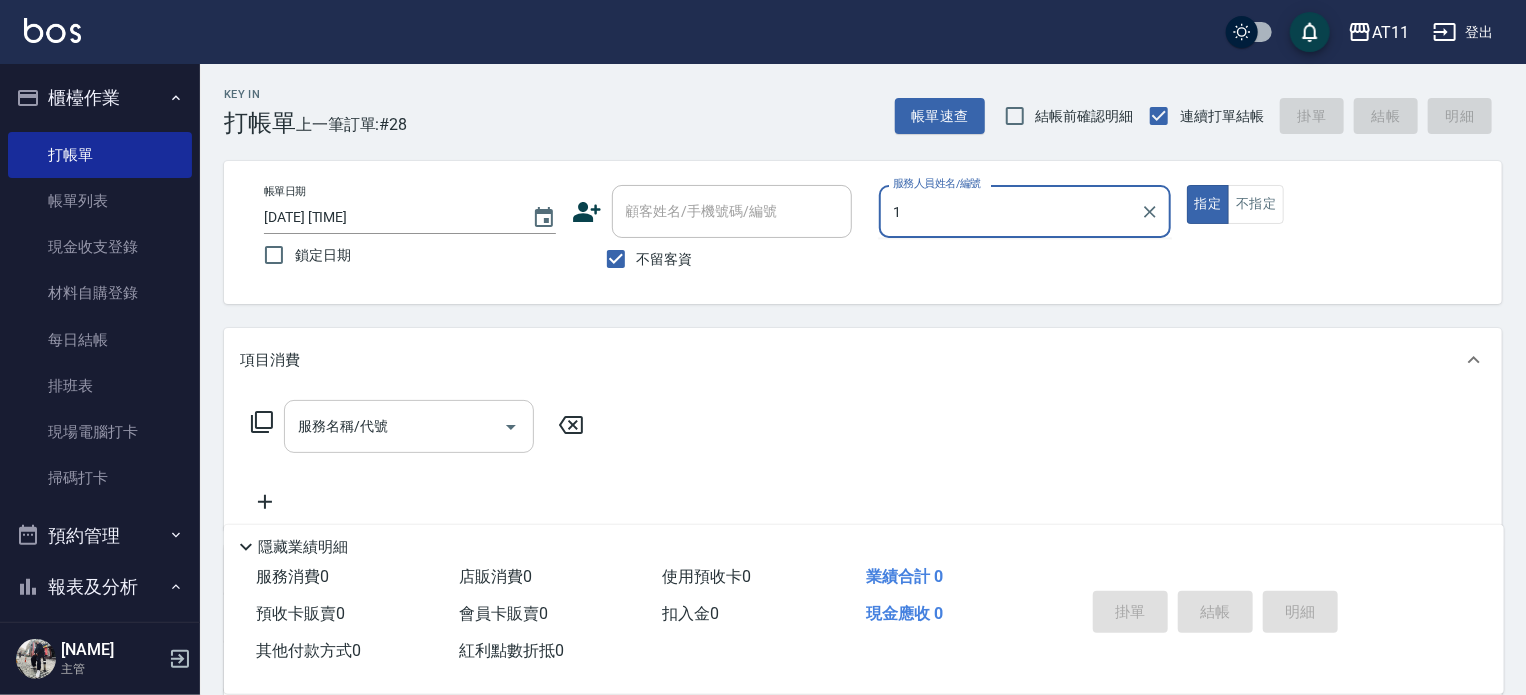 type 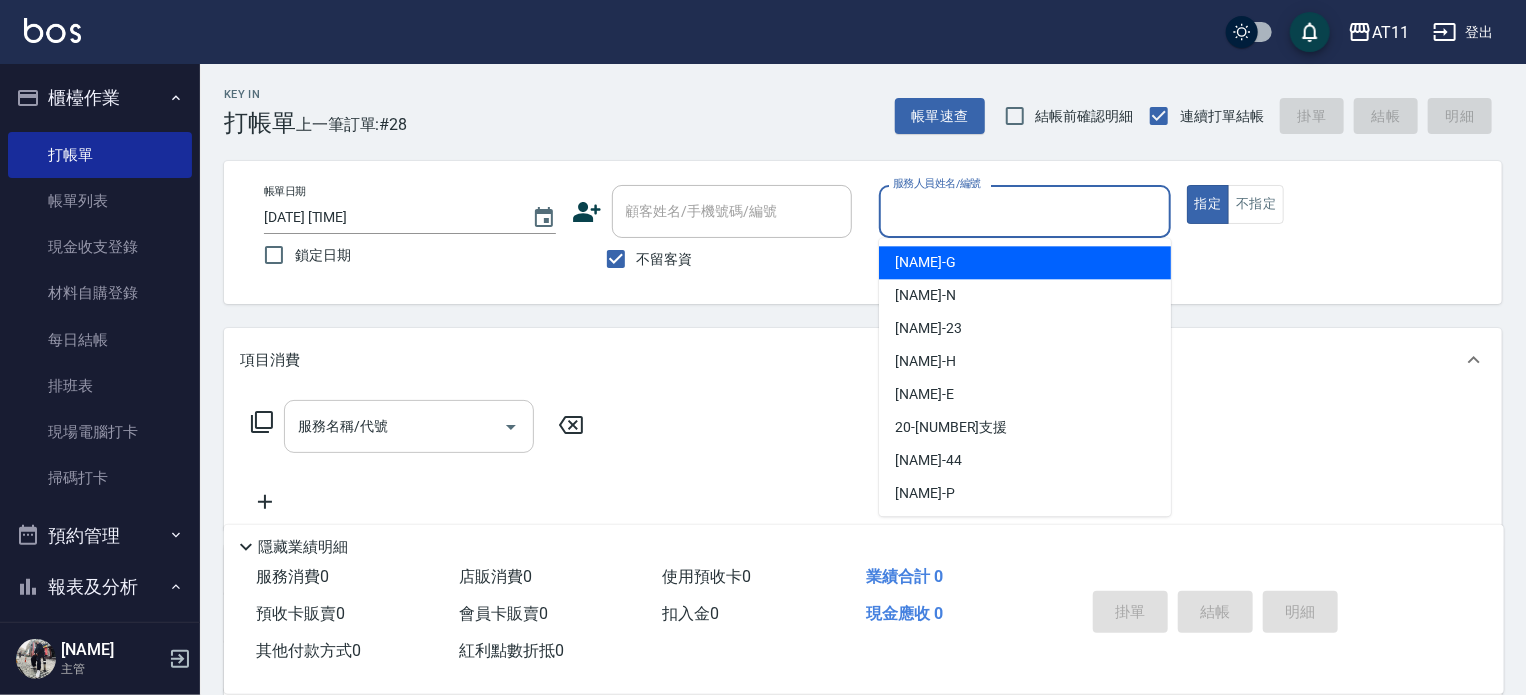 click on "服務名稱/代號" at bounding box center (409, 426) 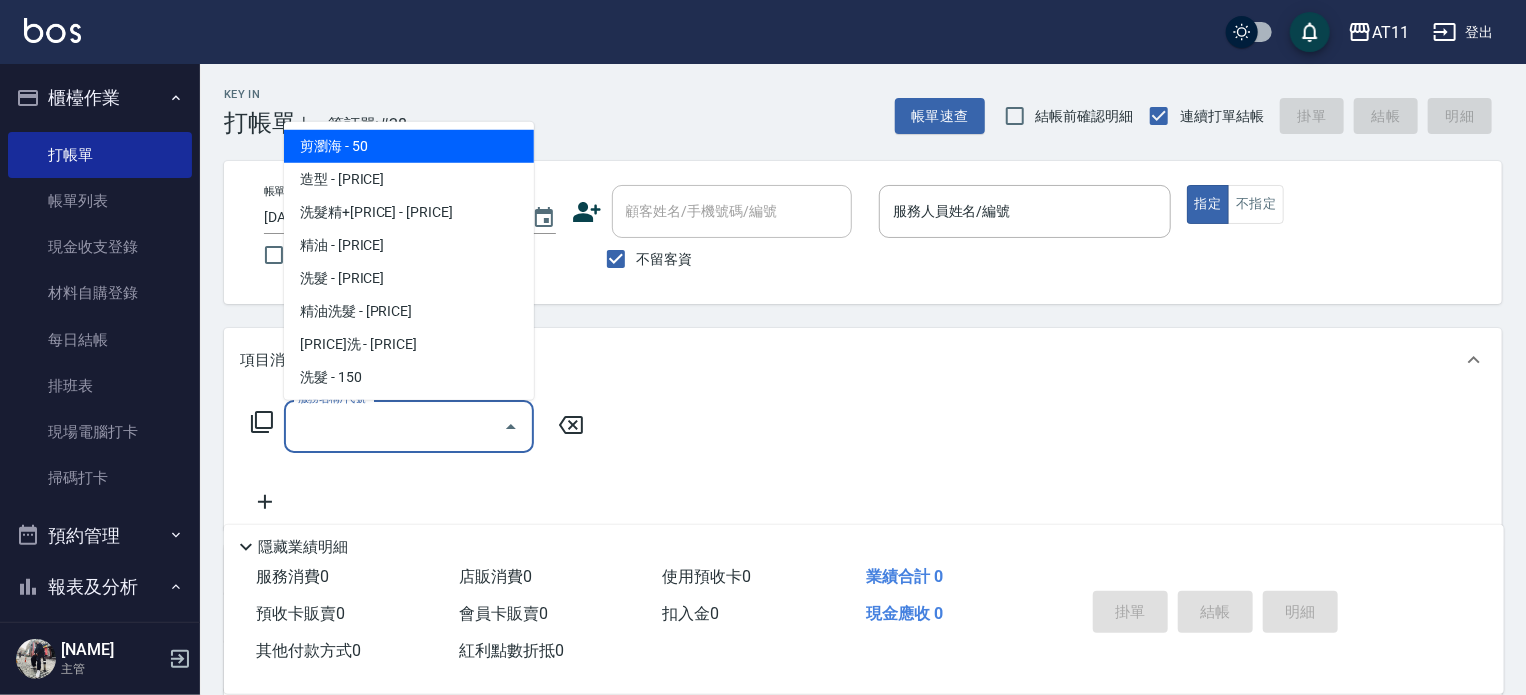click on "服務名稱/代號" at bounding box center (394, 426) 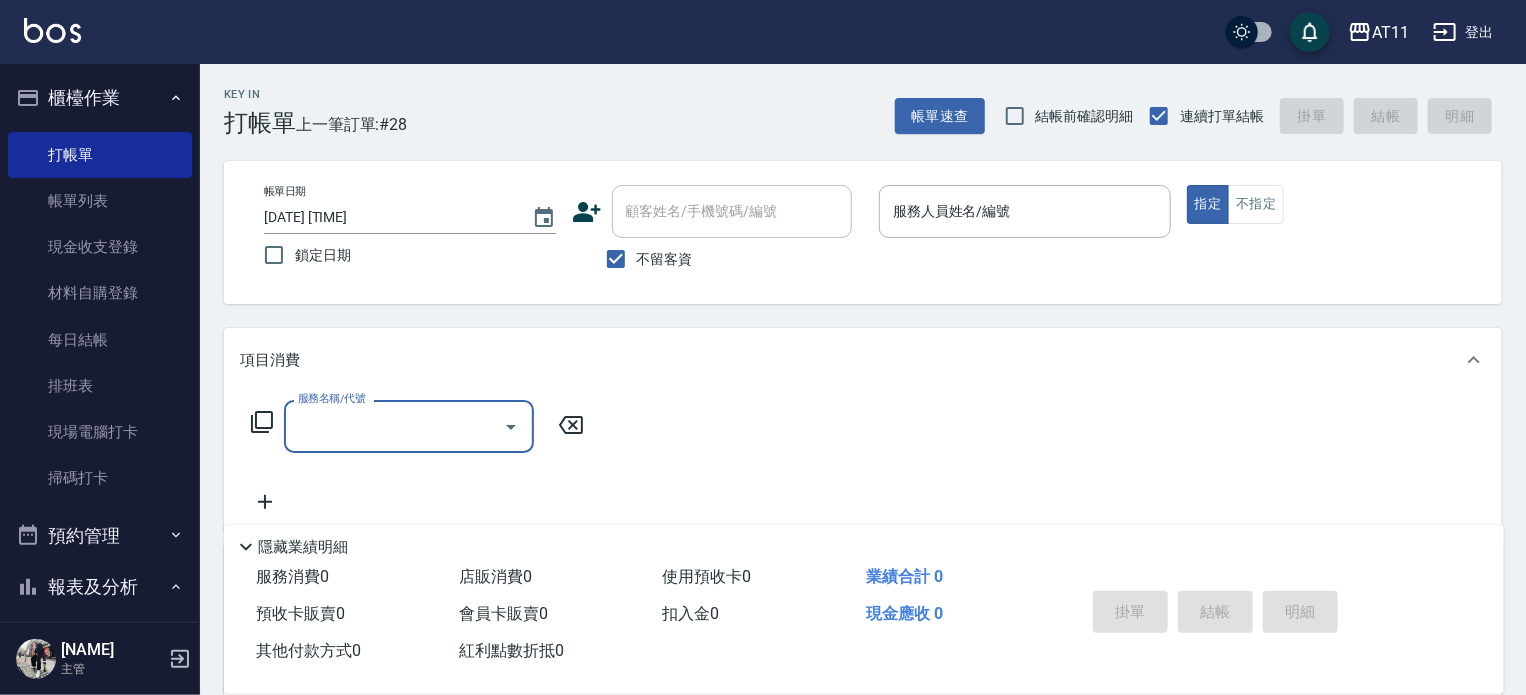 type on "1" 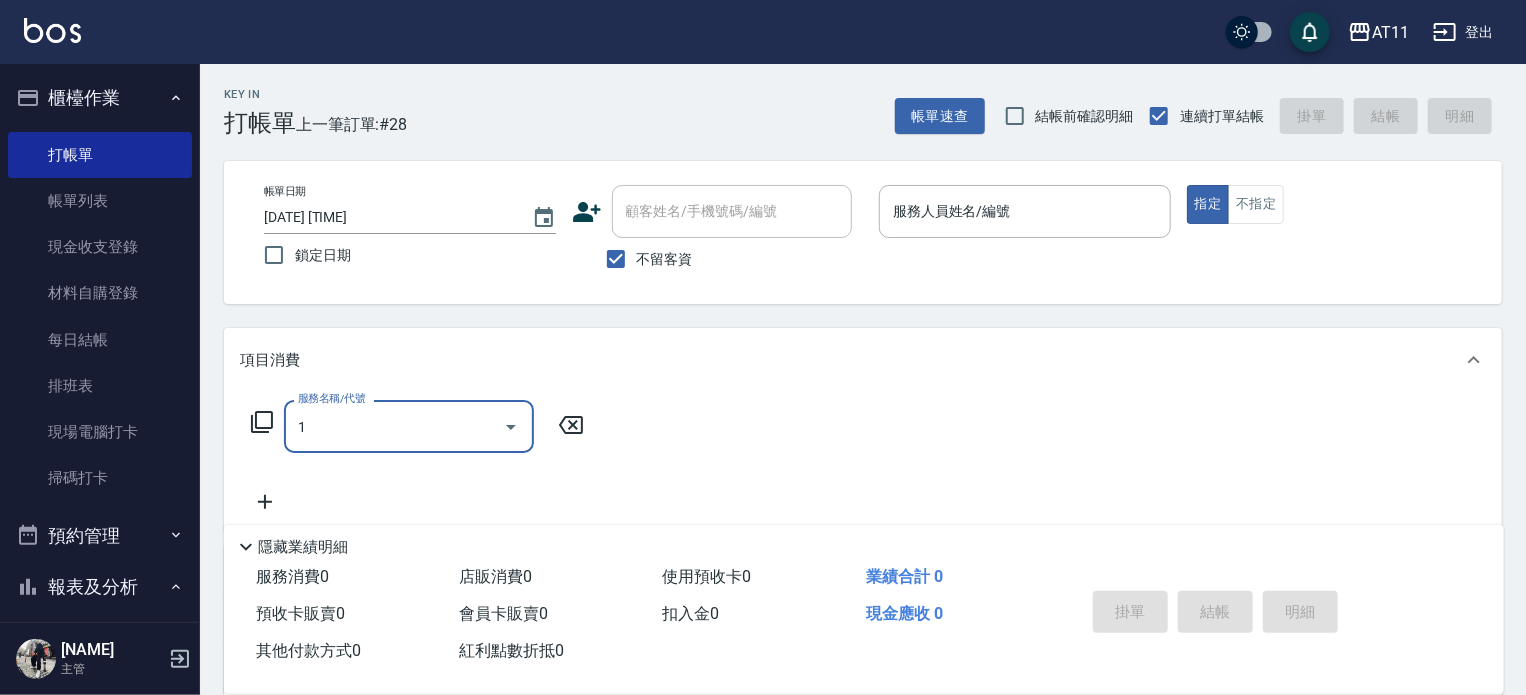 type 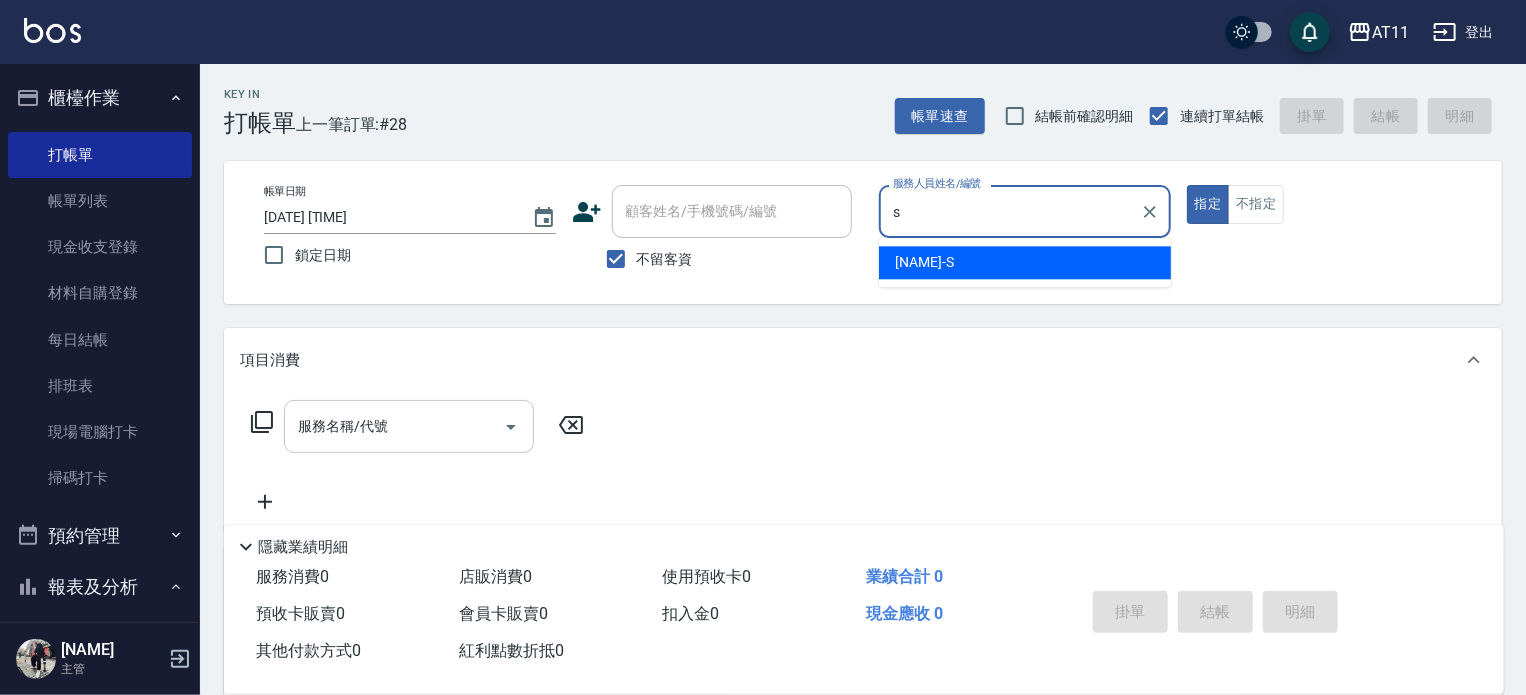 type on "Alisa-S" 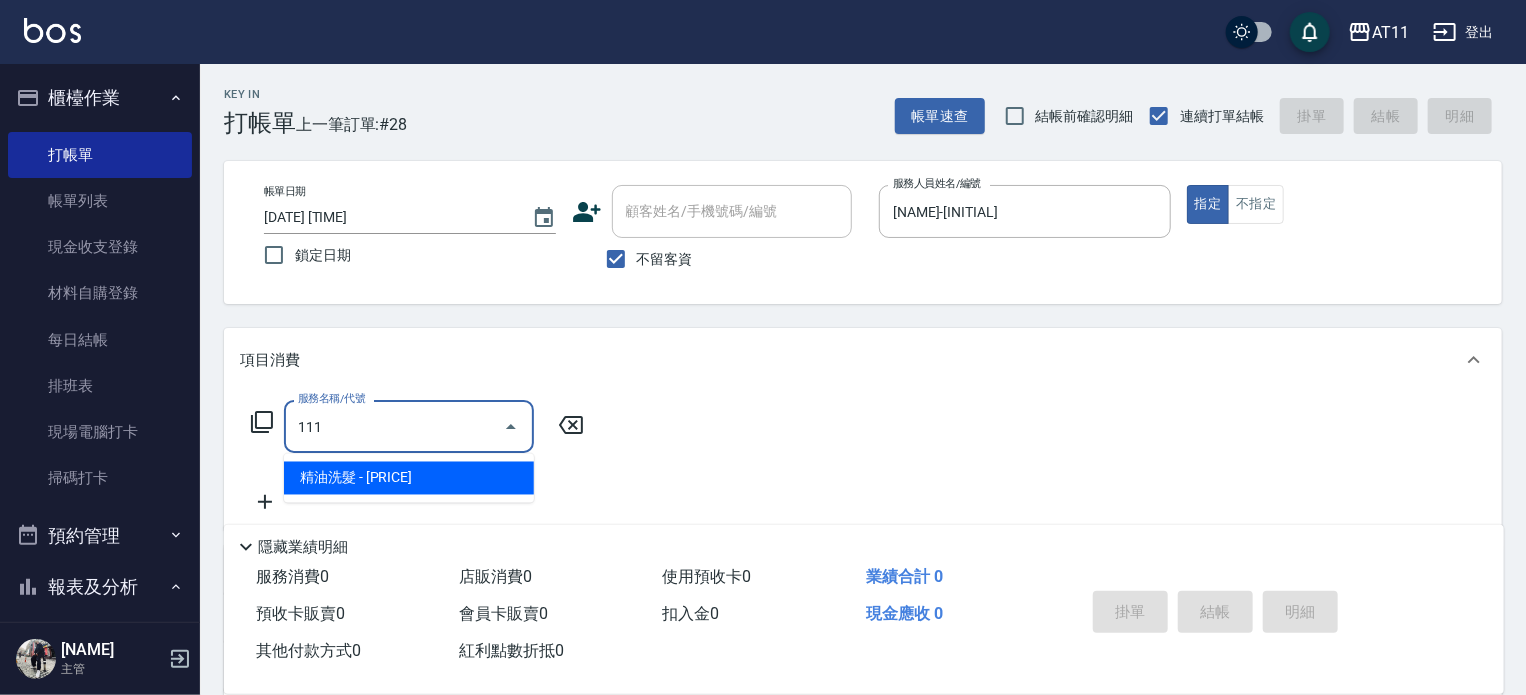 type on "精油洗髮(111)" 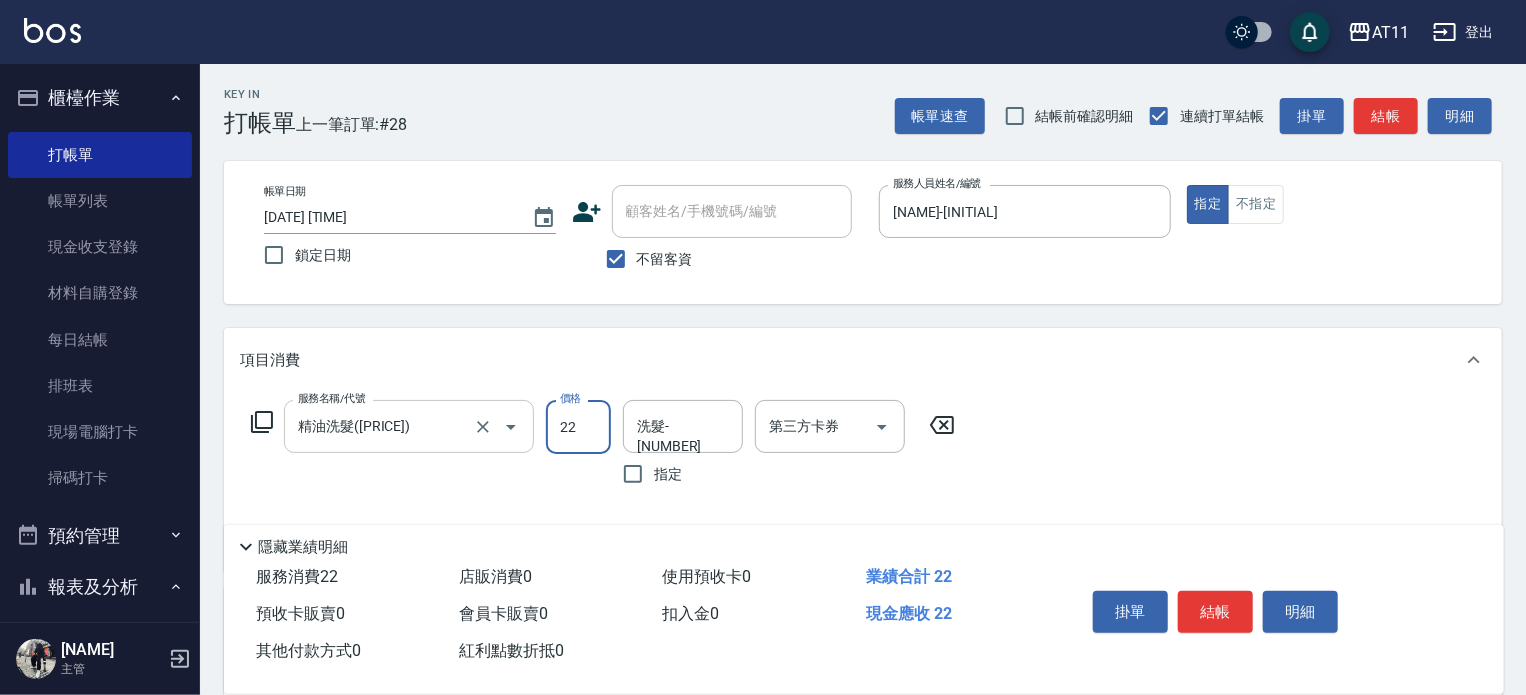type on "22" 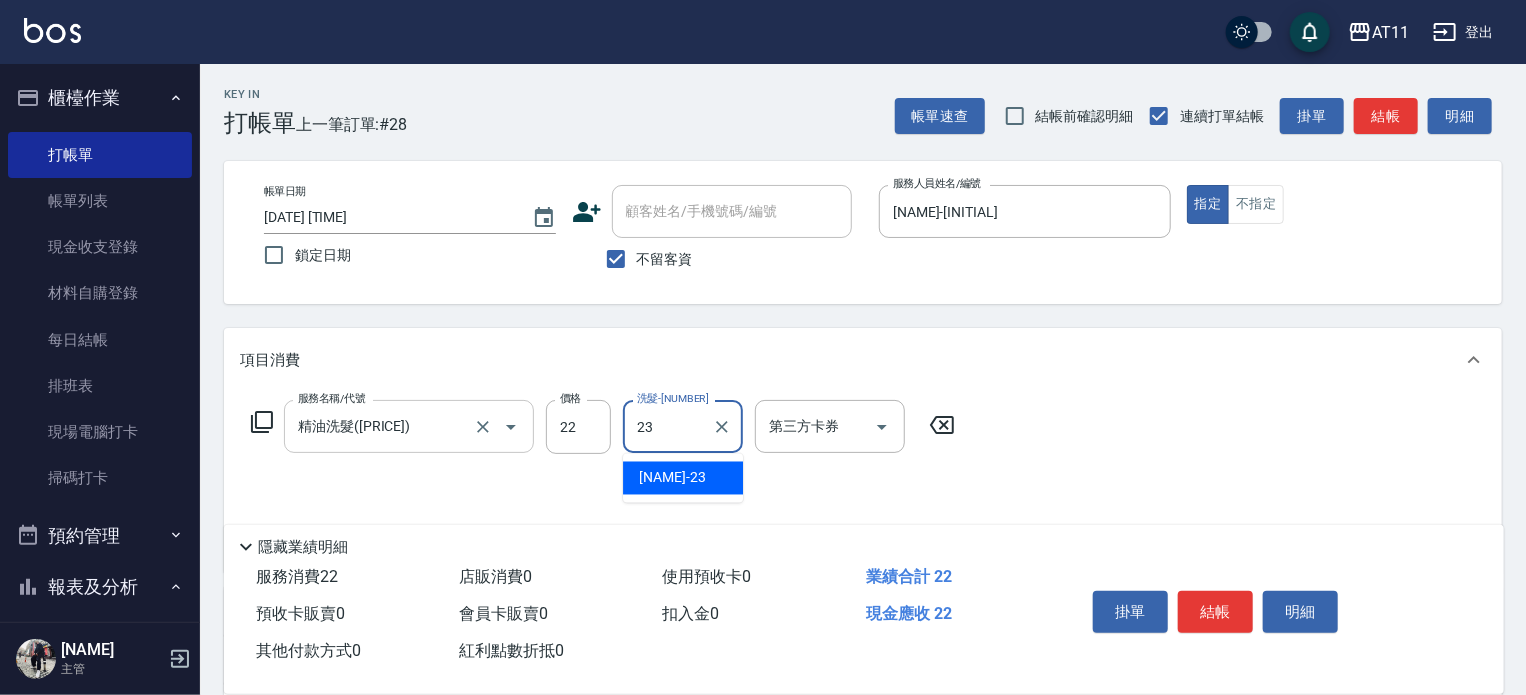 type on "方子苓-23" 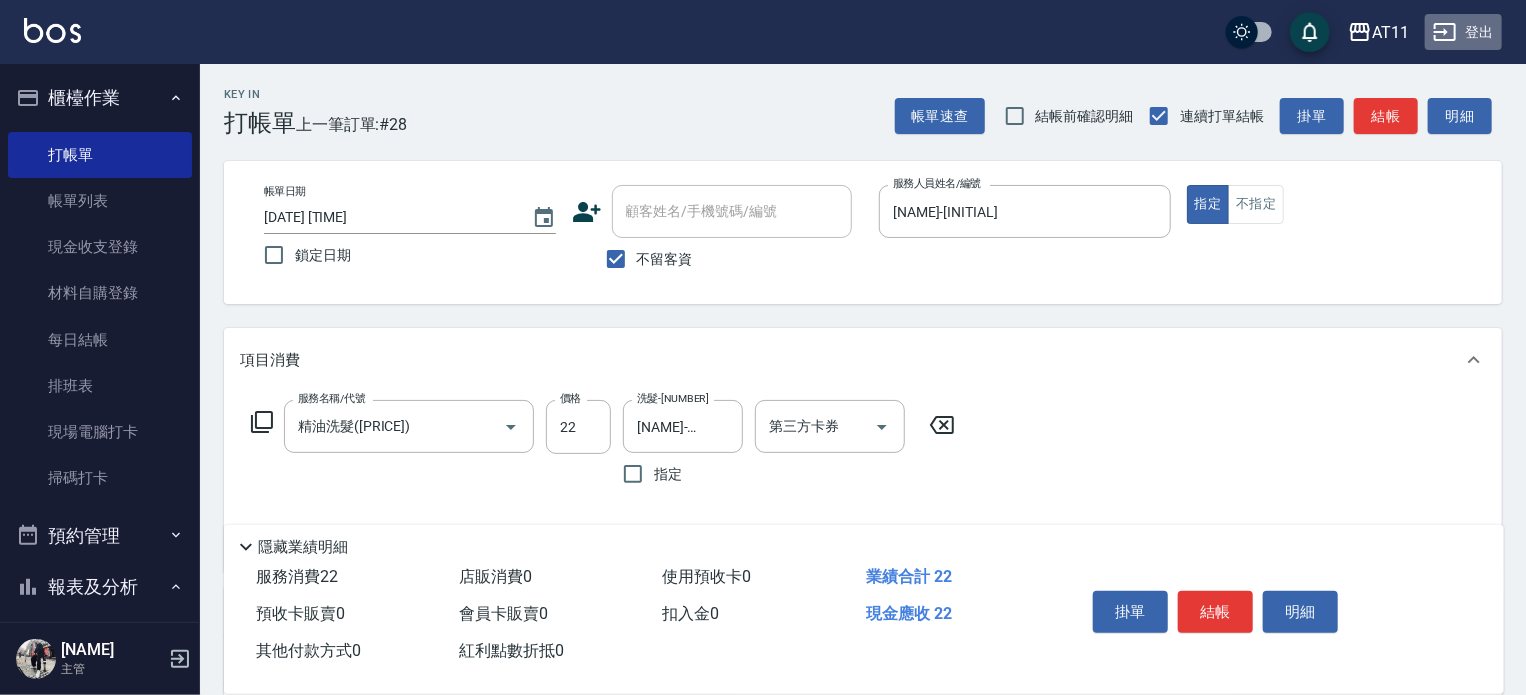 click on "登出" at bounding box center [1463, 32] 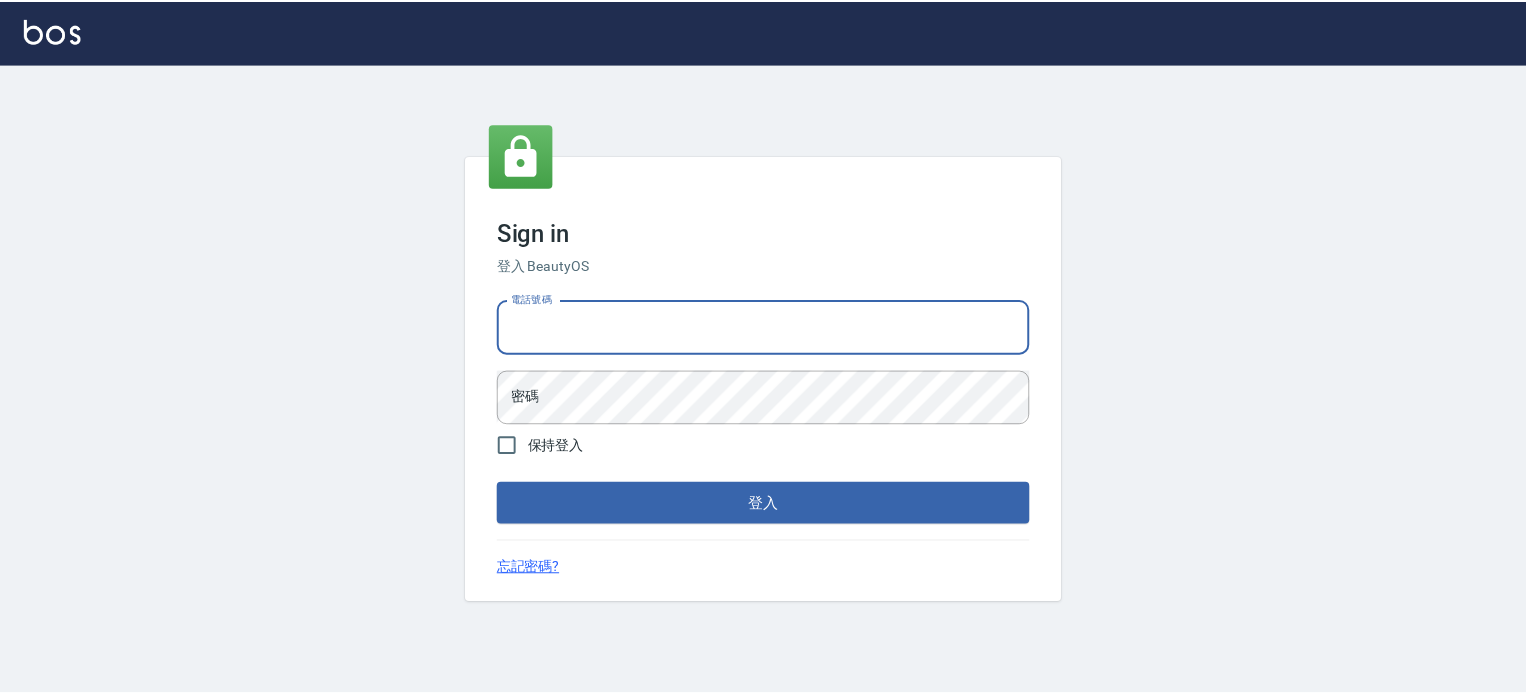 scroll, scrollTop: 0, scrollLeft: 0, axis: both 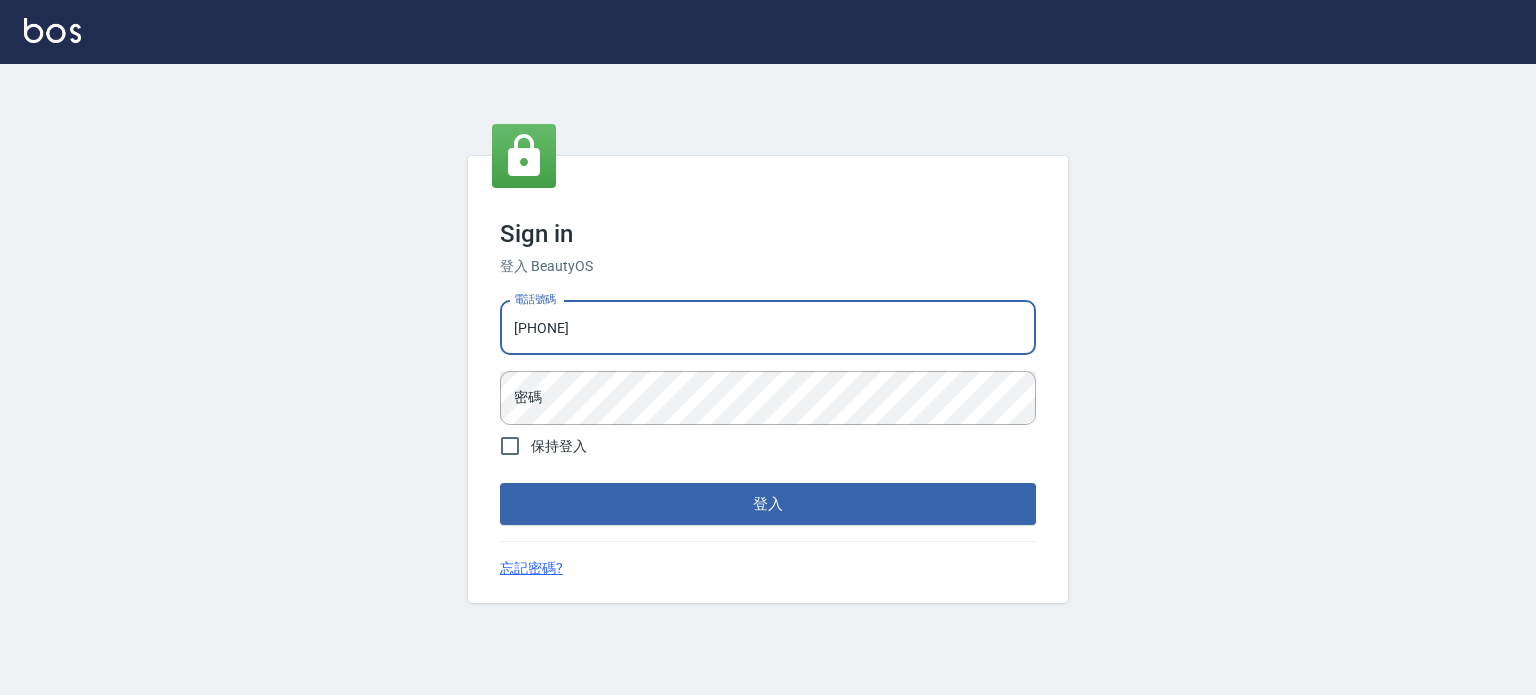 type on "[PHONE]" 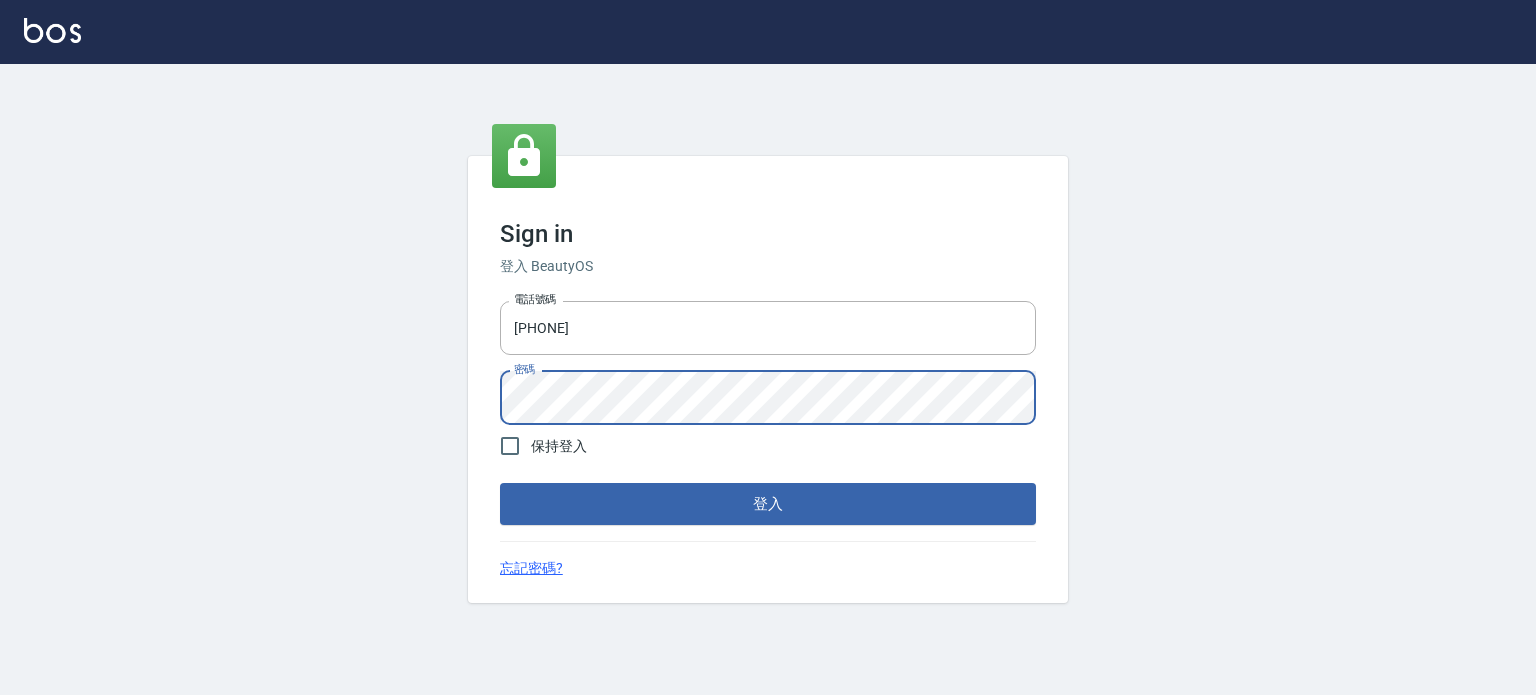 click on "登入" at bounding box center (768, 504) 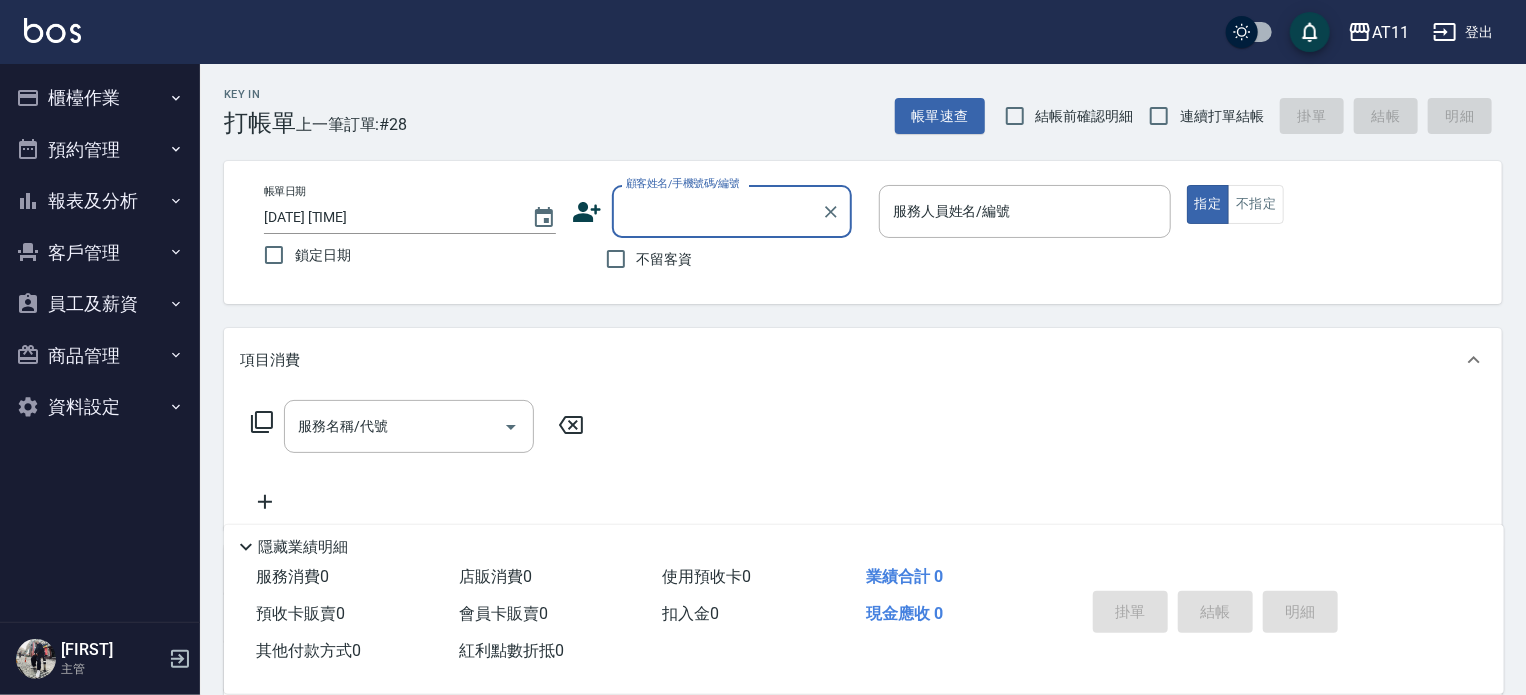 click on "報表及分析" at bounding box center [100, 201] 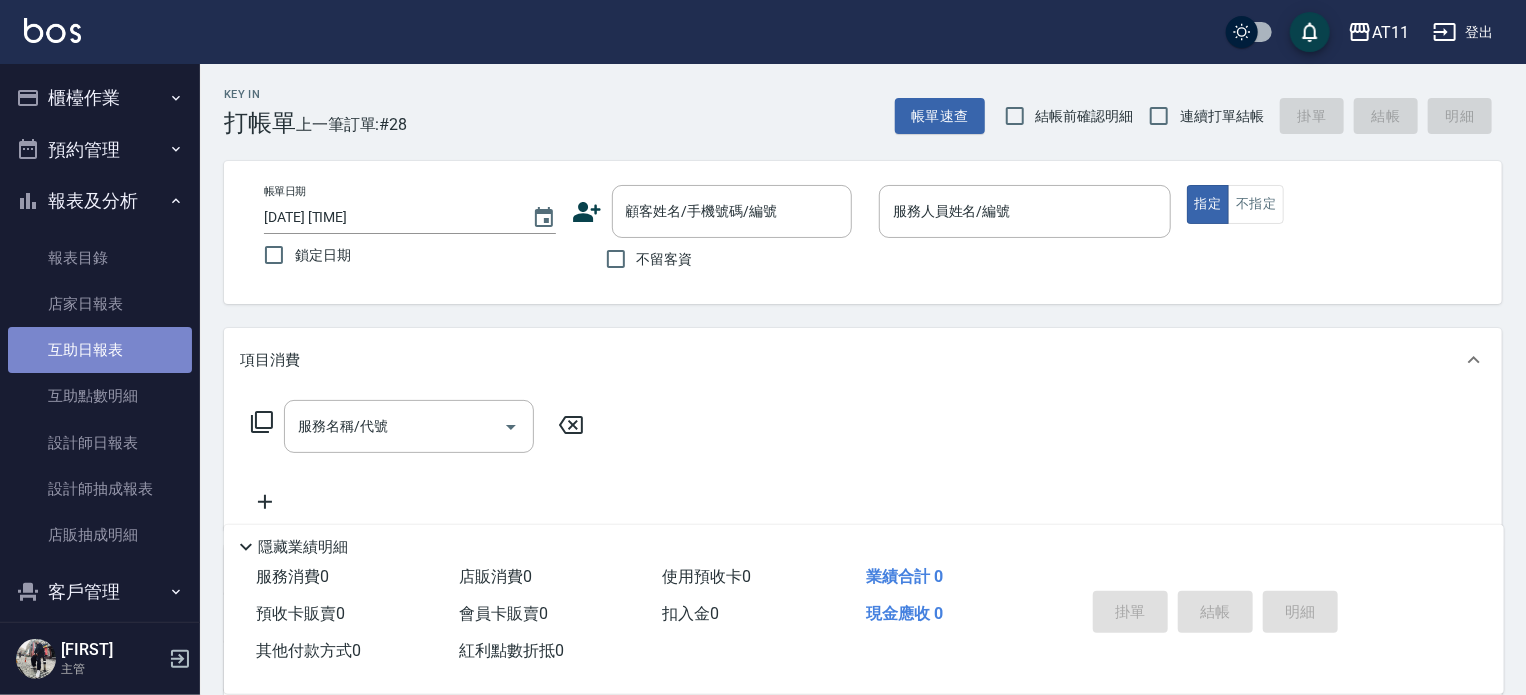 click on "互助日報表" at bounding box center (100, 350) 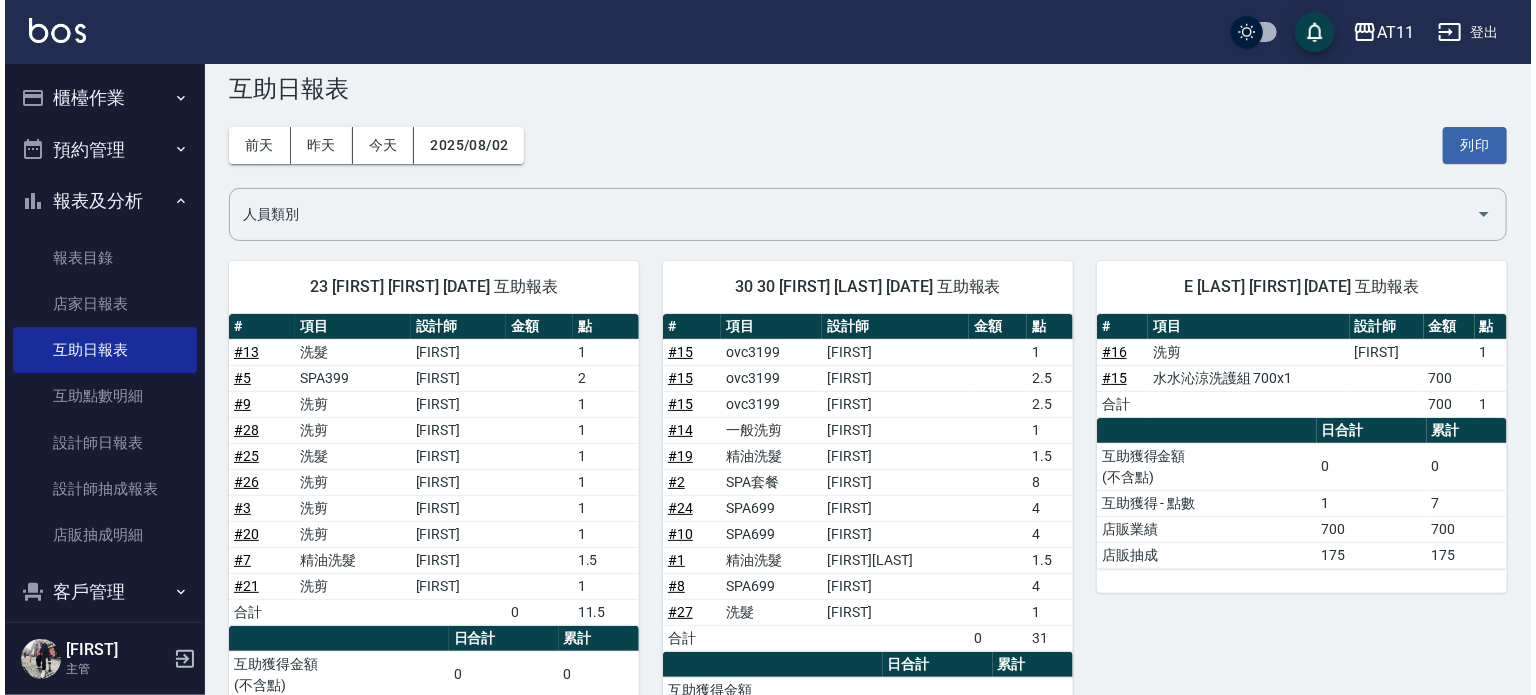 scroll, scrollTop: 0, scrollLeft: 0, axis: both 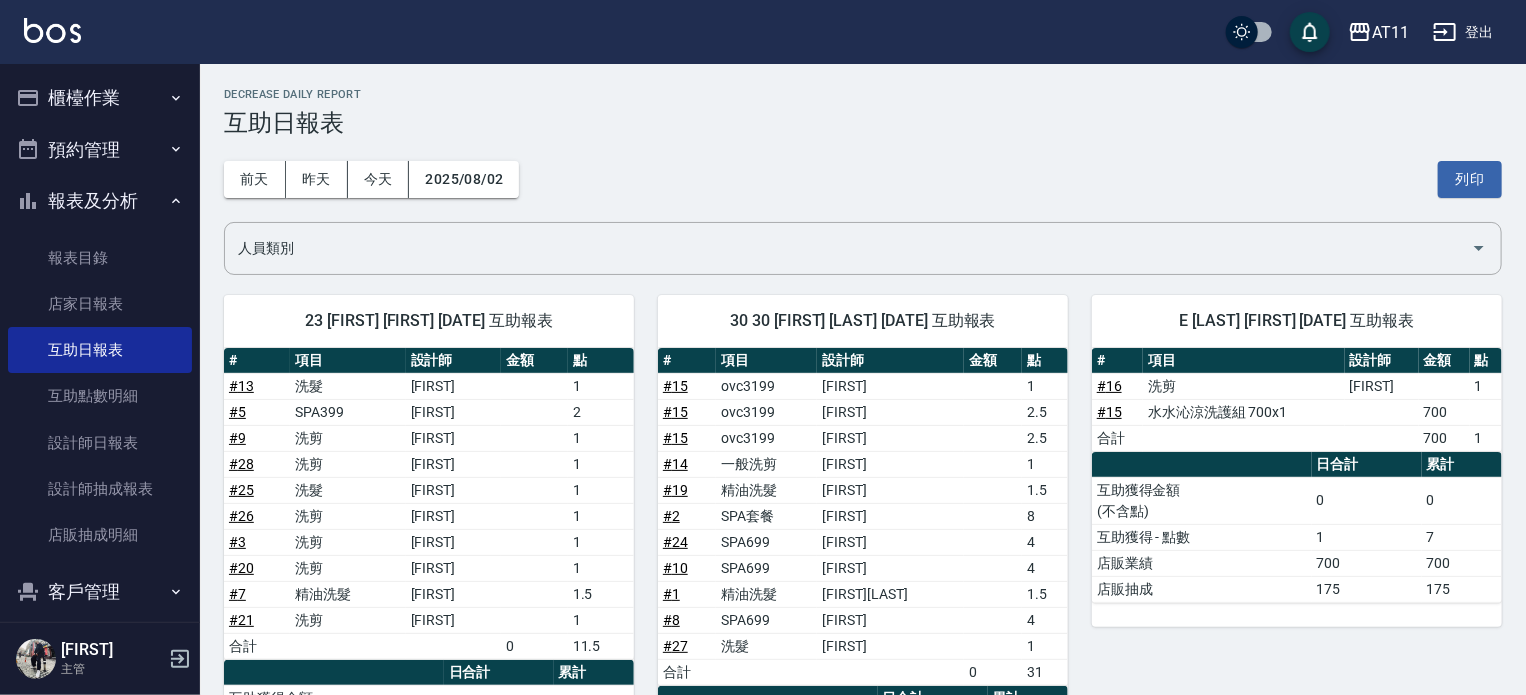 click on "登出" at bounding box center [1463, 32] 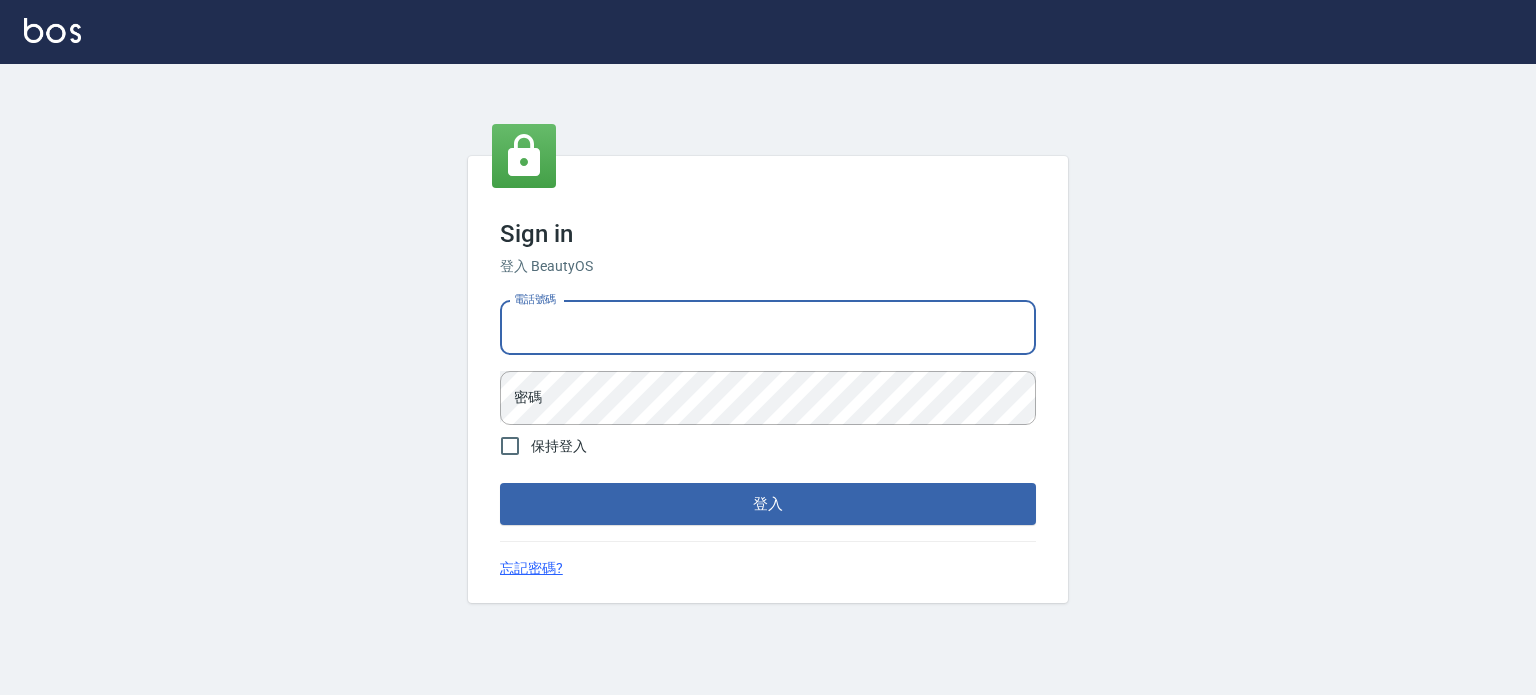 scroll, scrollTop: 0, scrollLeft: 0, axis: both 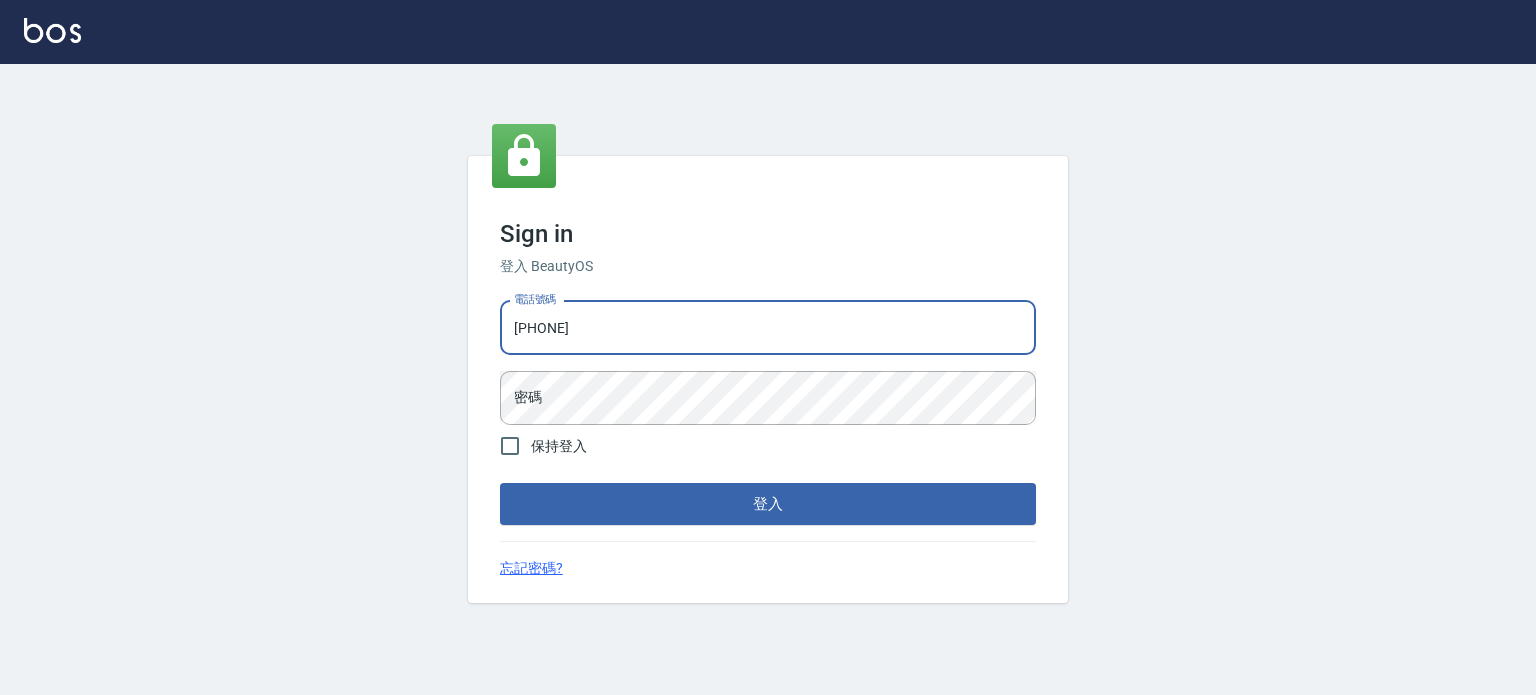 type on "0987925494" 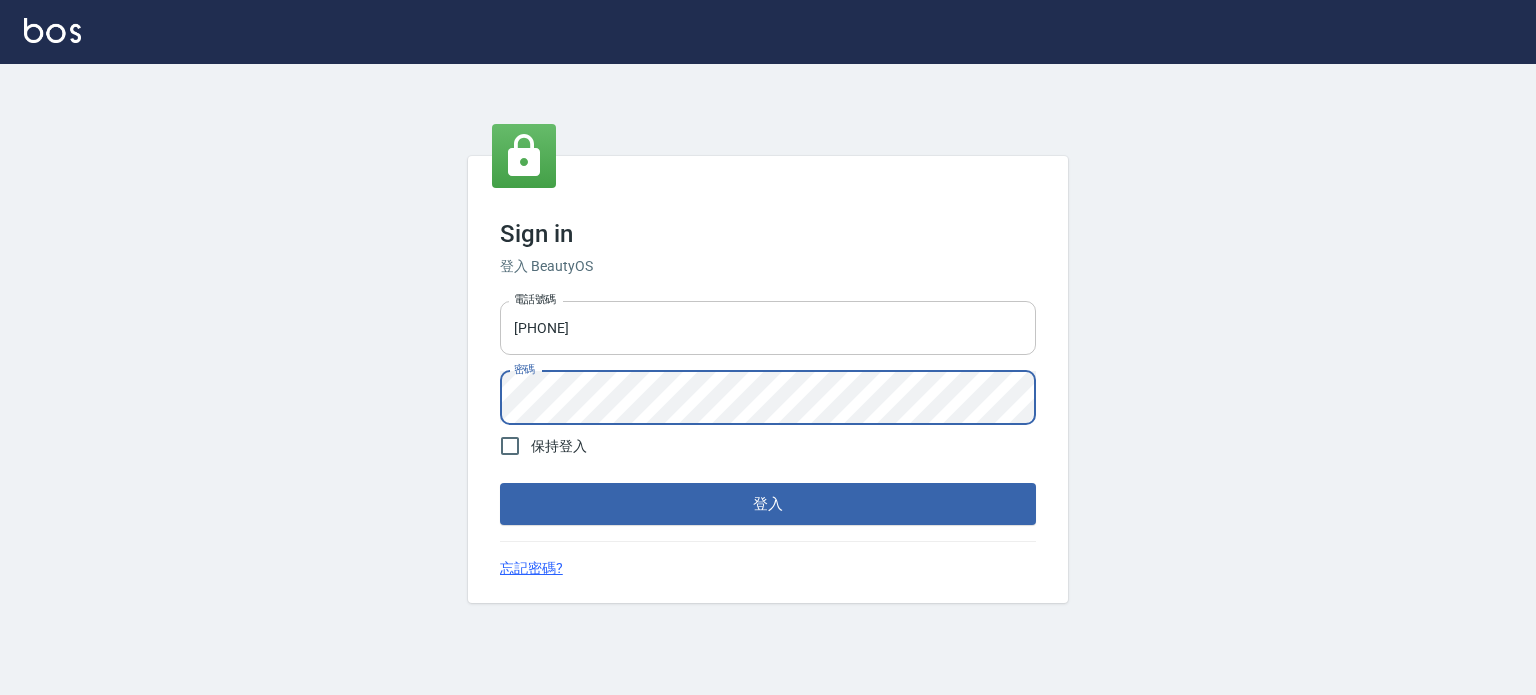 click on "登入" at bounding box center (768, 504) 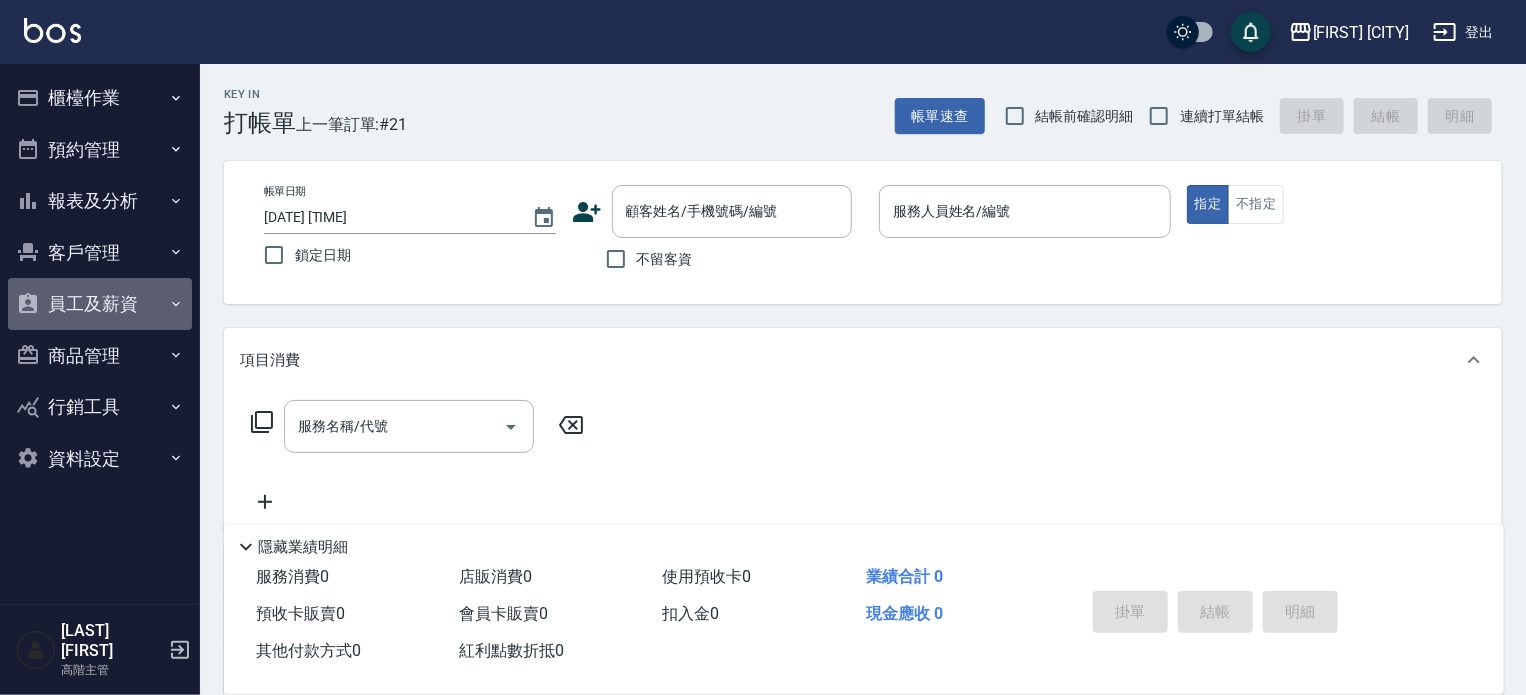 click on "員工及薪資" at bounding box center [100, 304] 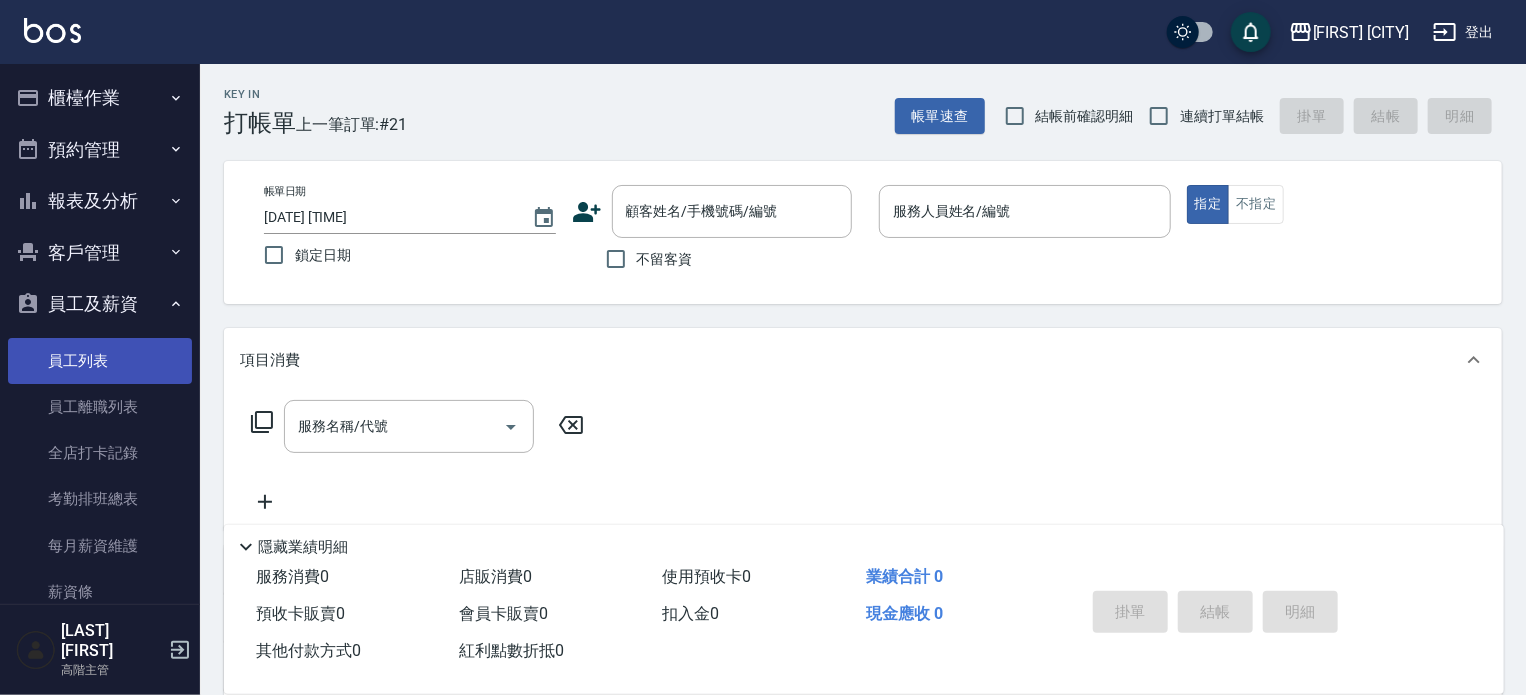 click on "員工列表" at bounding box center [100, 361] 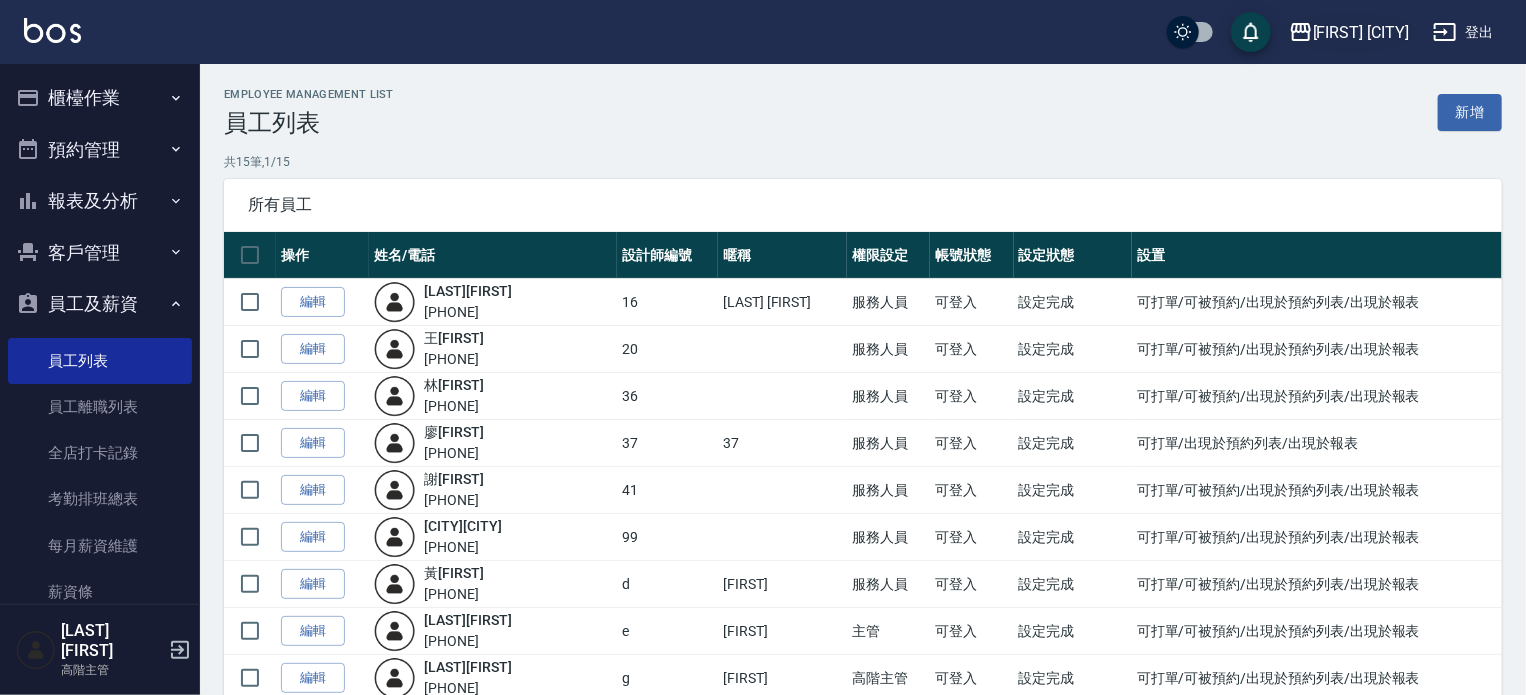 click on "上越彰化" at bounding box center (1361, 32) 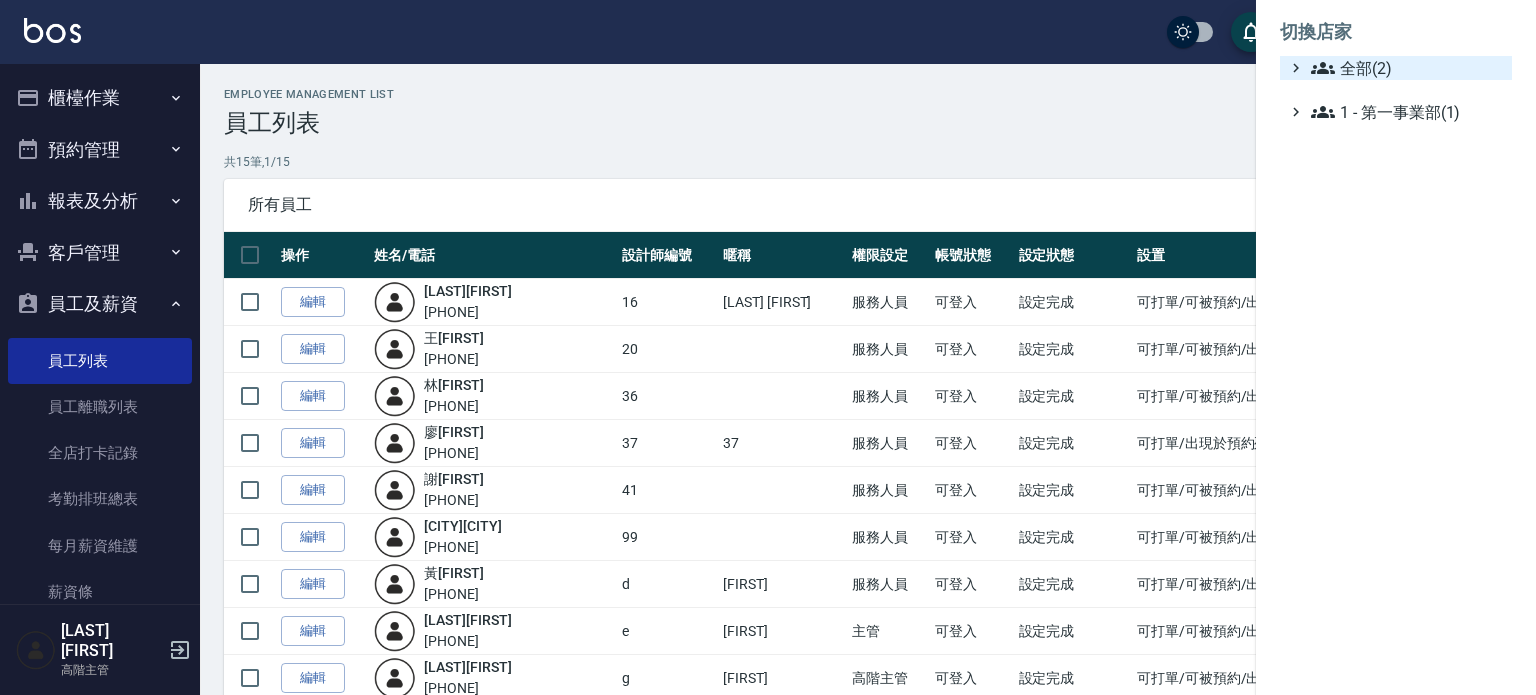 click on "全部(2)" at bounding box center (1407, 68) 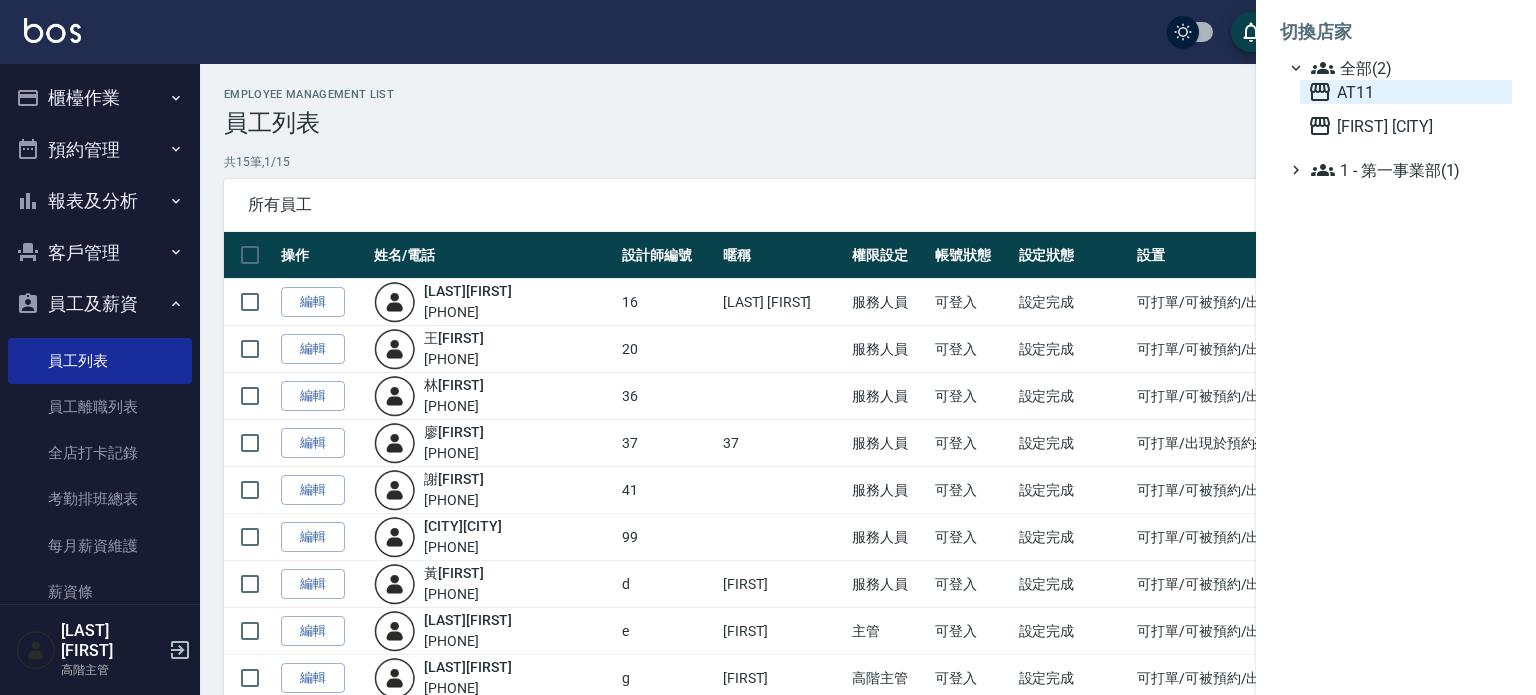 click on "AT11" at bounding box center [1406, 92] 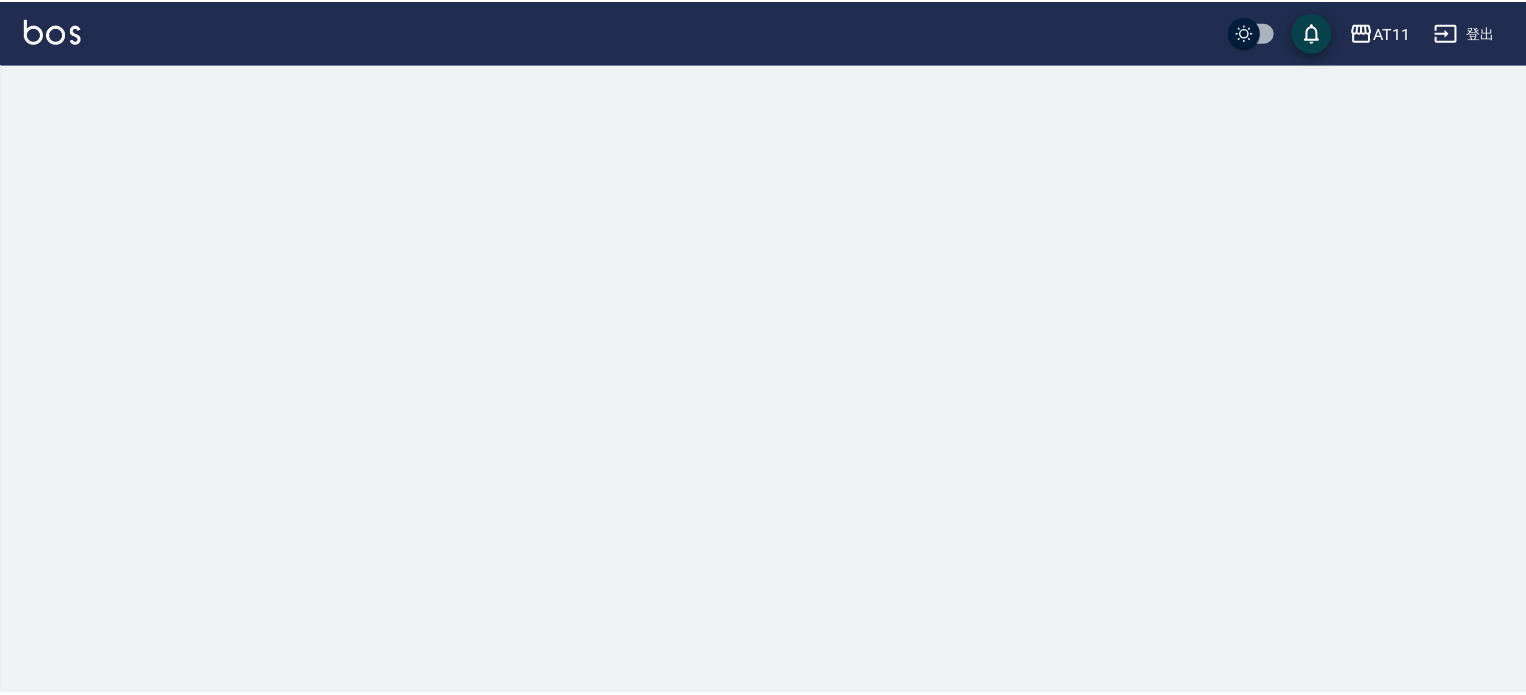 scroll, scrollTop: 0, scrollLeft: 0, axis: both 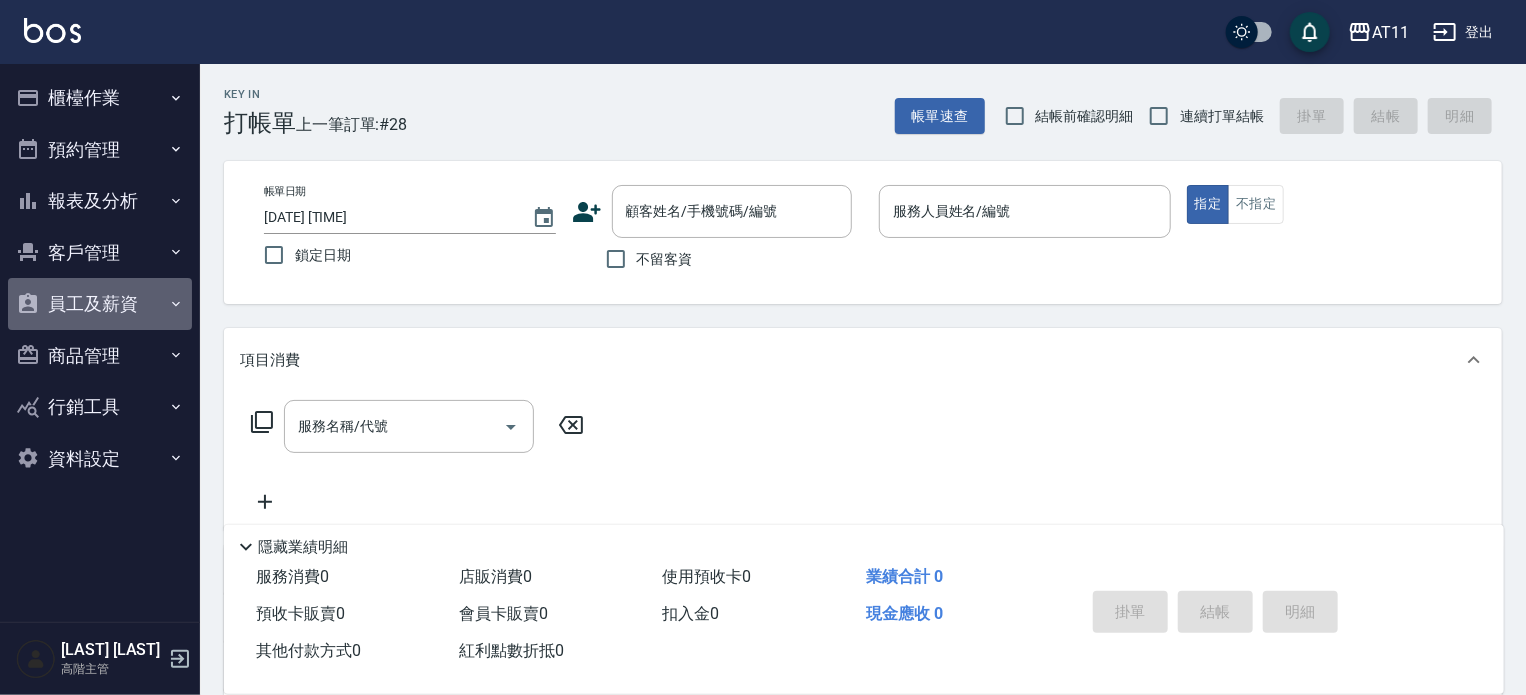 click on "員工及薪資" at bounding box center [100, 304] 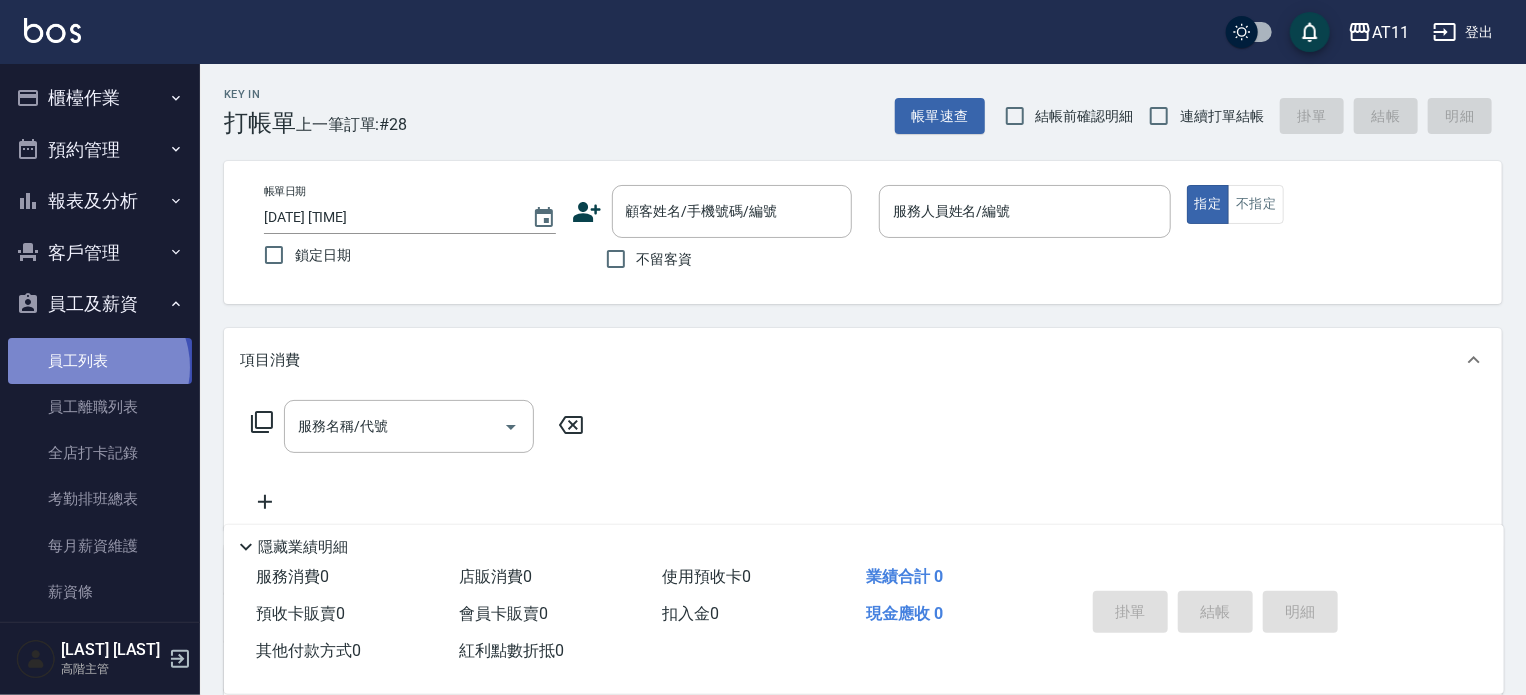 click on "員工列表" at bounding box center (100, 361) 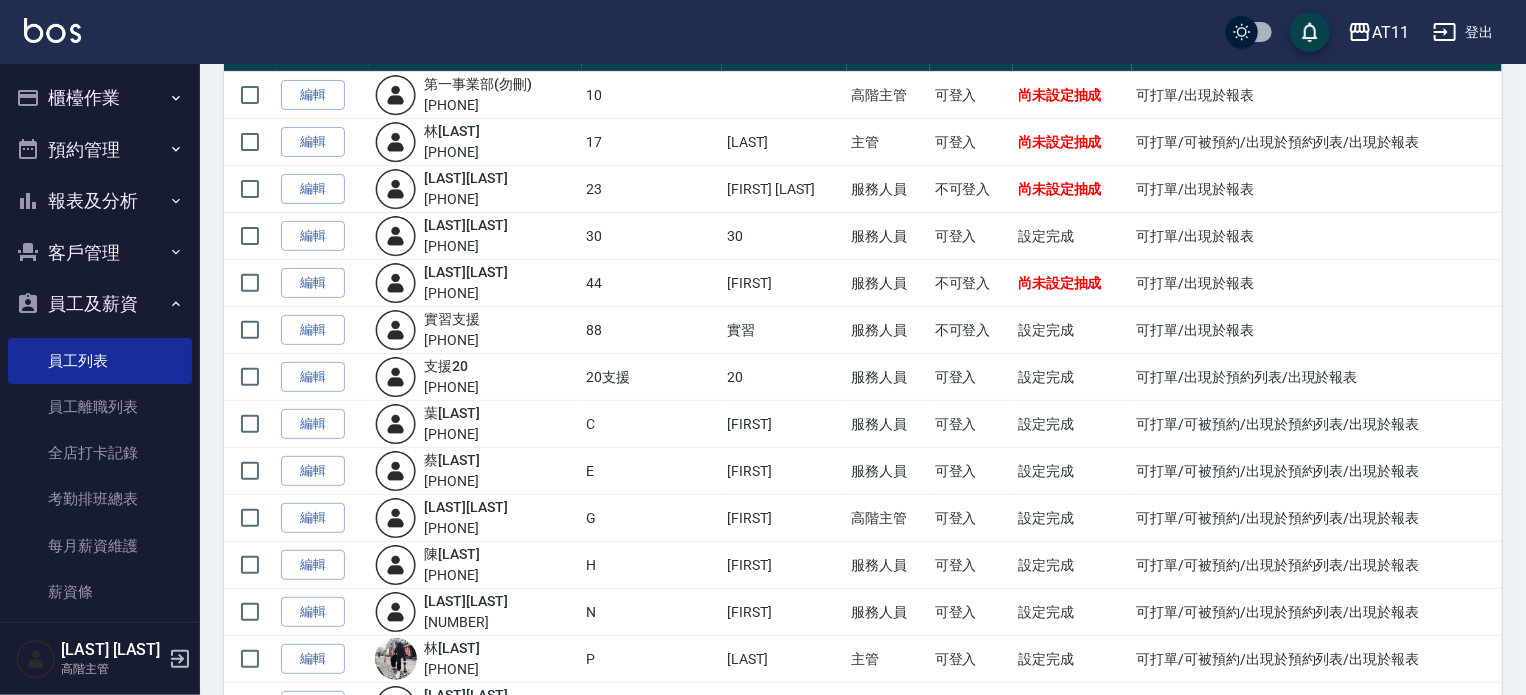 scroll, scrollTop: 104, scrollLeft: 0, axis: vertical 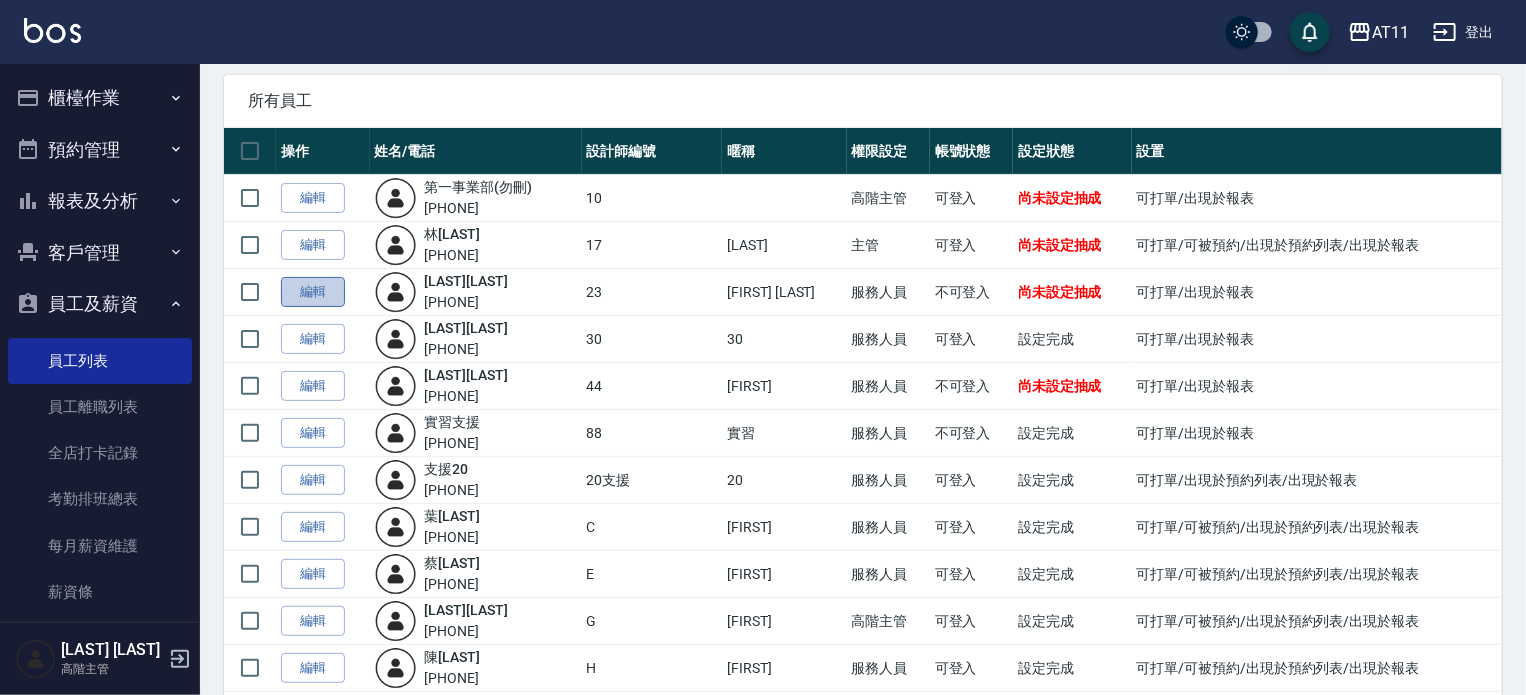 click on "編輯" at bounding box center (313, 292) 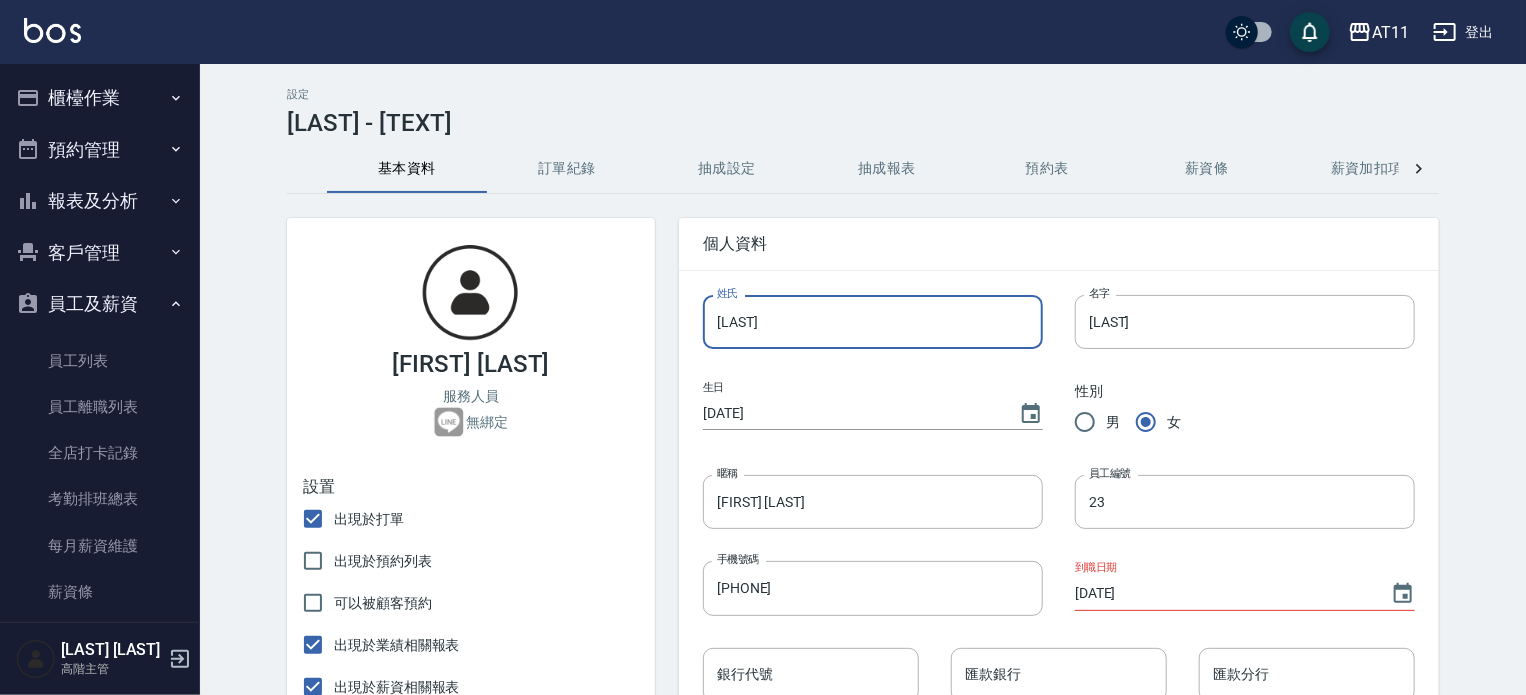 click on "方" at bounding box center [873, 322] 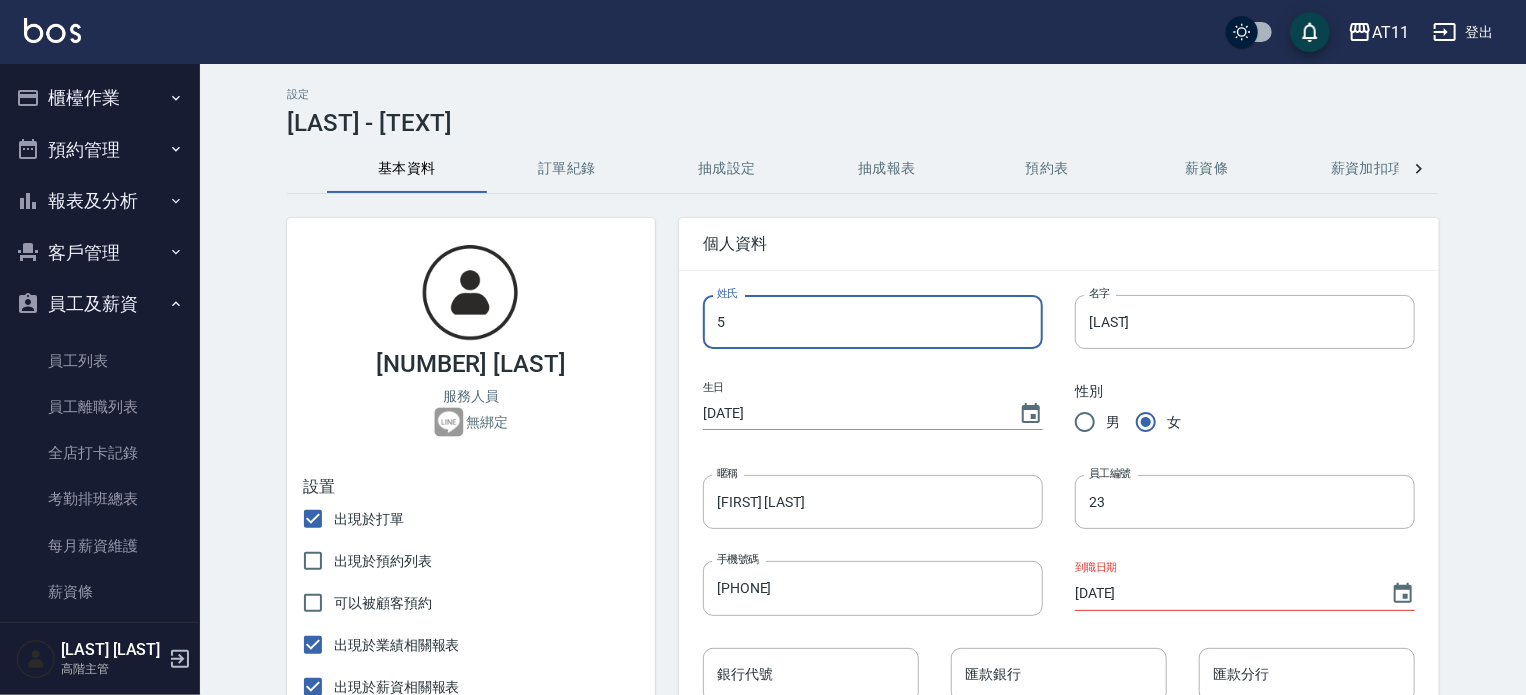 type on "5" 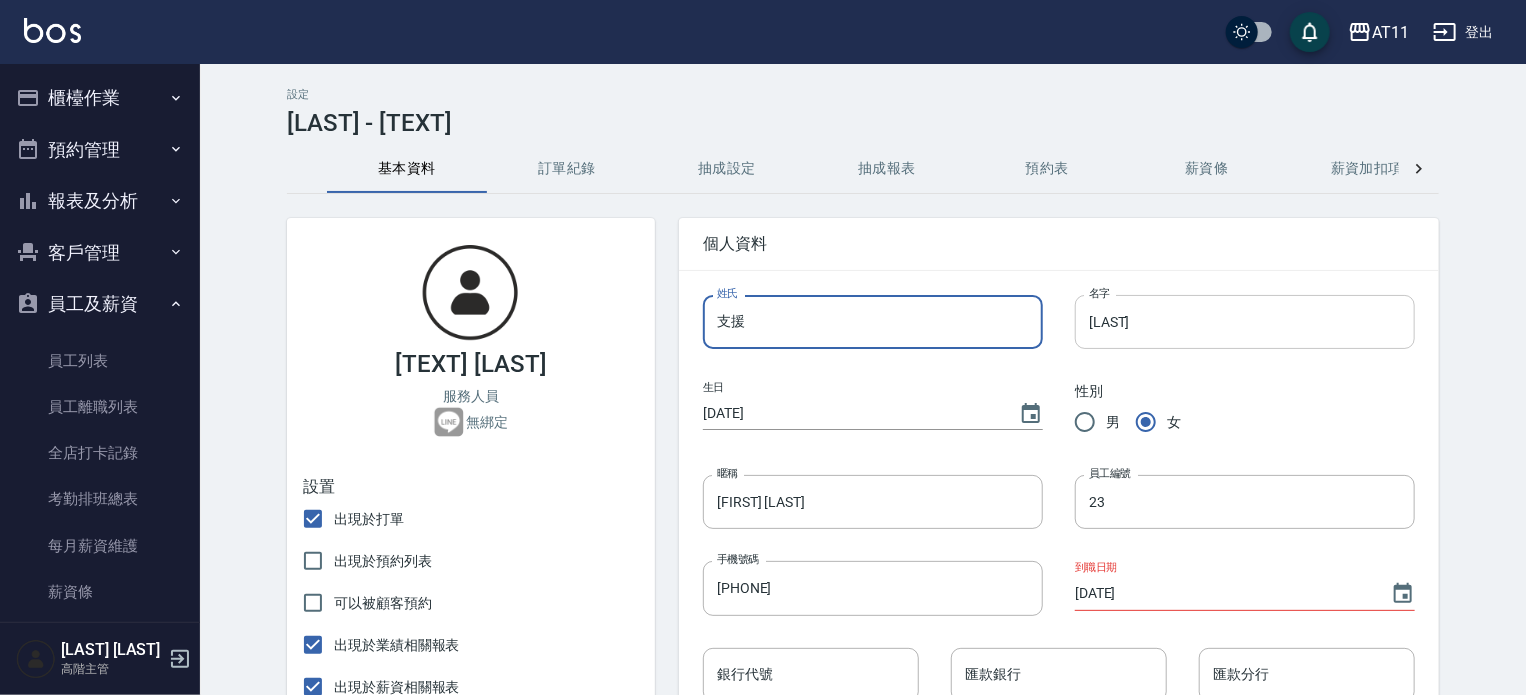type on "支援" 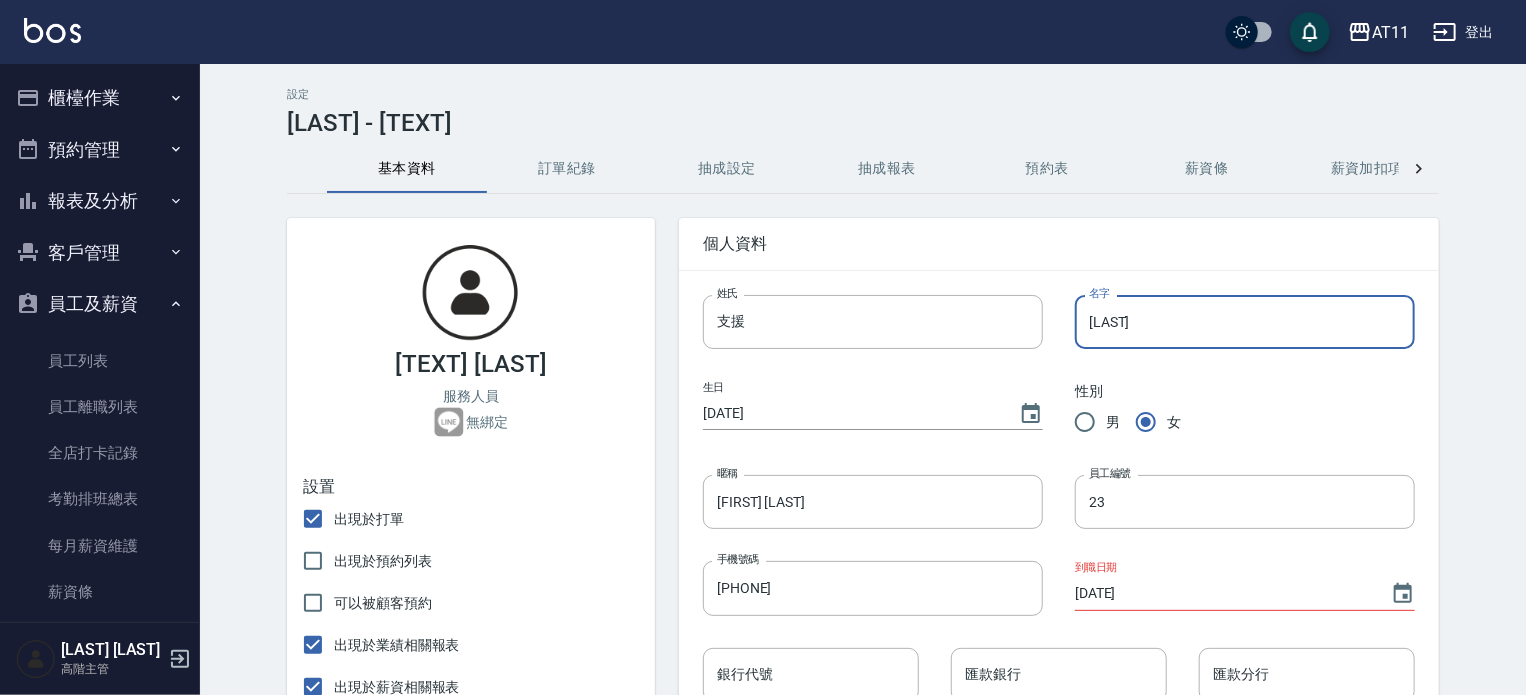 type on "子" 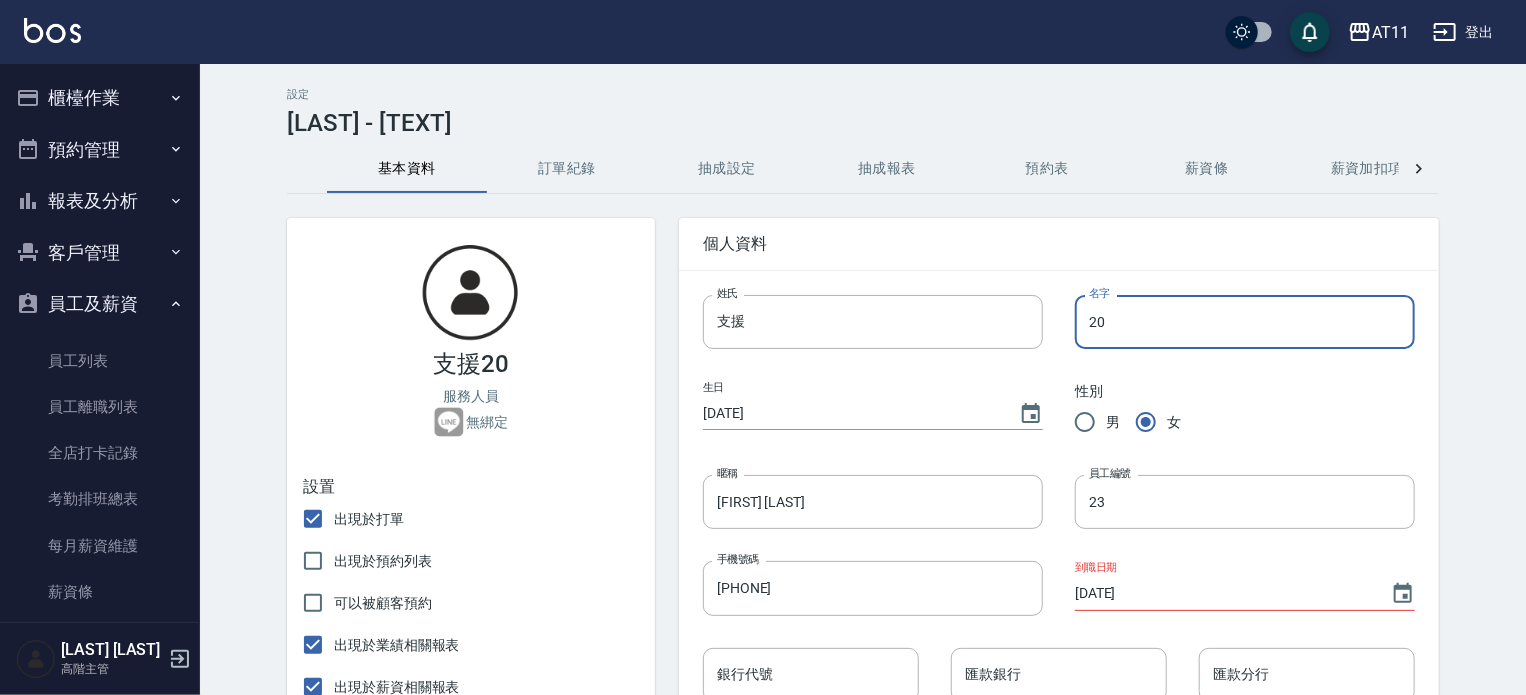 scroll, scrollTop: 200, scrollLeft: 0, axis: vertical 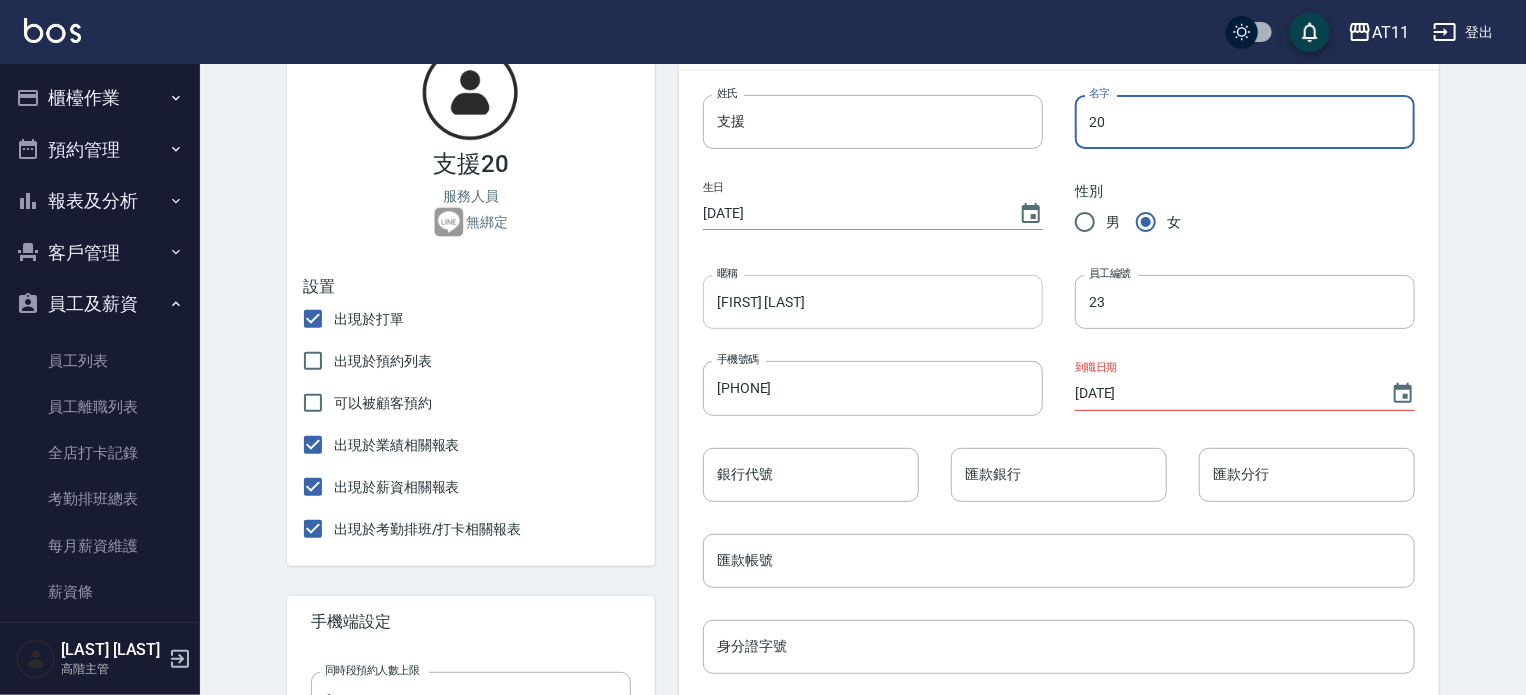 type on "20" 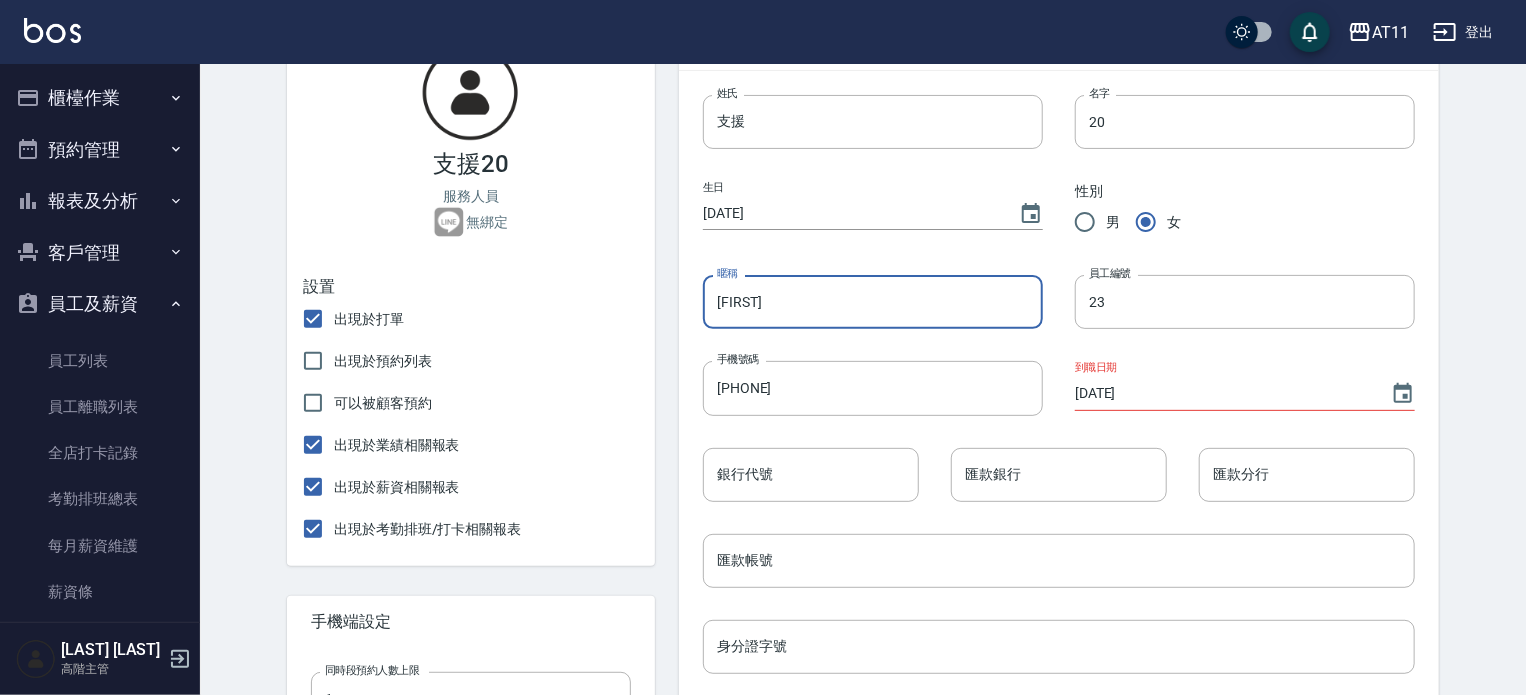 type on "方" 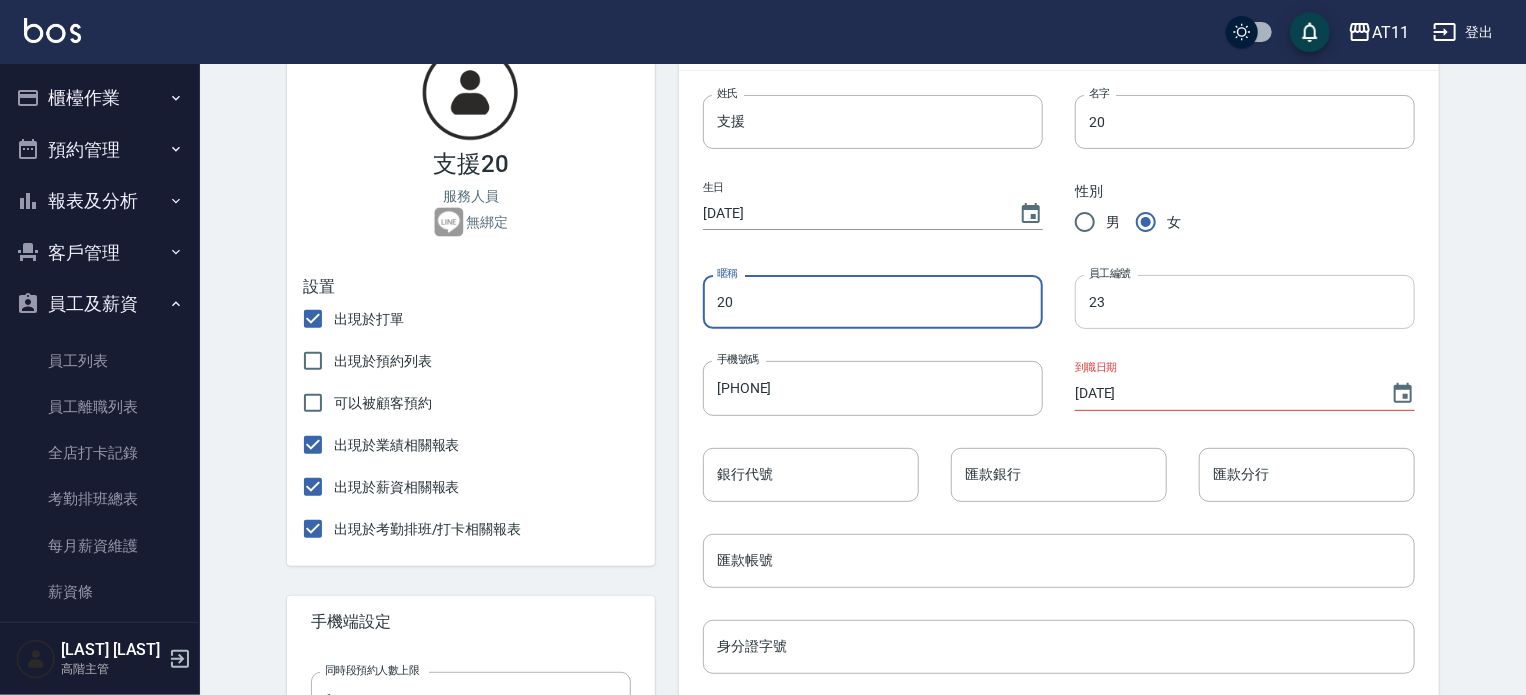 type on "2" 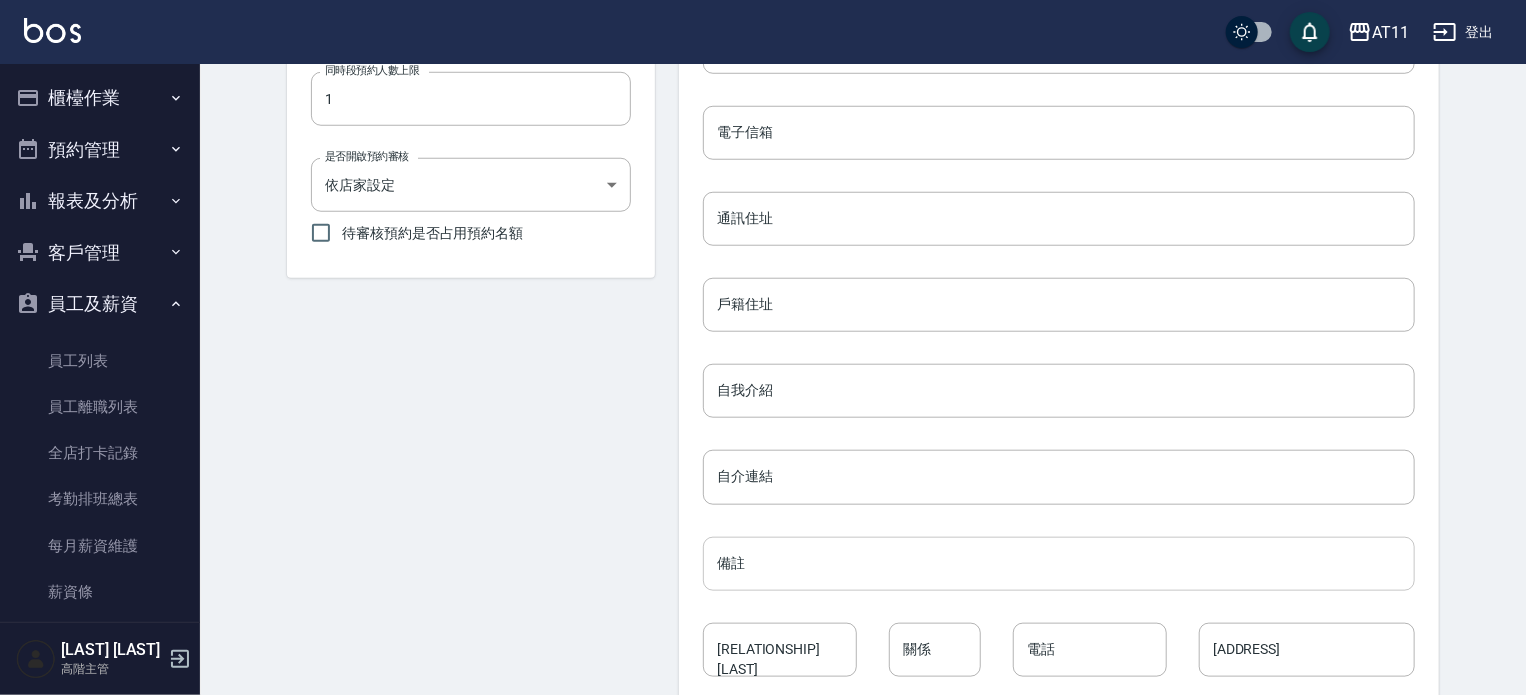 scroll, scrollTop: 898, scrollLeft: 0, axis: vertical 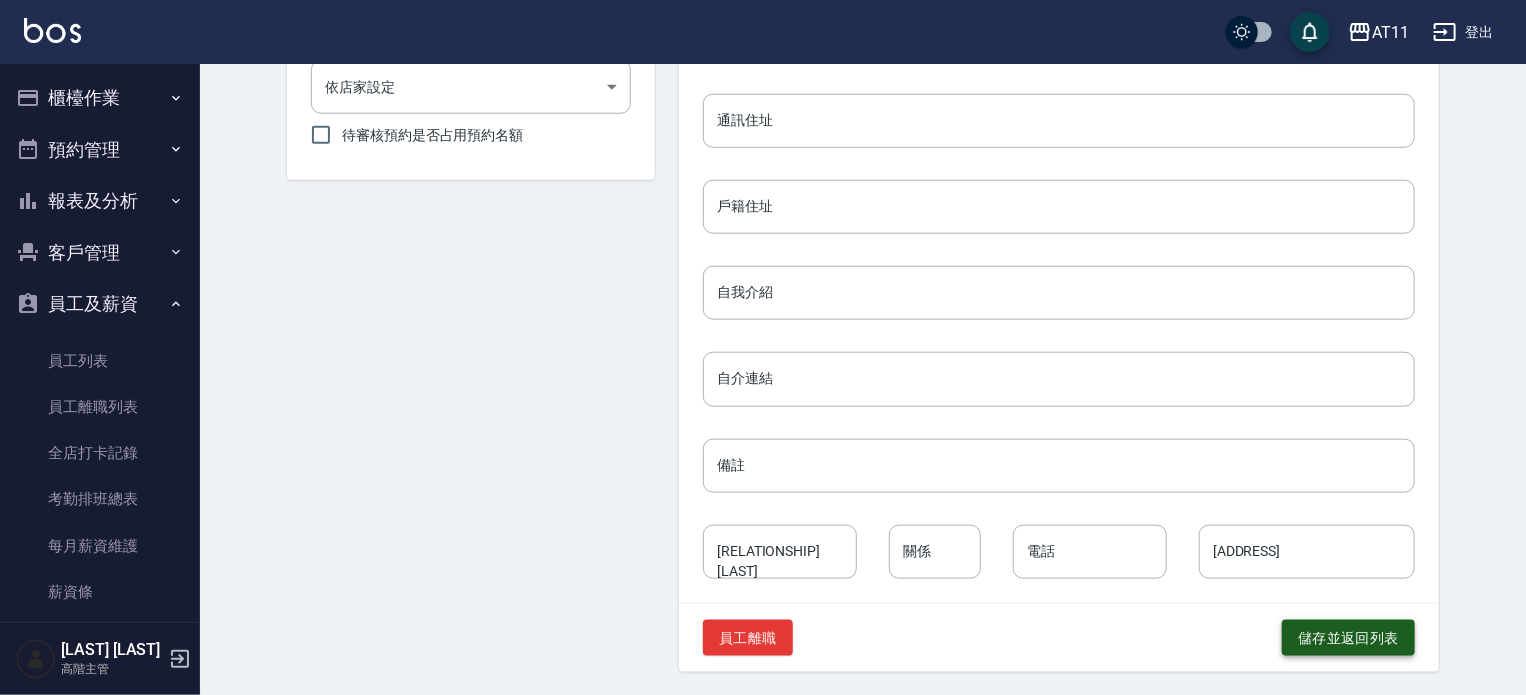 type on "23" 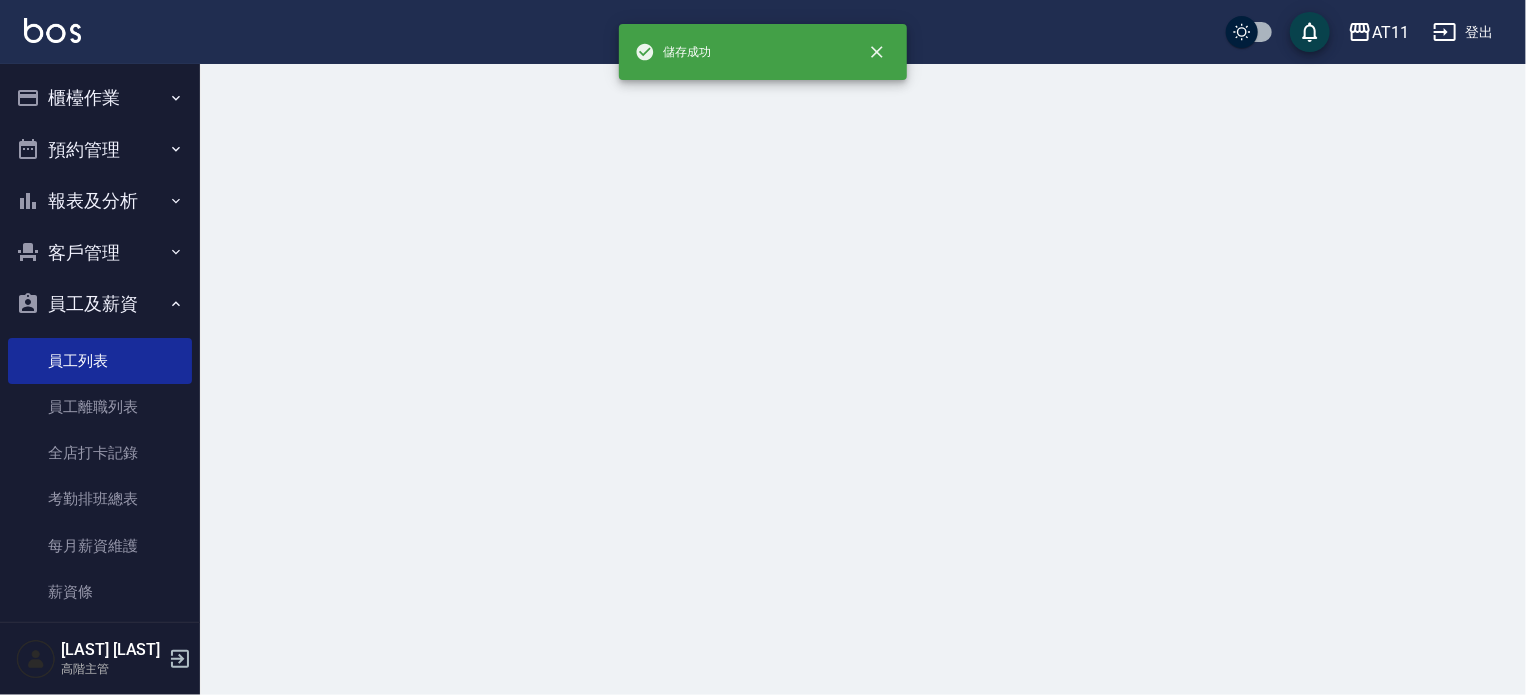 scroll, scrollTop: 0, scrollLeft: 0, axis: both 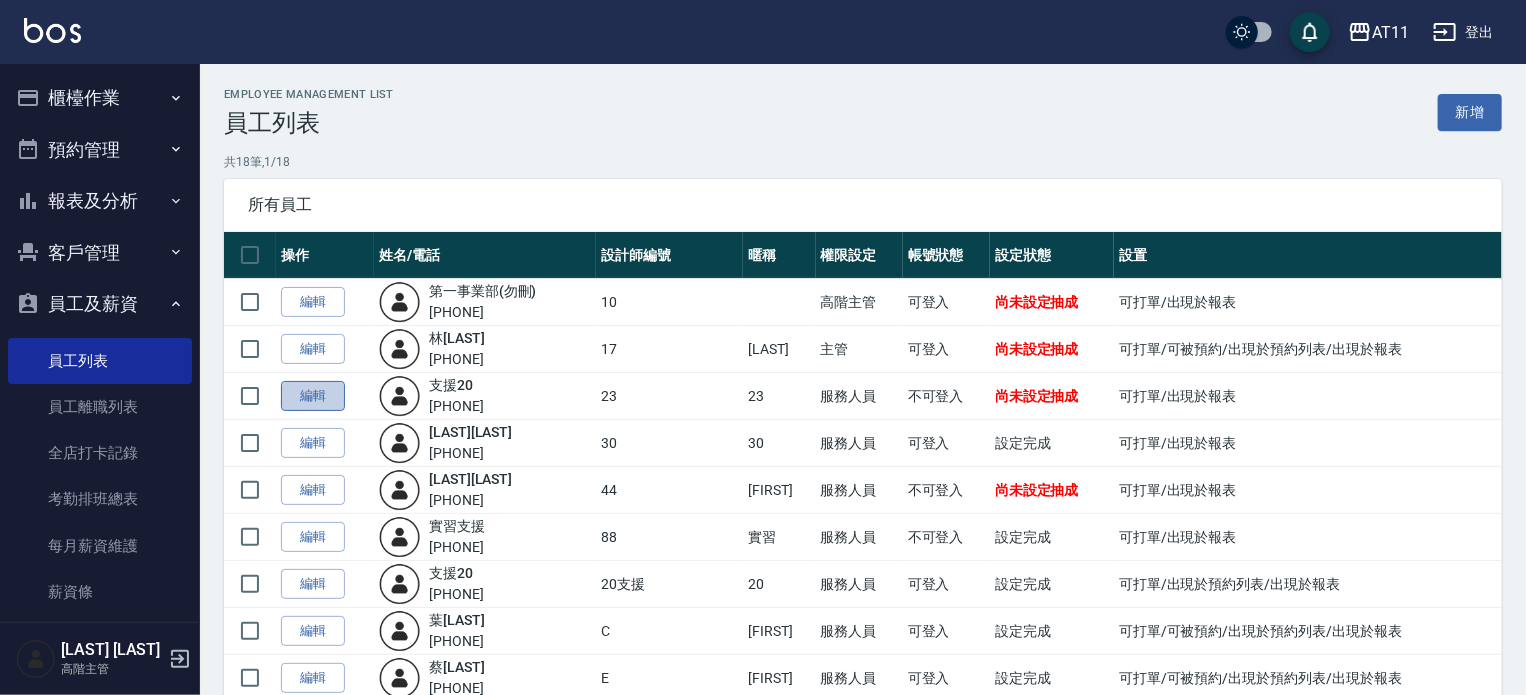 click on "編輯" at bounding box center [313, 396] 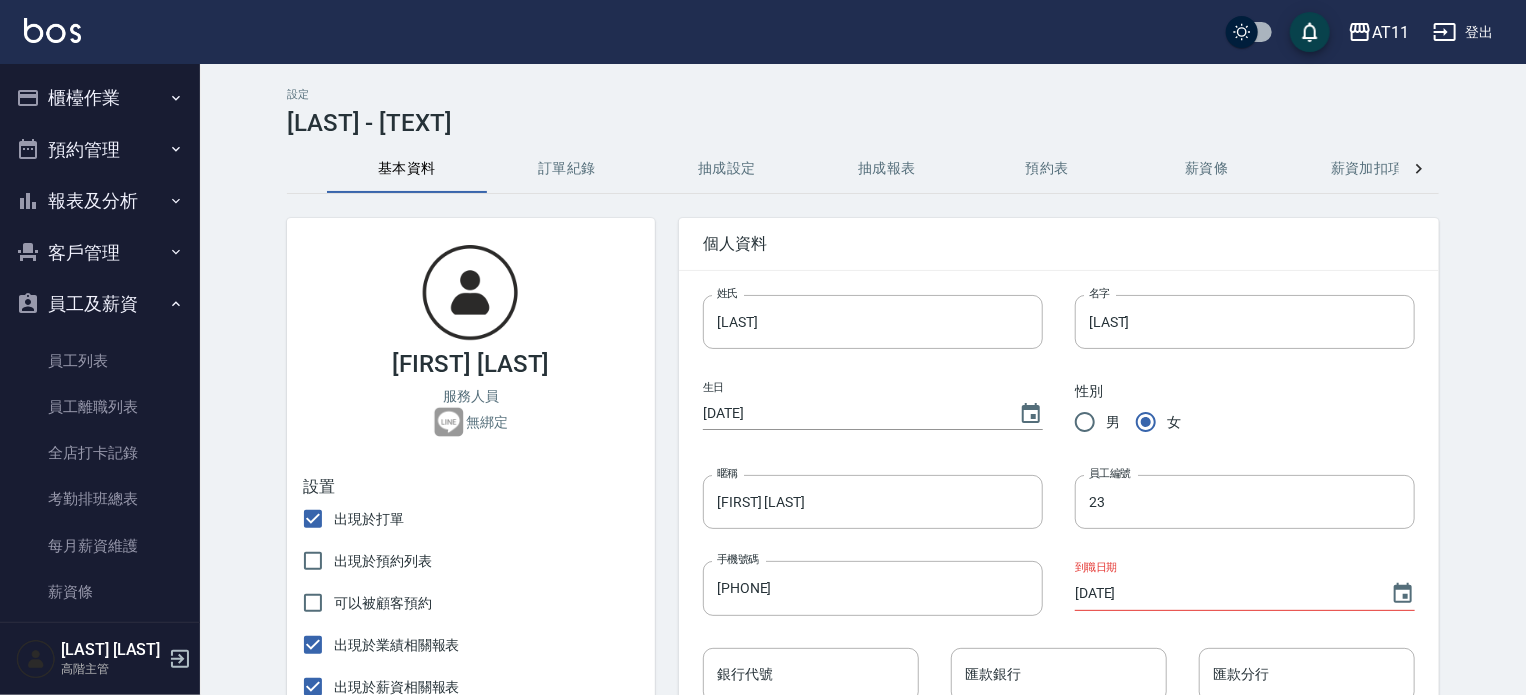 type on "支援" 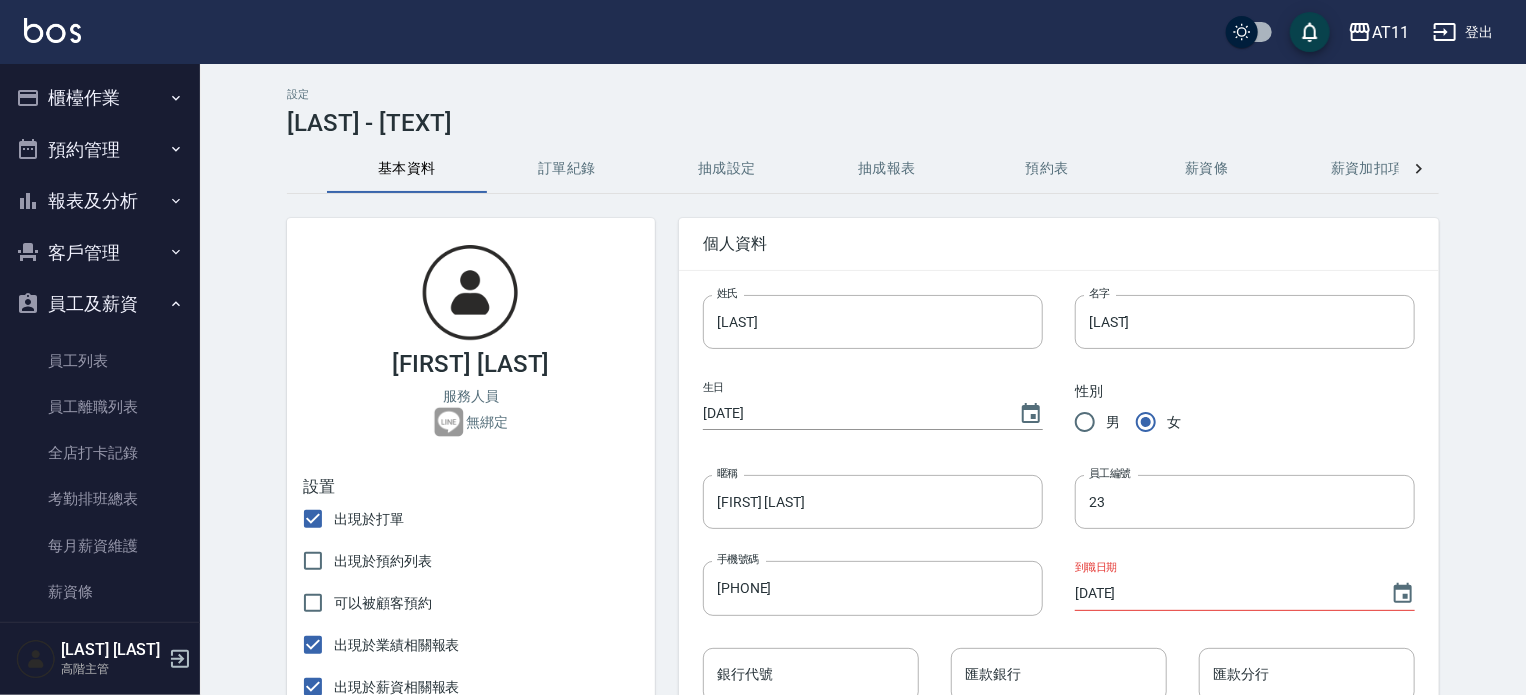 type on "20" 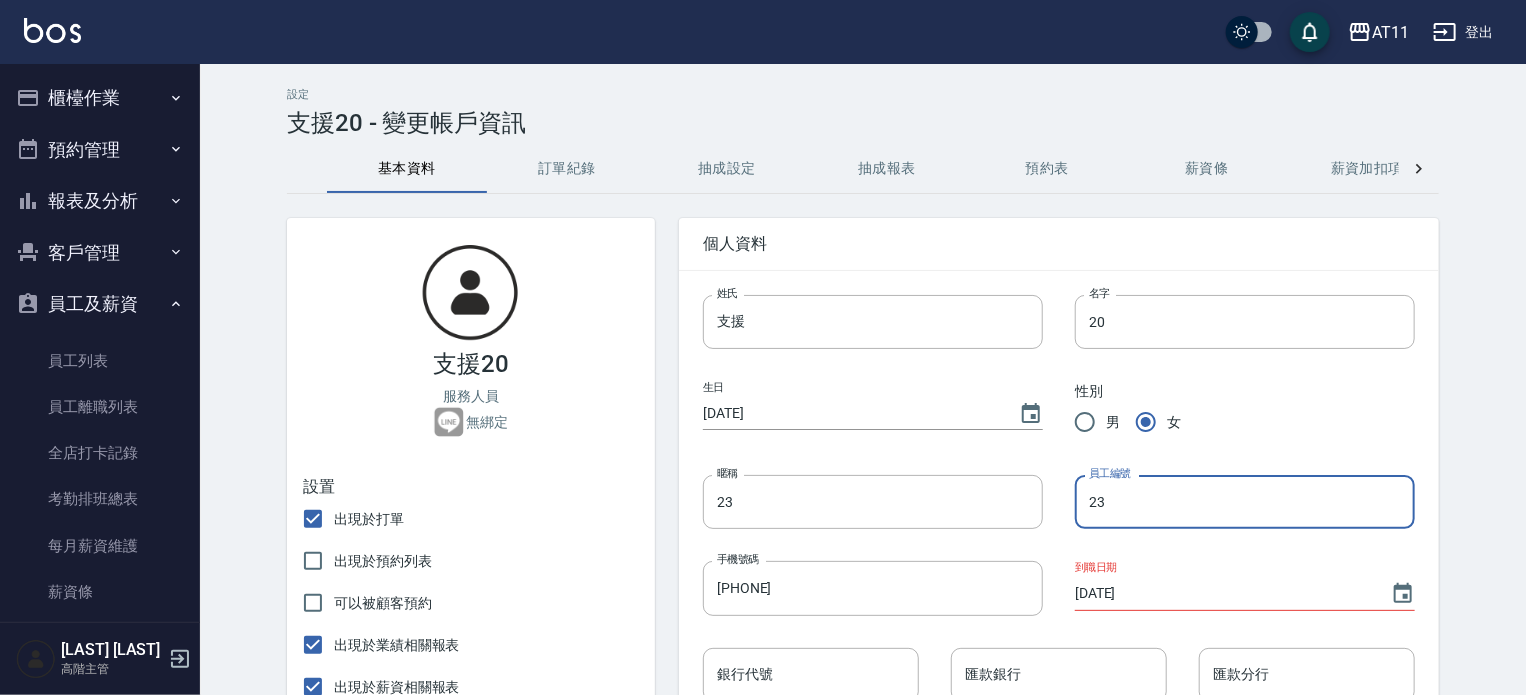 click on "23" at bounding box center (1245, 502) 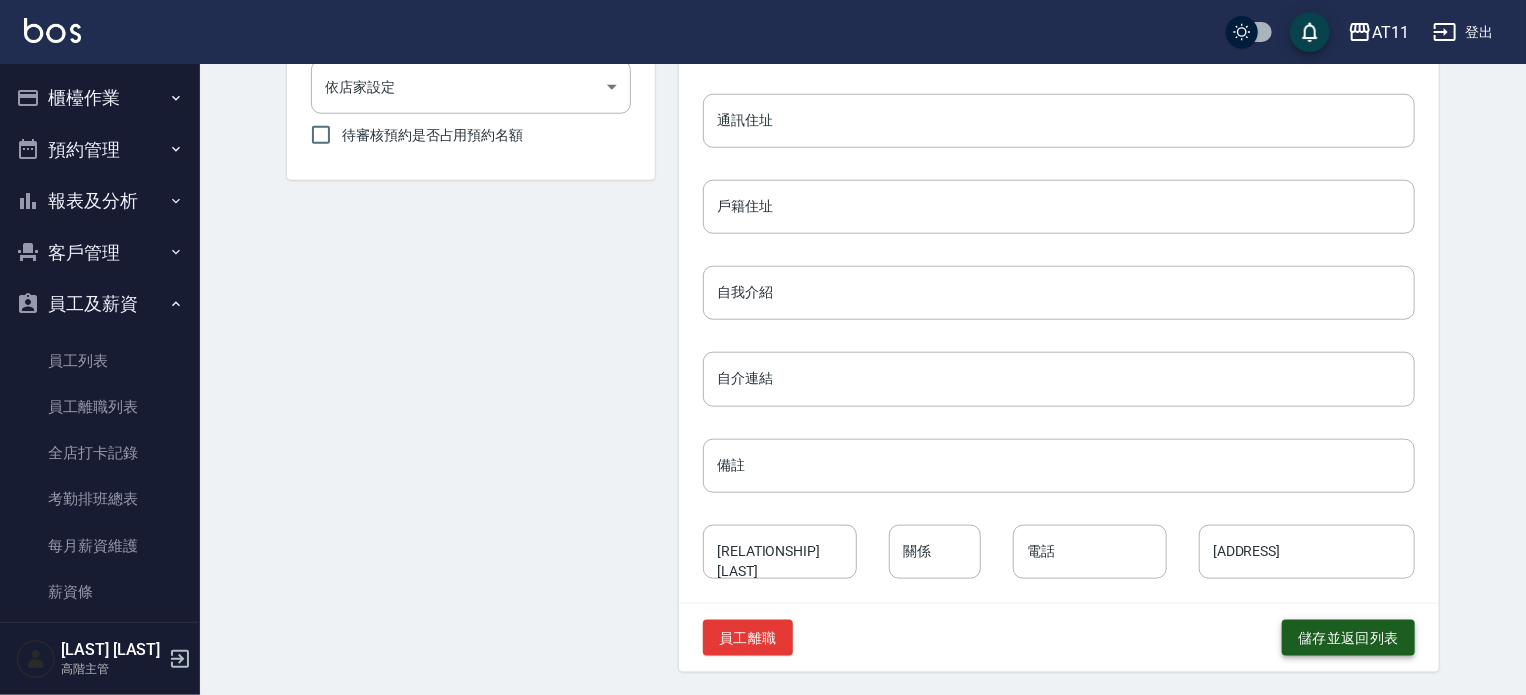 type on "23支援" 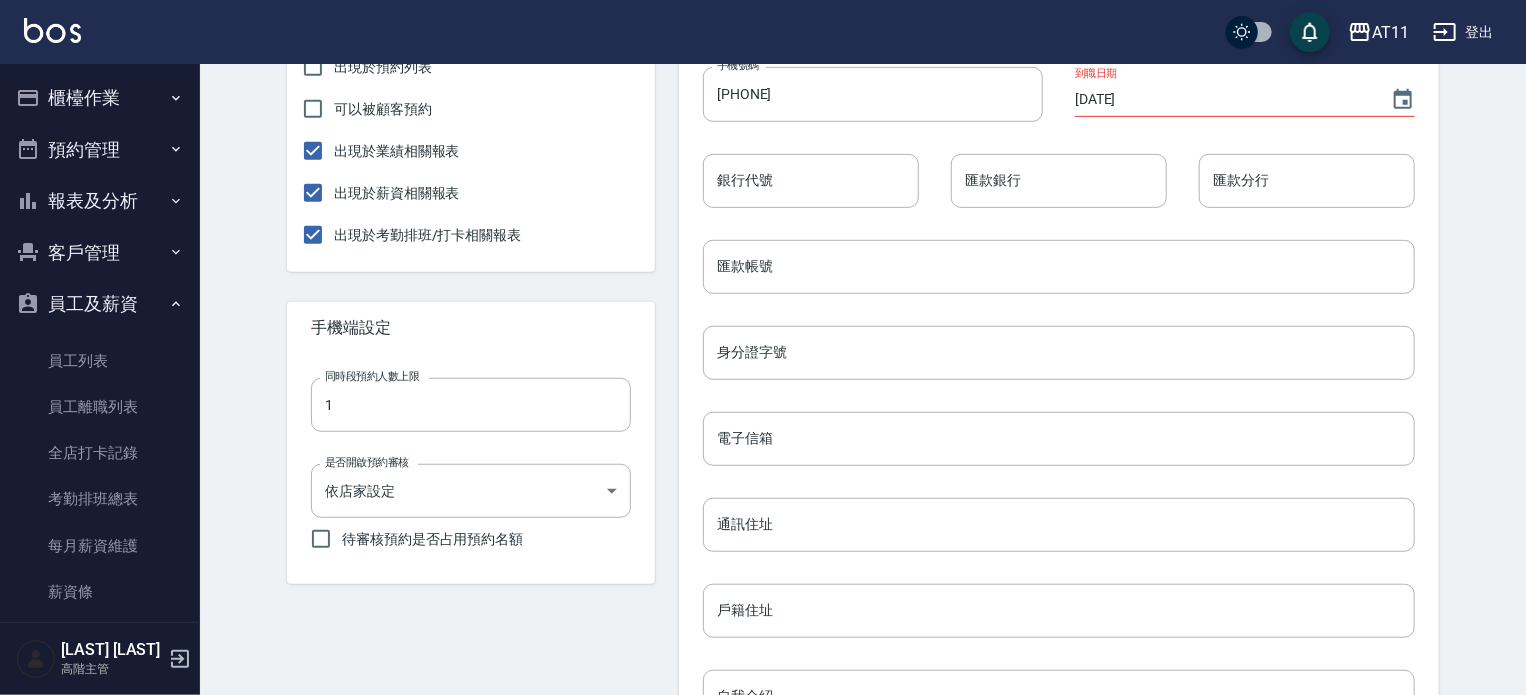 click on "自我介紹 自我介紹" at bounding box center [1043, 681] 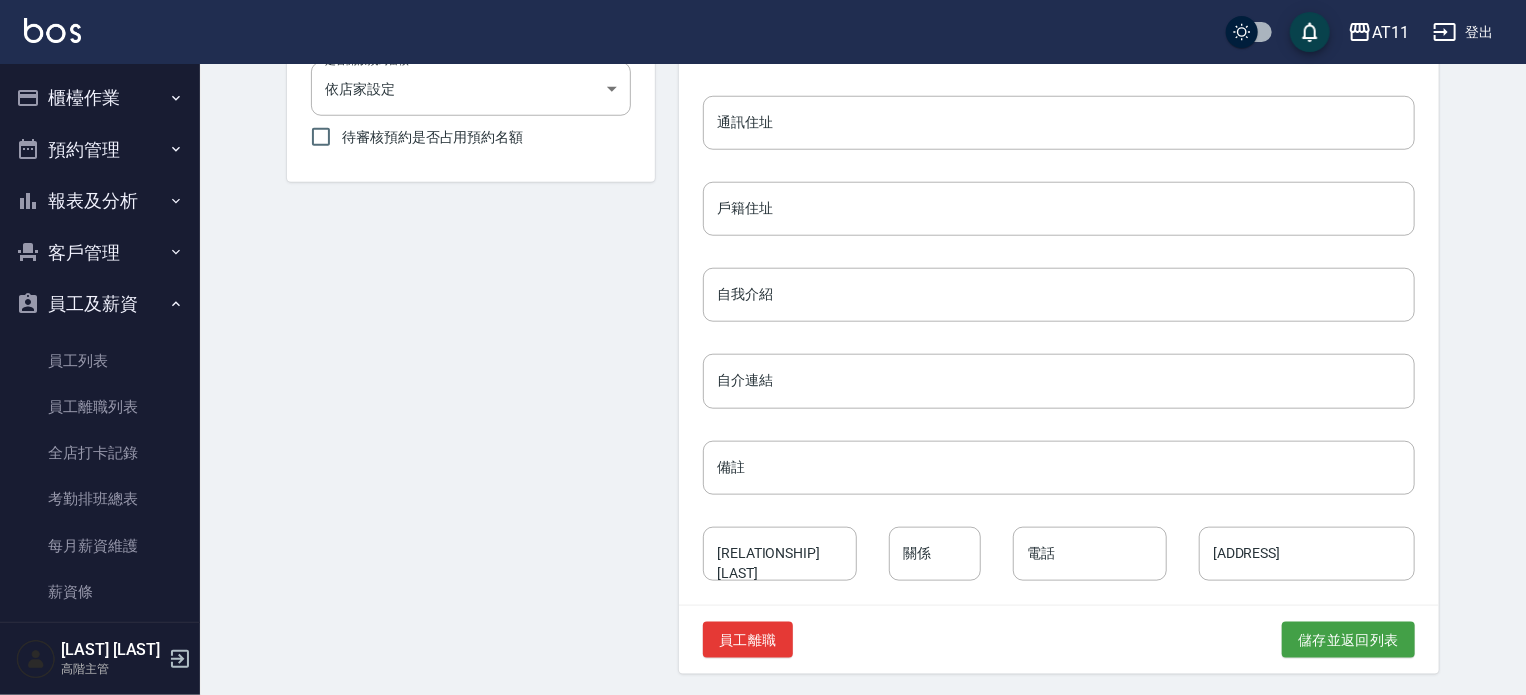 scroll, scrollTop: 898, scrollLeft: 0, axis: vertical 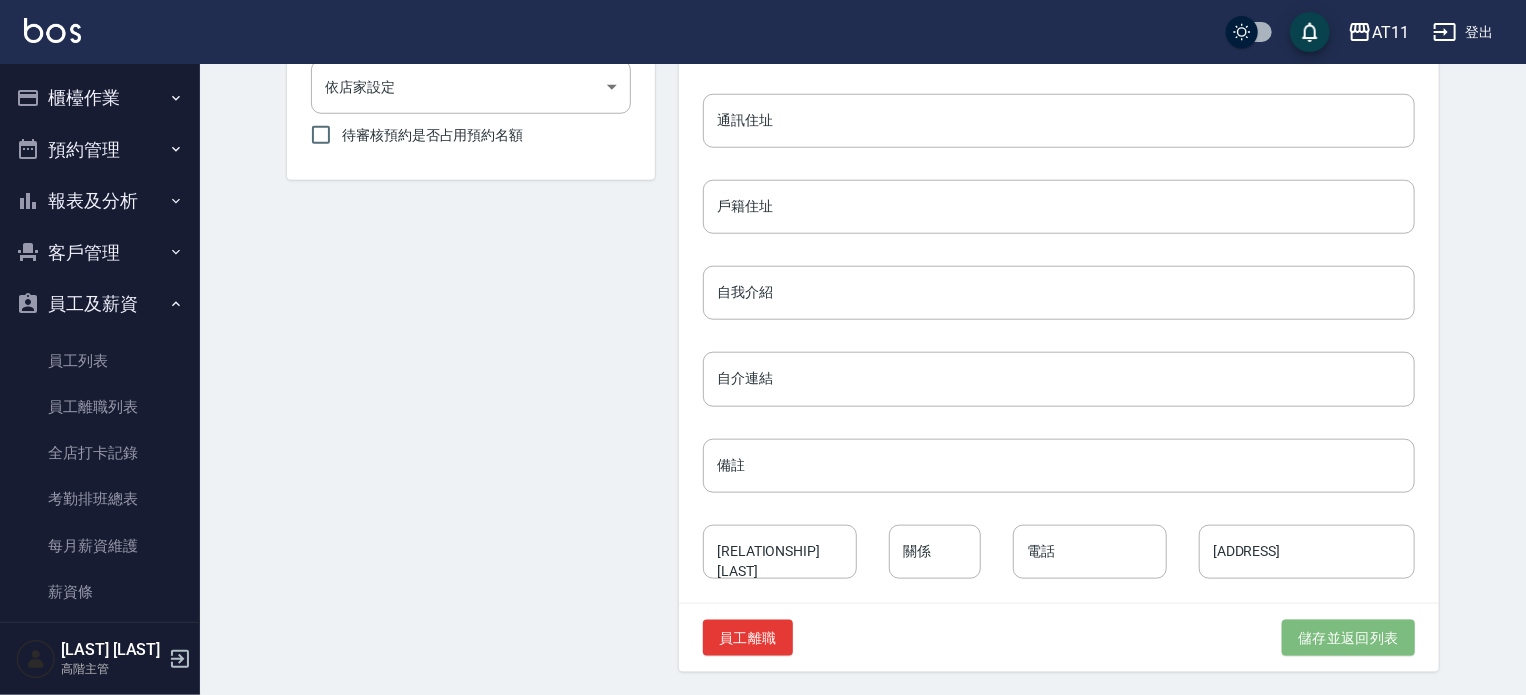 drag, startPoint x: 1340, startPoint y: 634, endPoint x: 1301, endPoint y: 614, distance: 43.829212 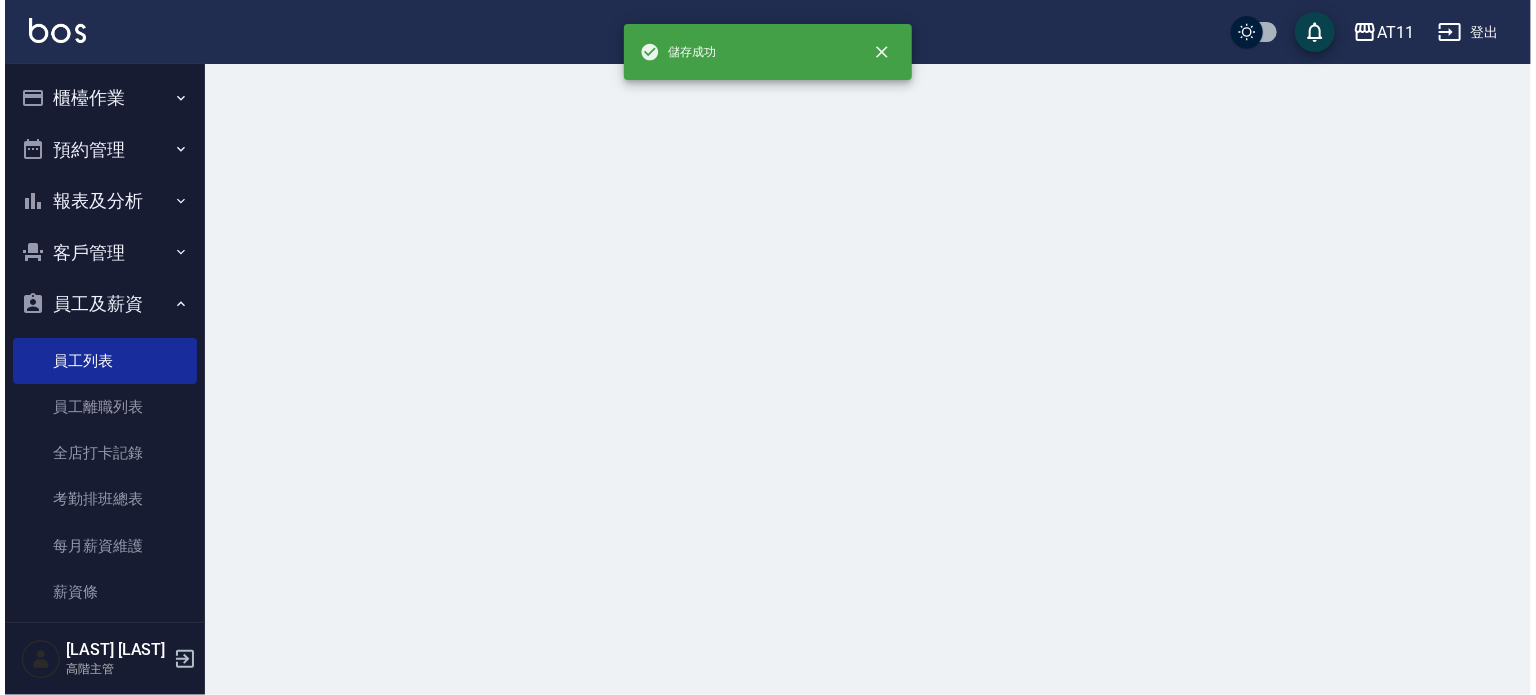 scroll, scrollTop: 0, scrollLeft: 0, axis: both 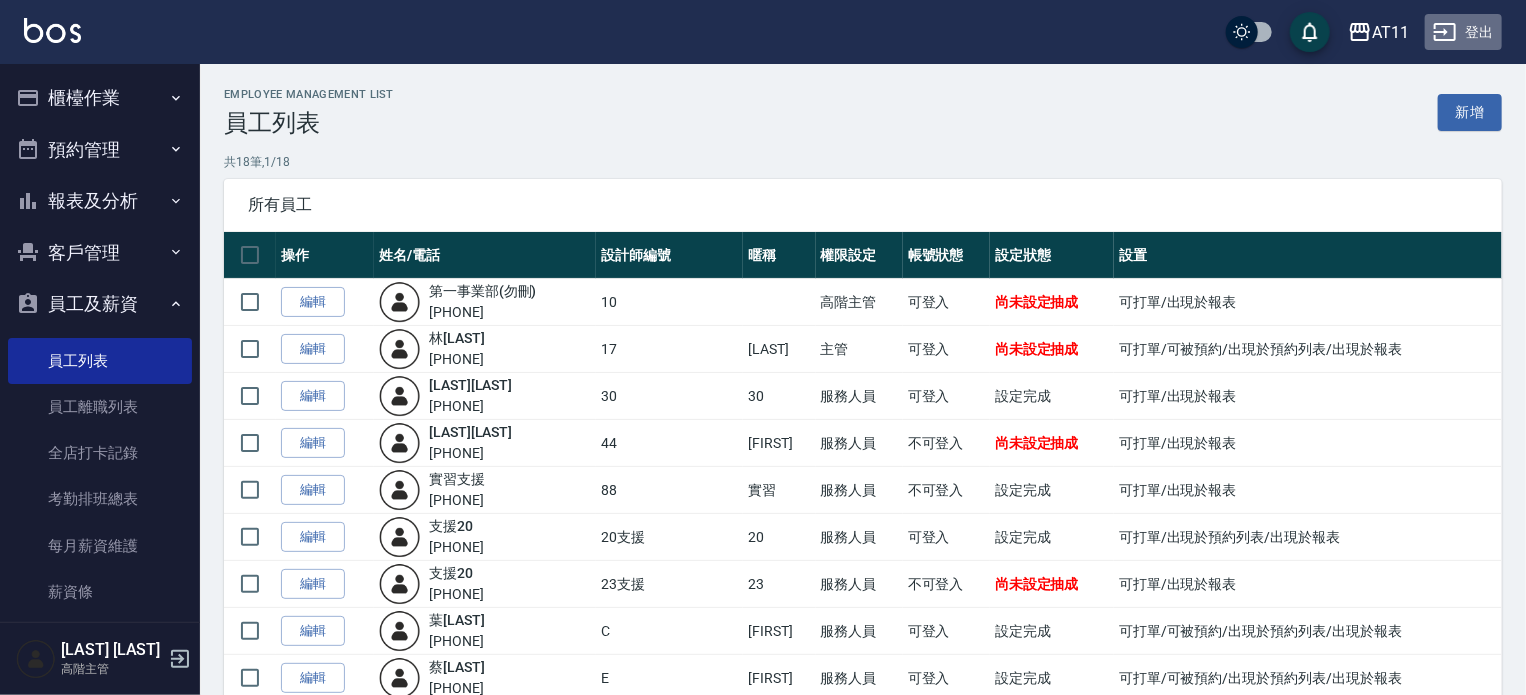 click on "登出" at bounding box center (1463, 32) 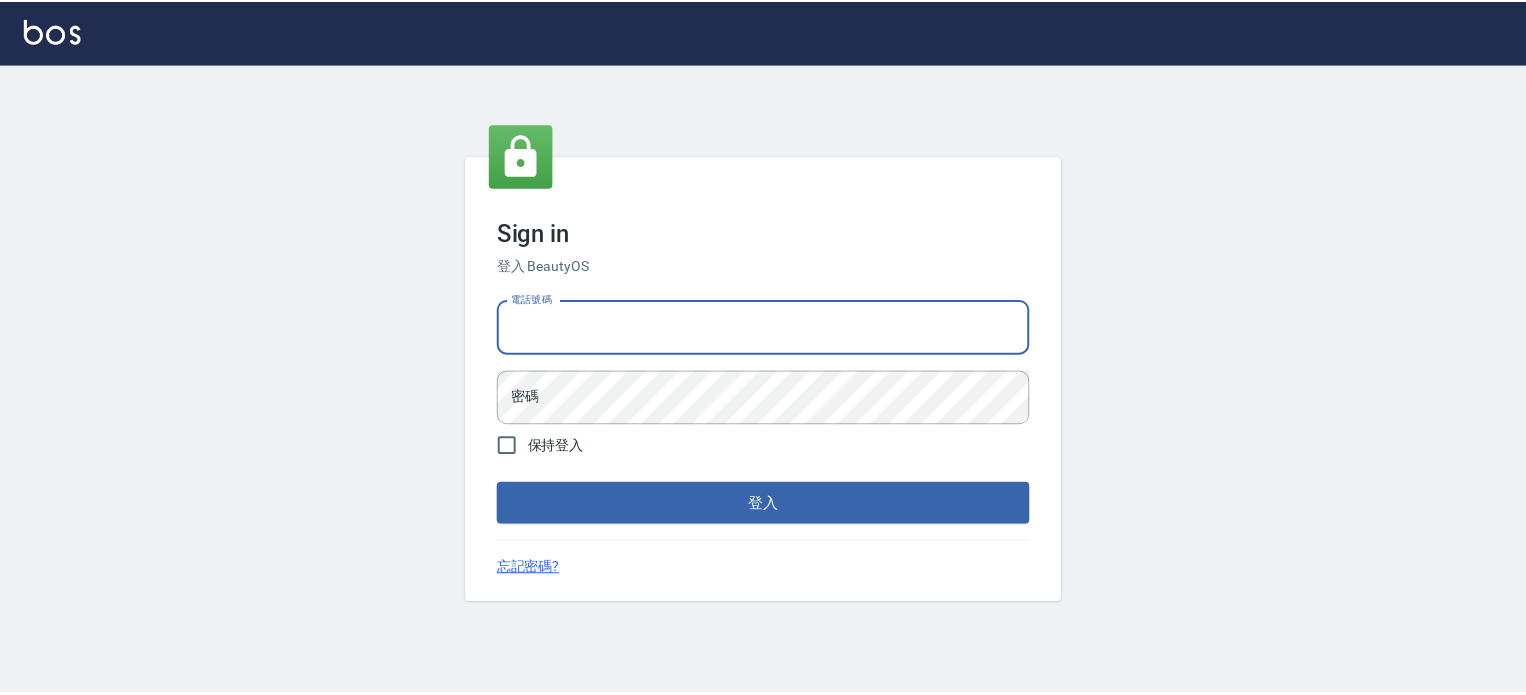 scroll, scrollTop: 0, scrollLeft: 0, axis: both 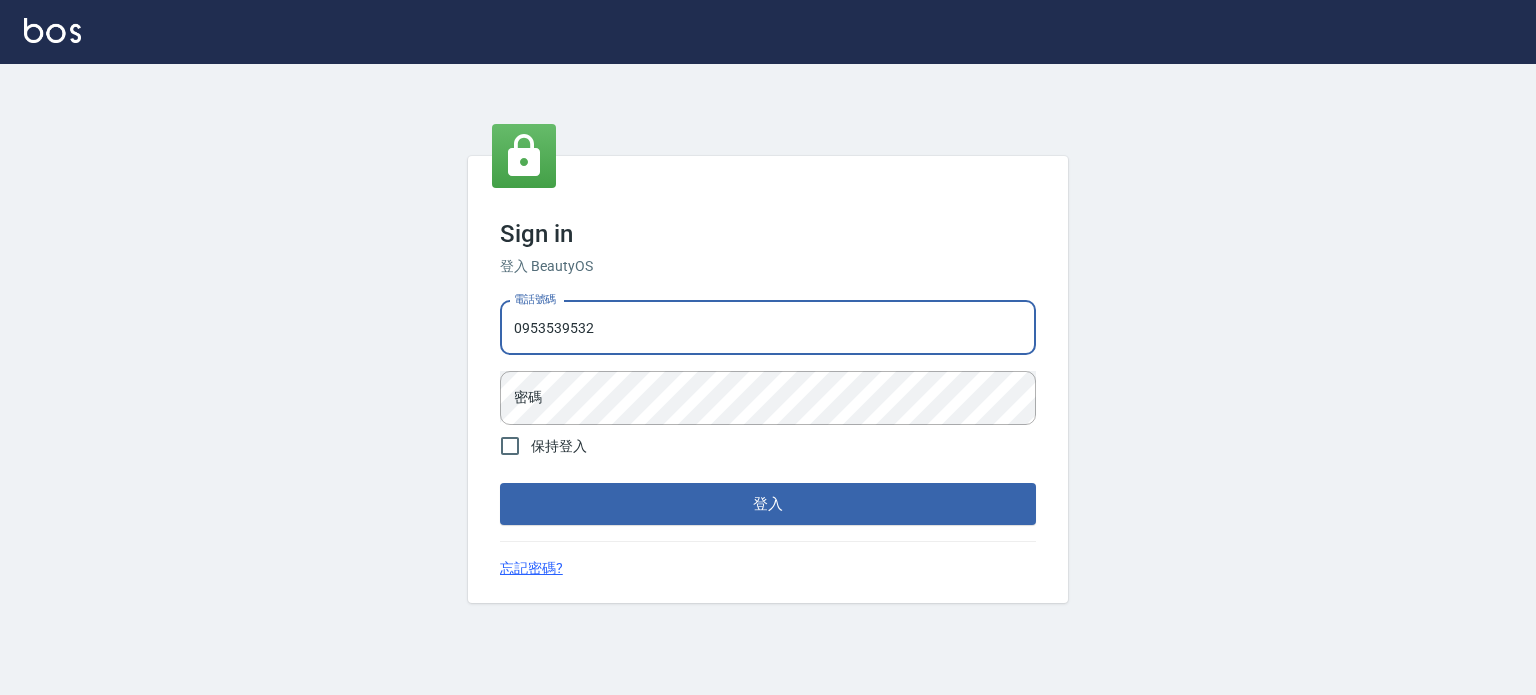 type on "0953539532" 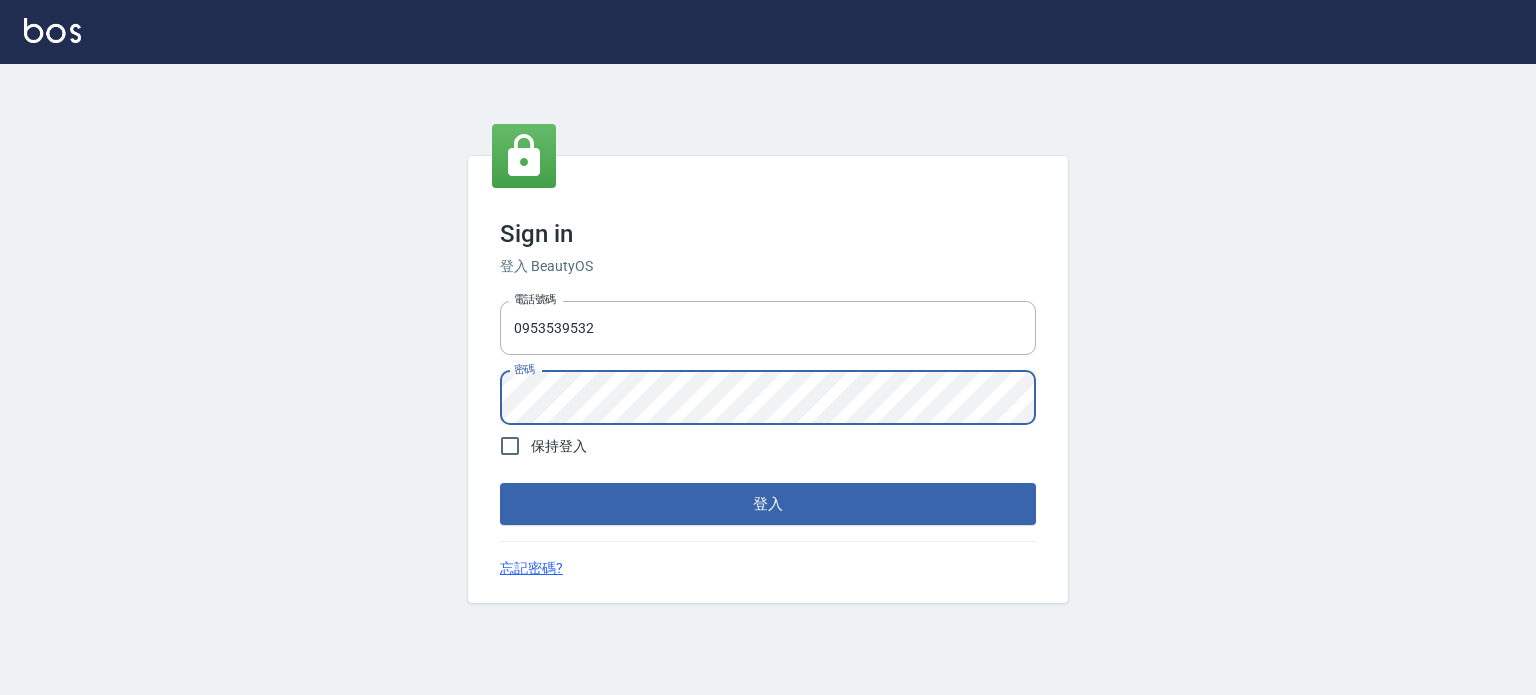 click on "登入" at bounding box center [768, 504] 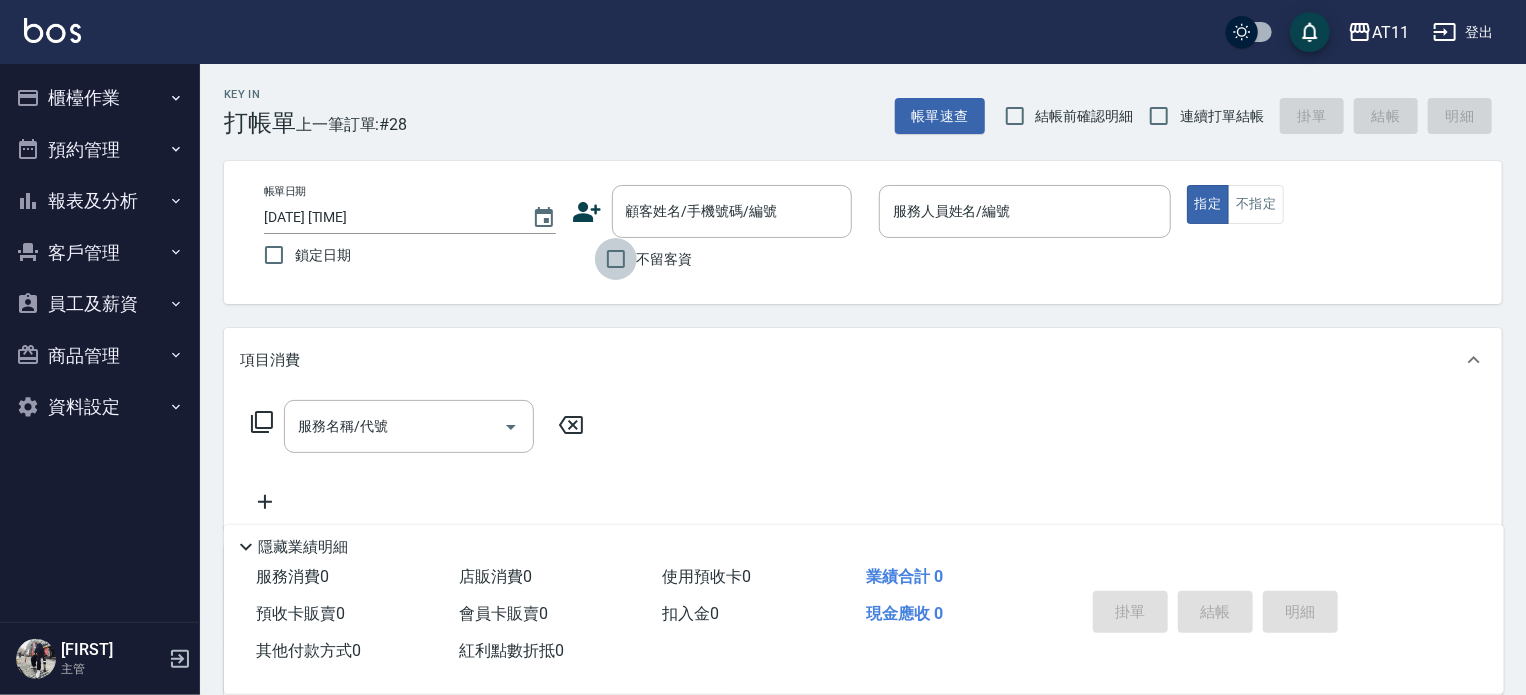 click on "不留客資" at bounding box center (616, 259) 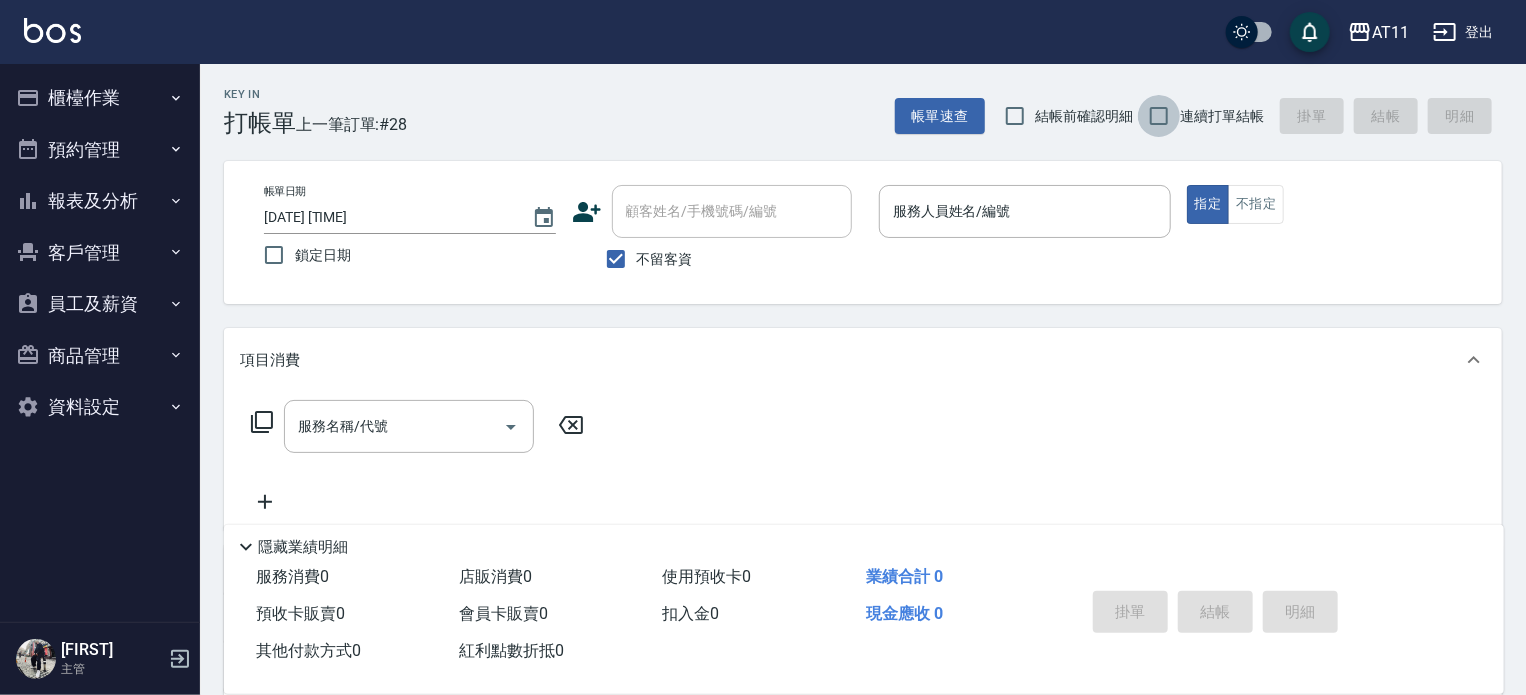 click on "連續打單結帳" at bounding box center (1159, 116) 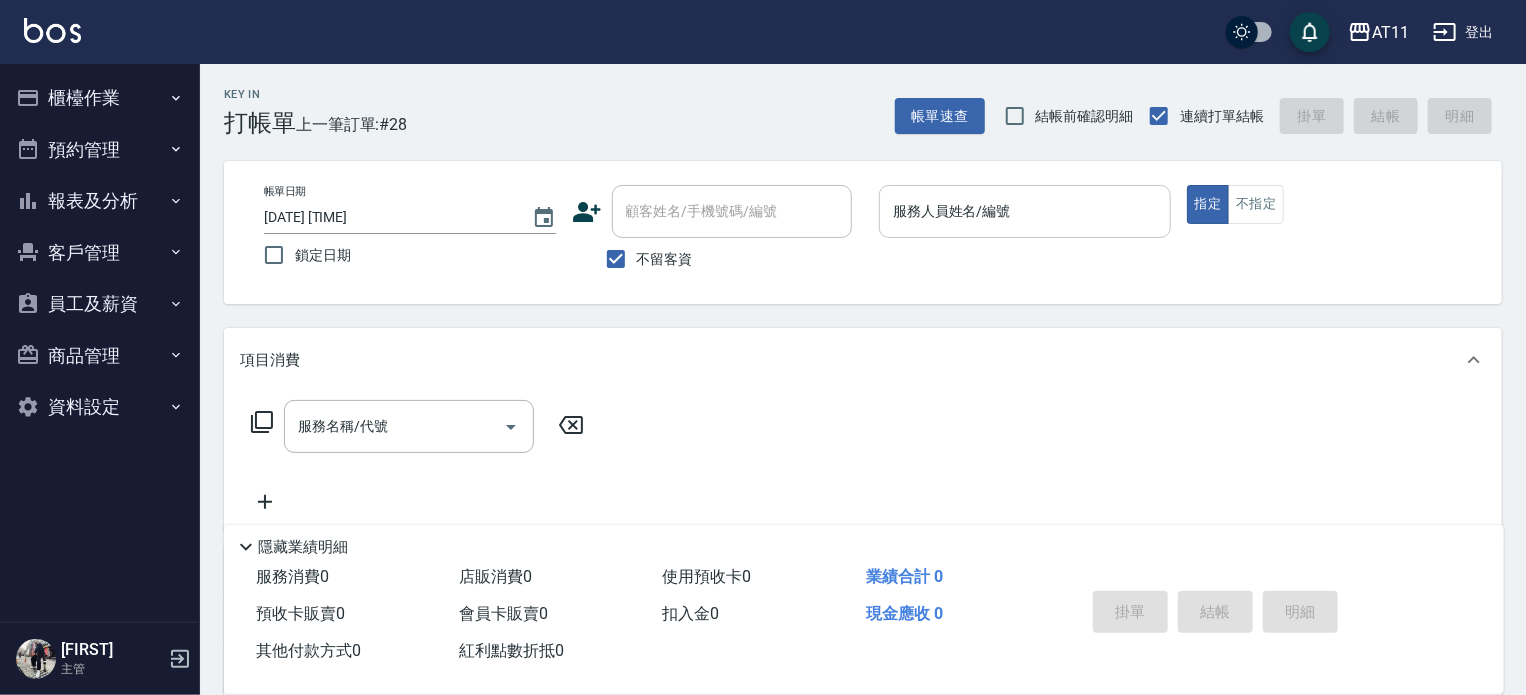click on "服務人員姓名/編號" at bounding box center [1025, 211] 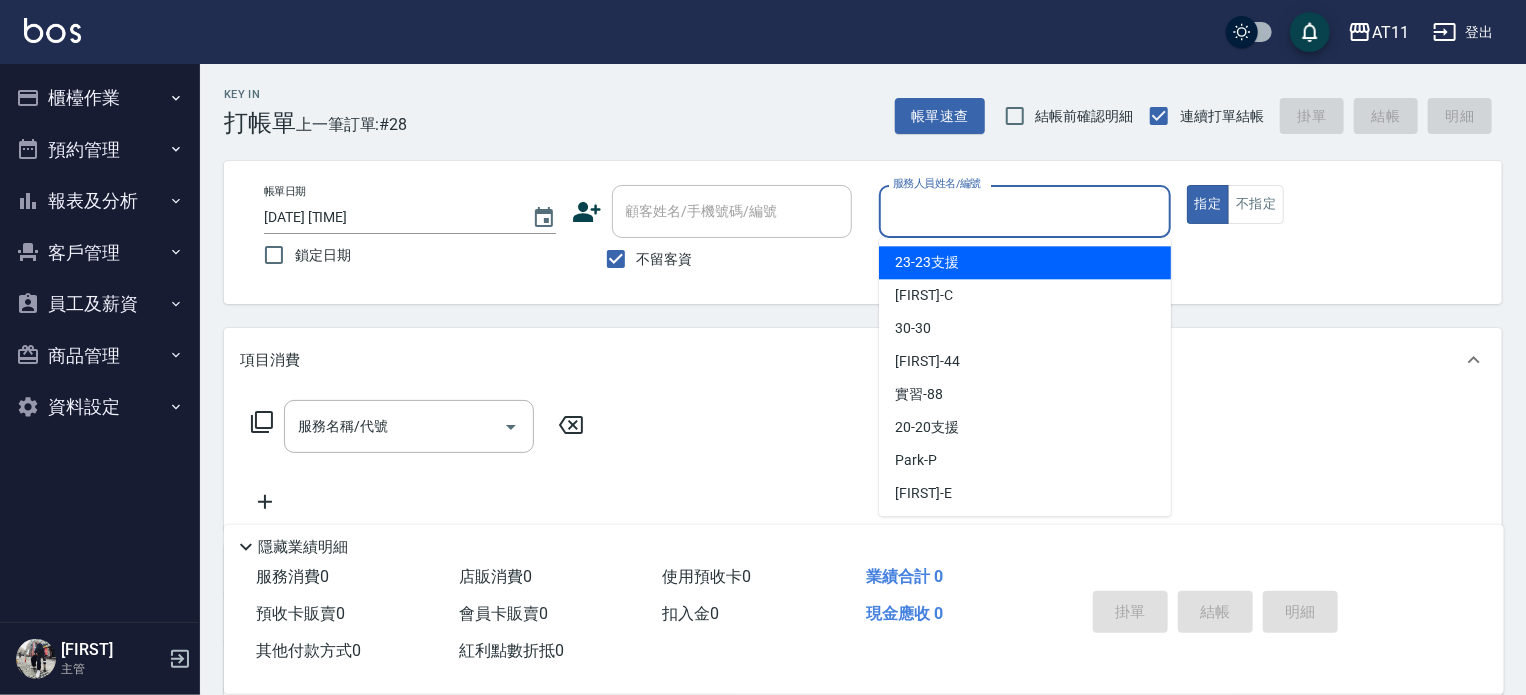 type on "ㄍ" 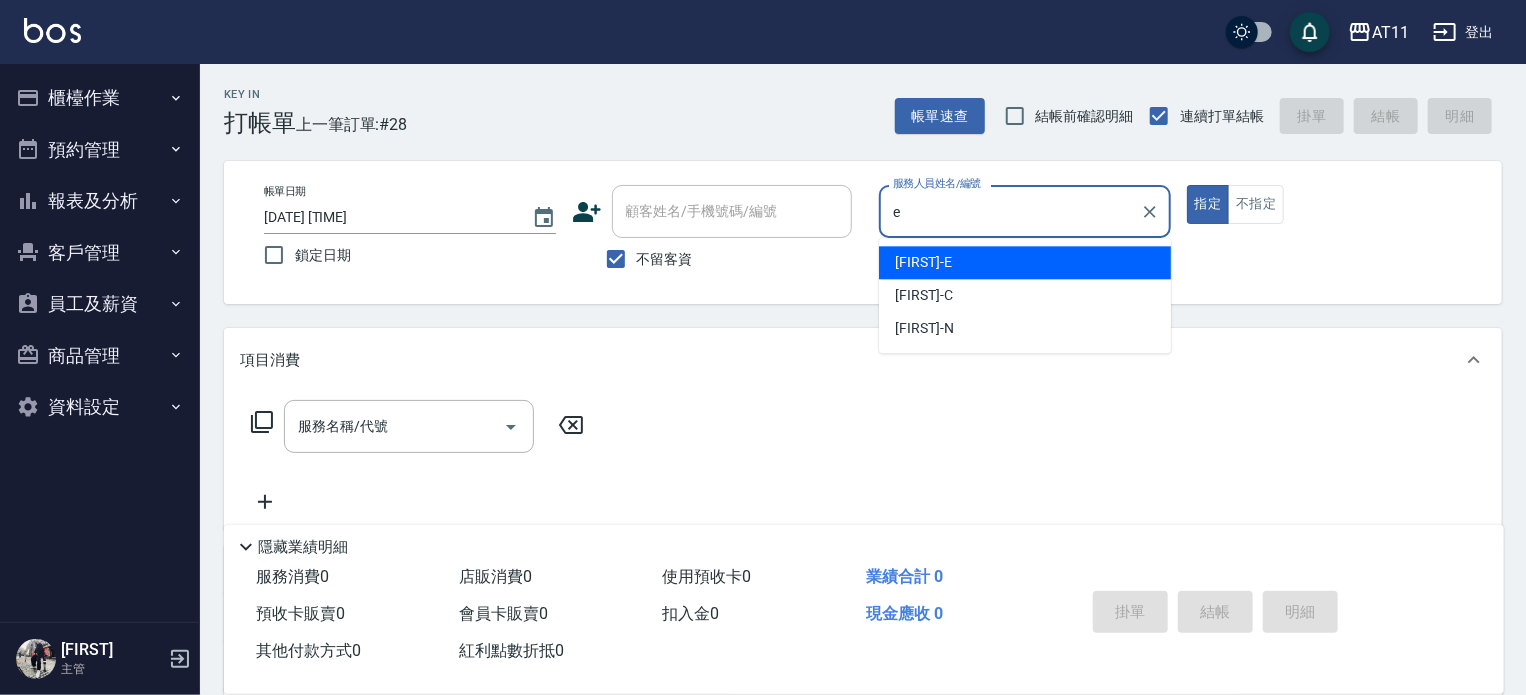 type on "EVA-E" 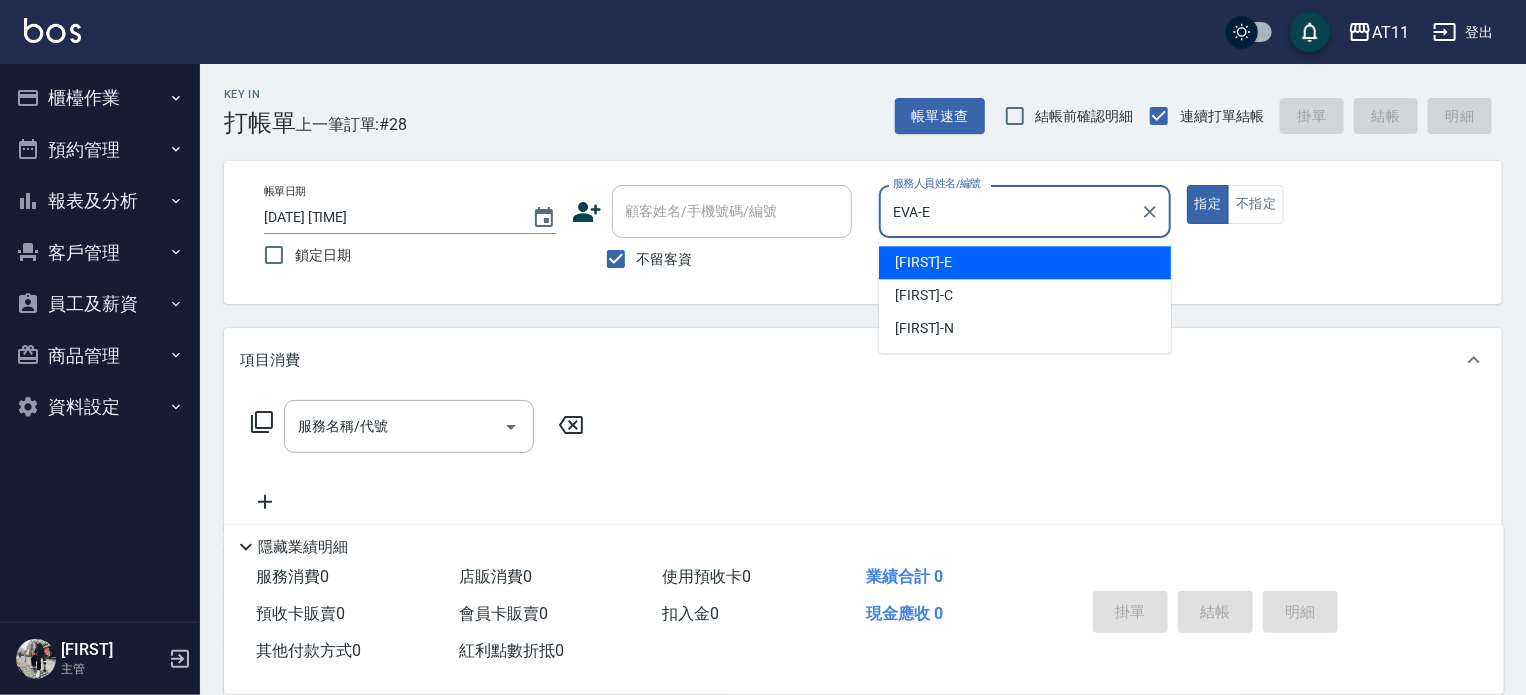 type on "true" 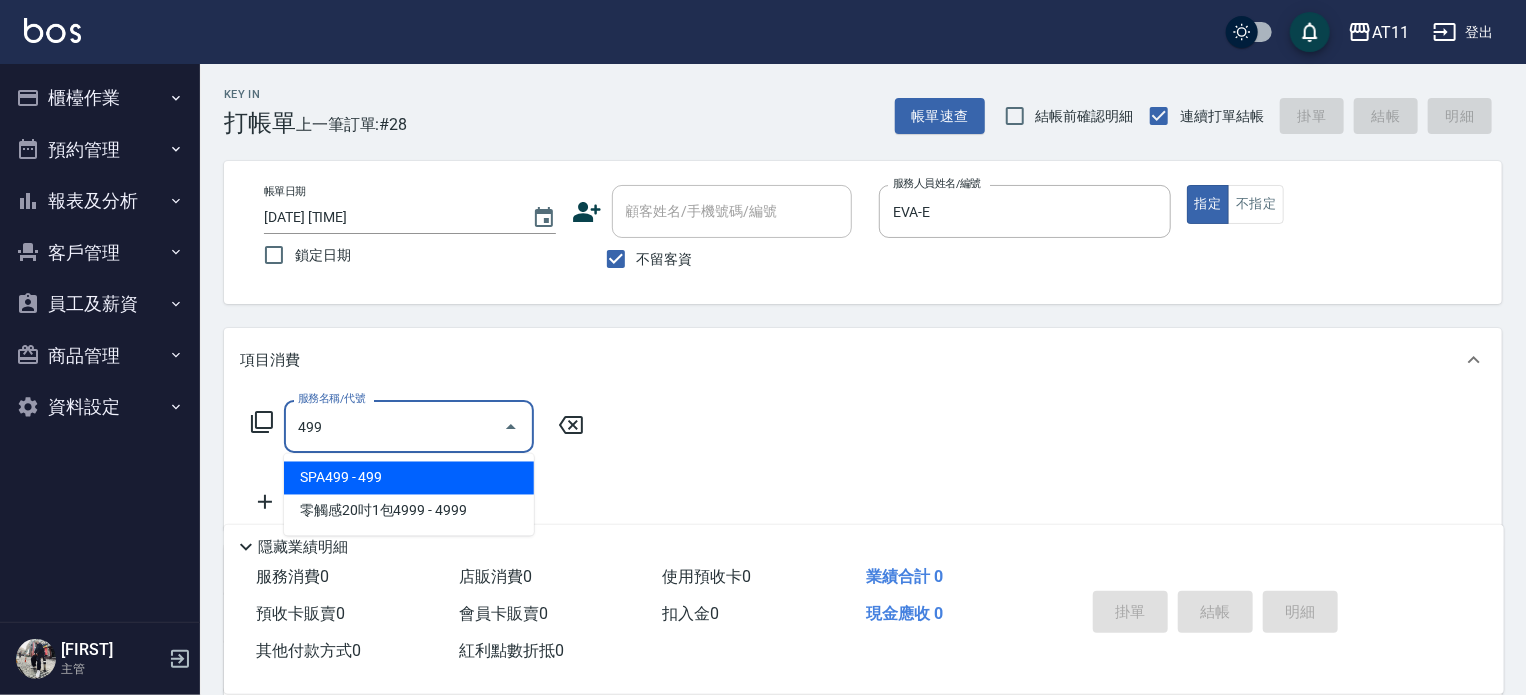 type on "SPA499(499)" 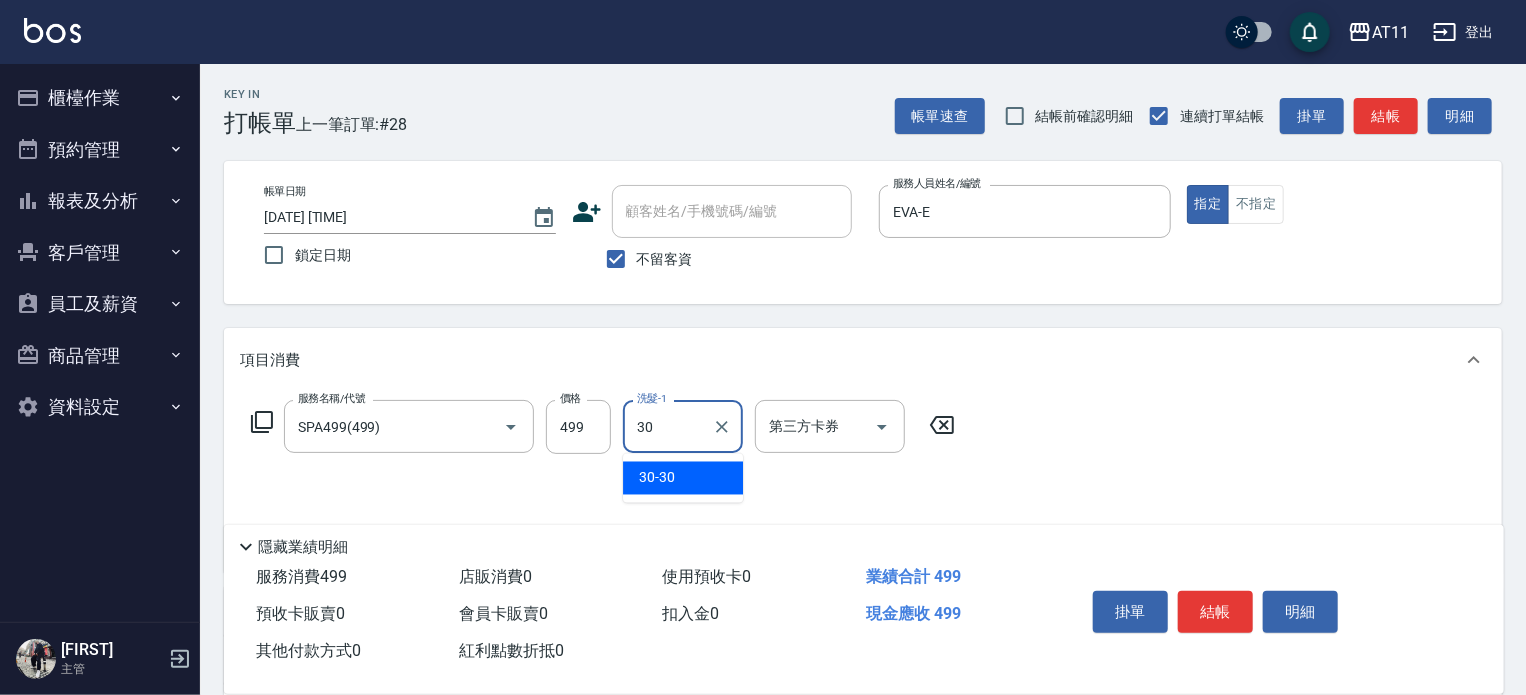 type on "30-30" 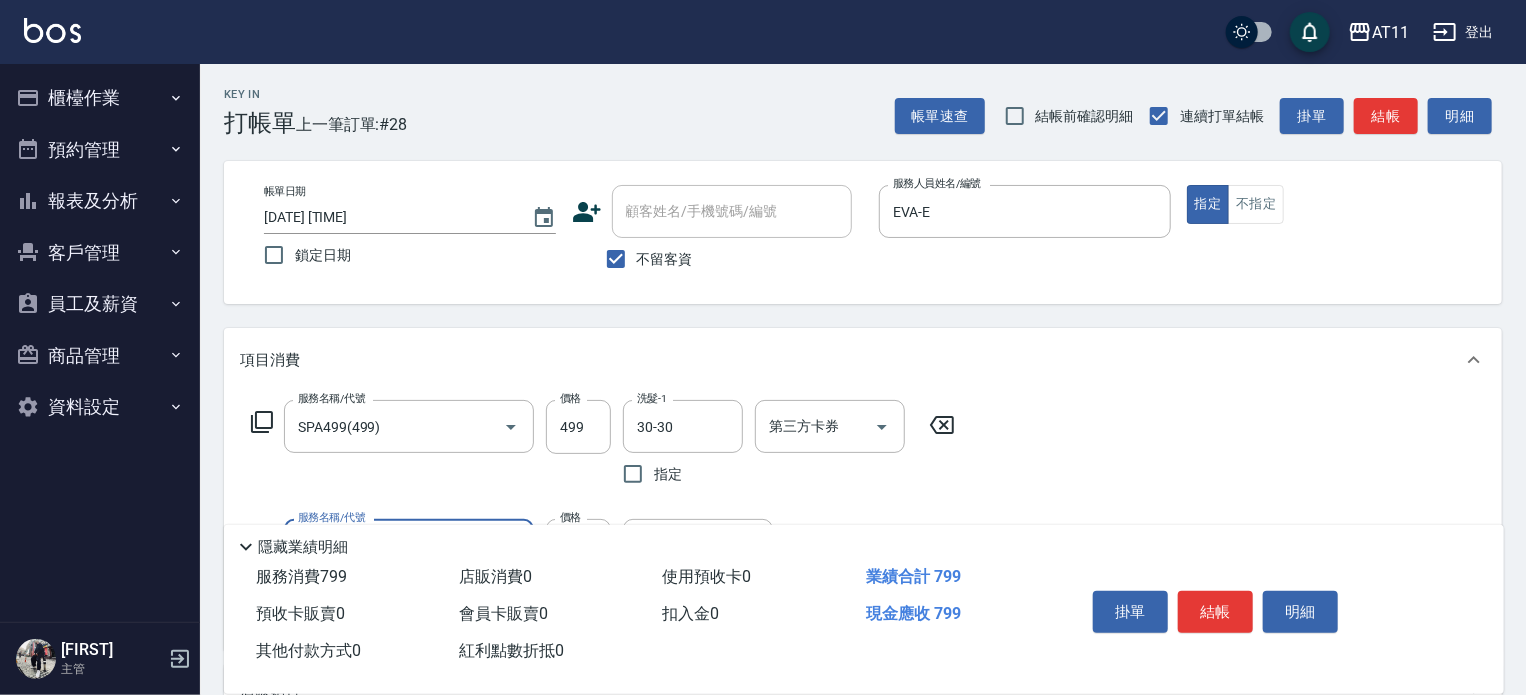 type on "A級剪髮(300)" 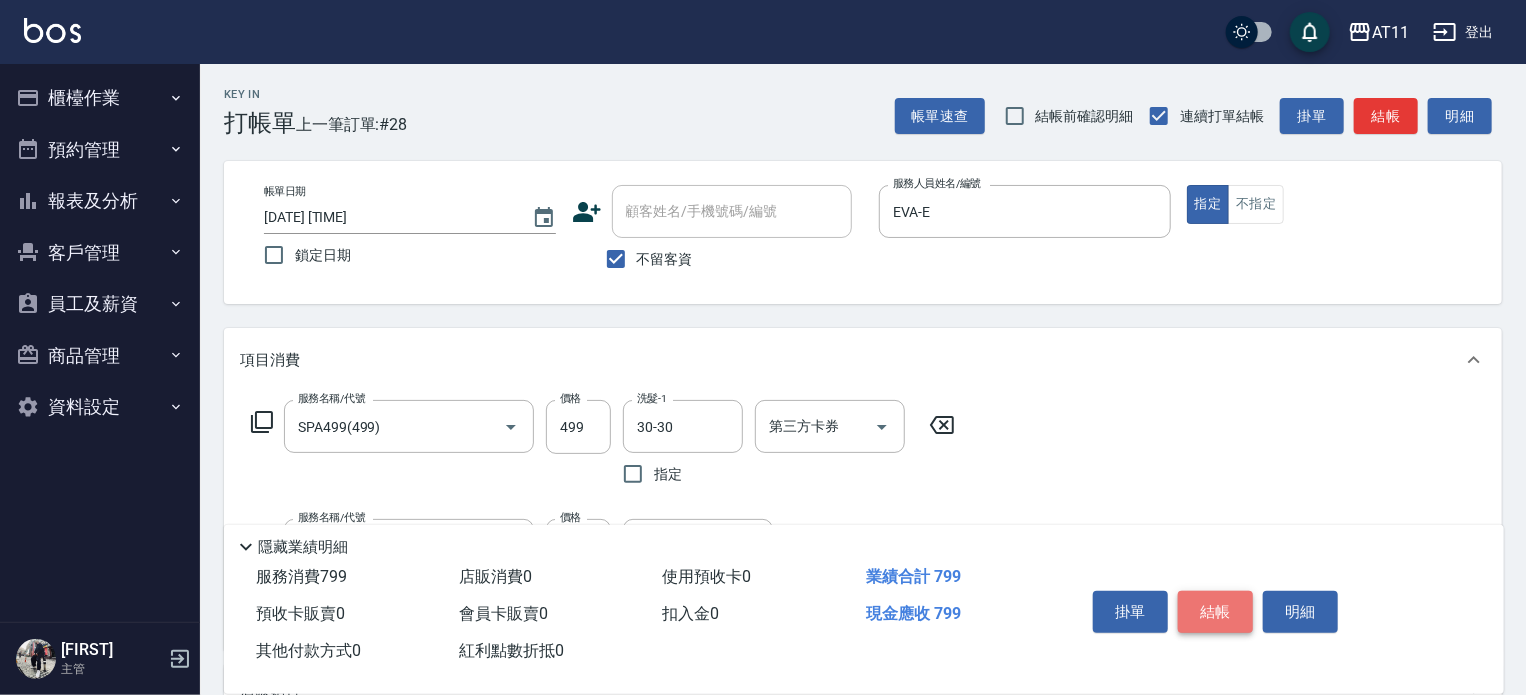 click on "結帳" at bounding box center [1215, 612] 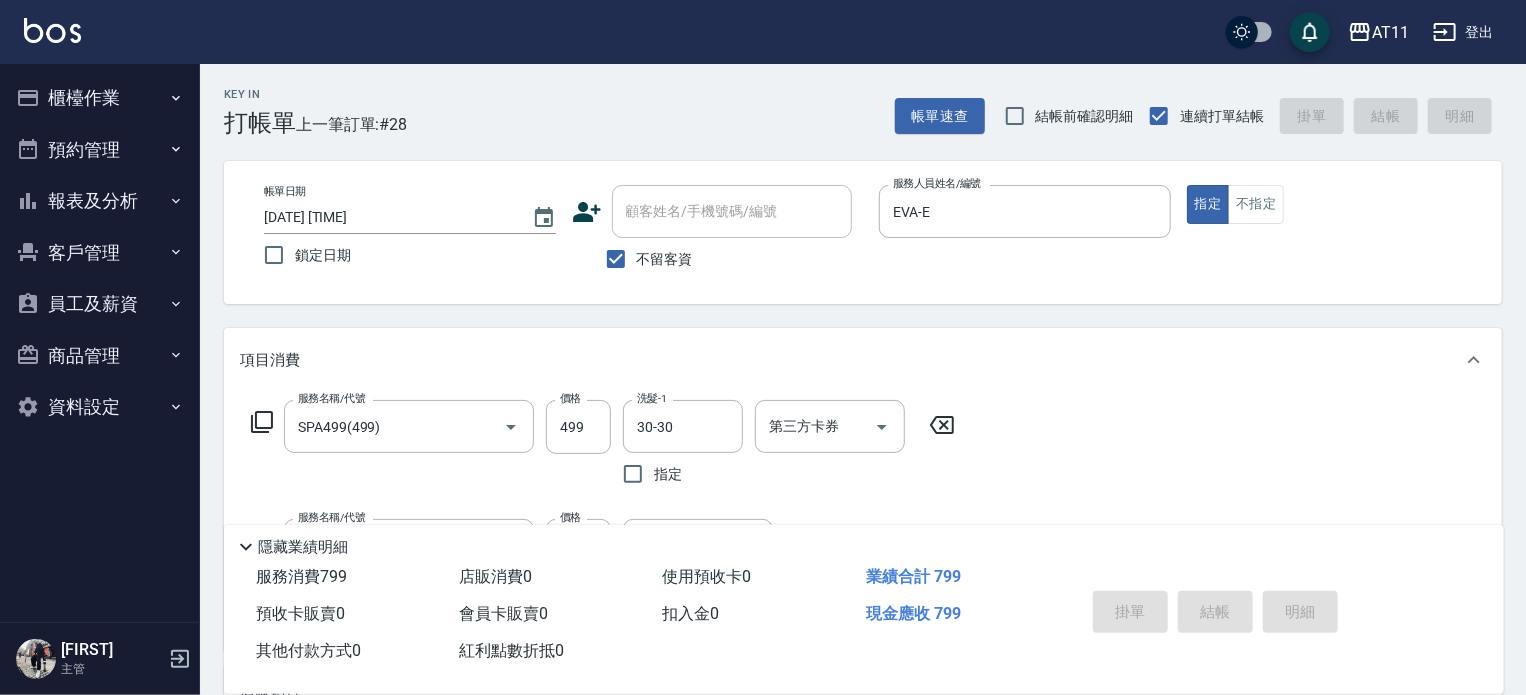 type on "[DATE] [TIME]" 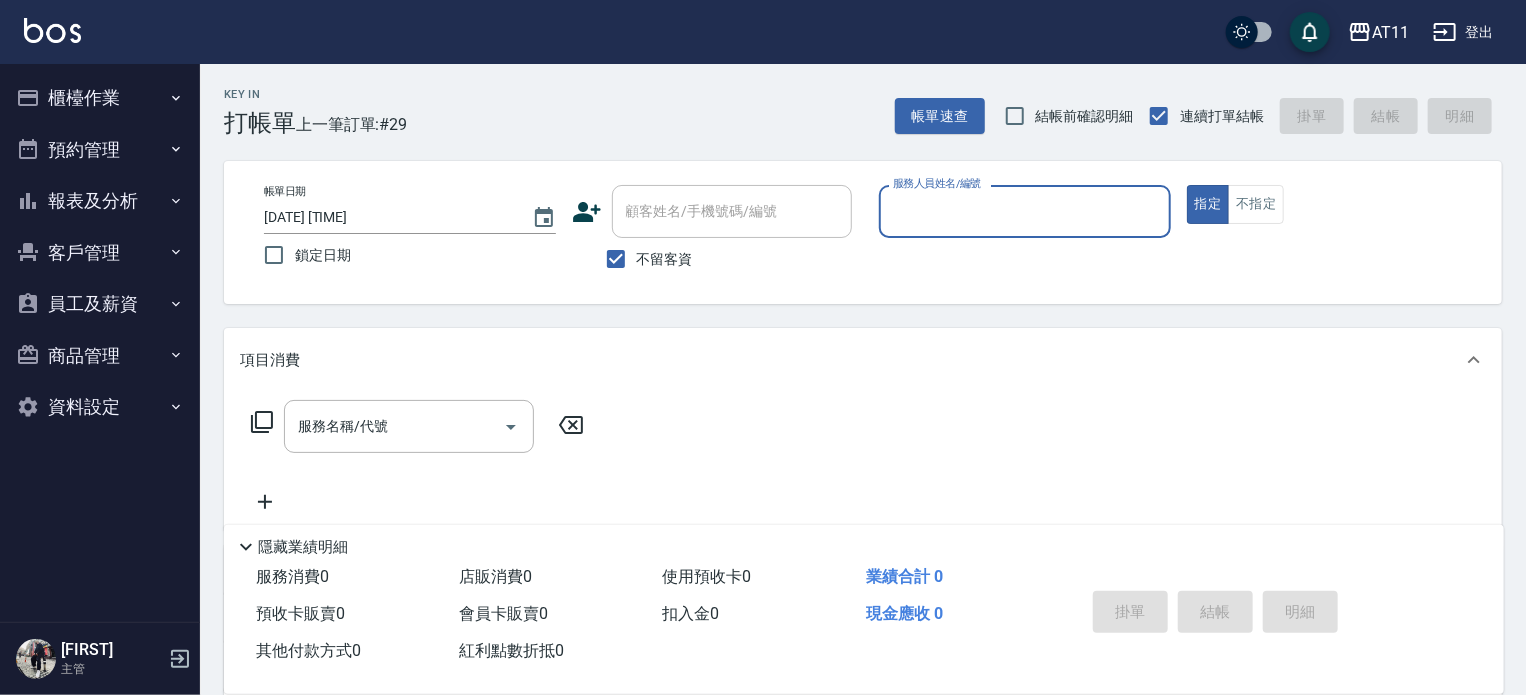 click on "櫃檯作業" at bounding box center (100, 98) 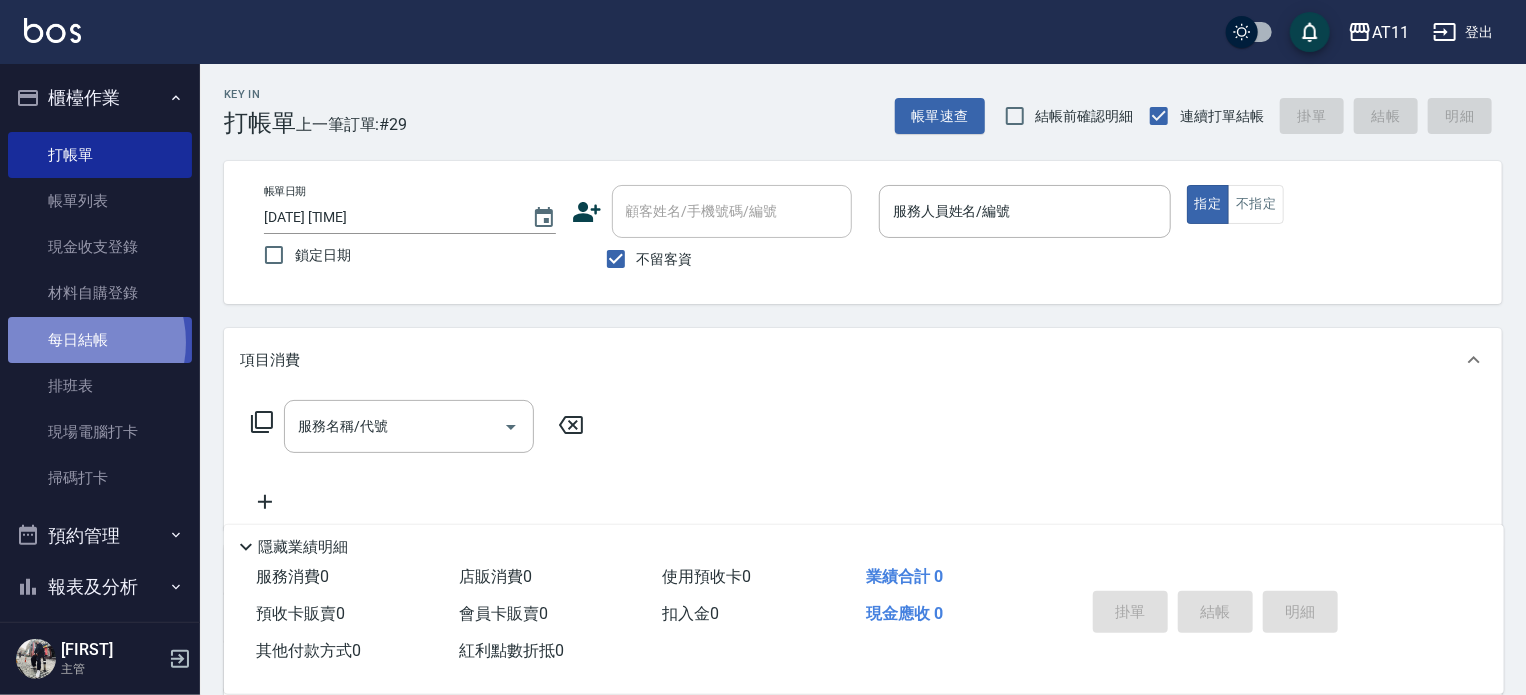 click on "每日結帳" at bounding box center [100, 340] 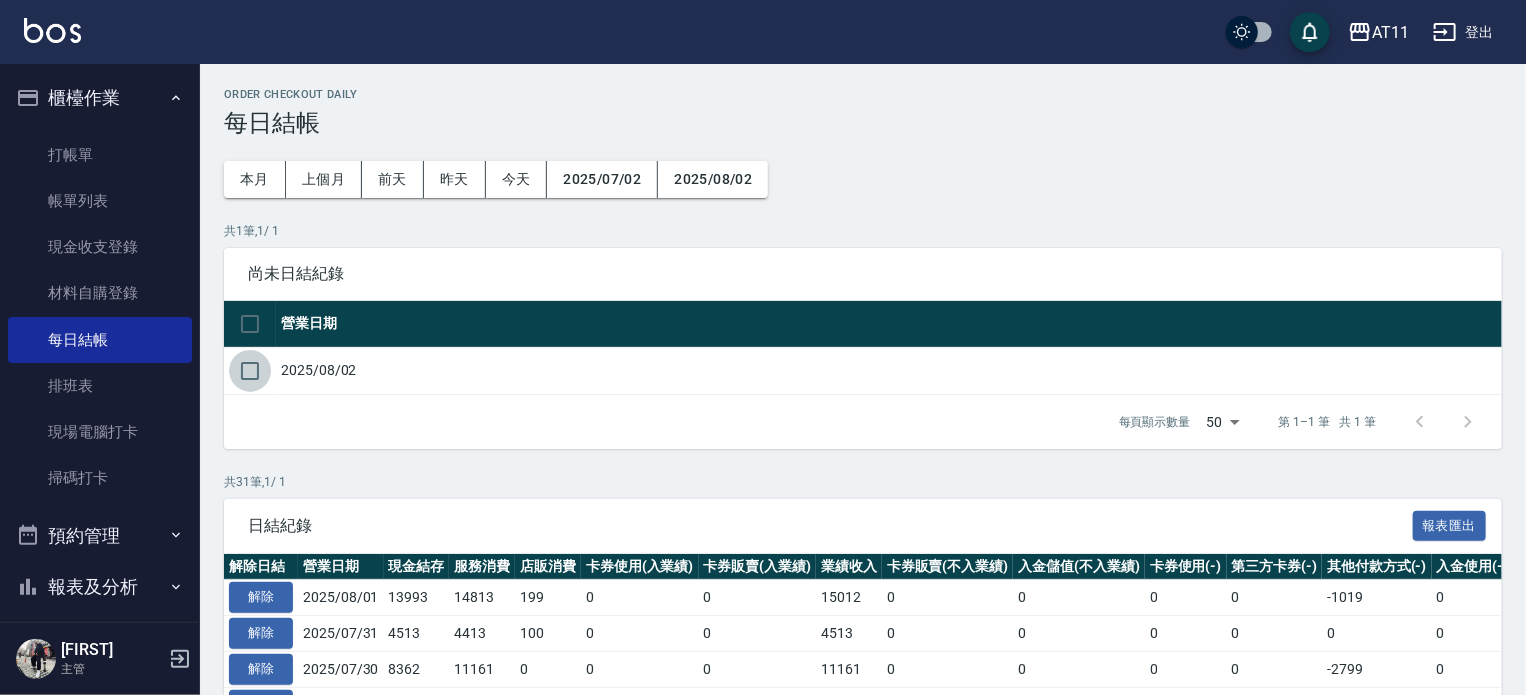 drag, startPoint x: 255, startPoint y: 371, endPoint x: 279, endPoint y: 365, distance: 24.738634 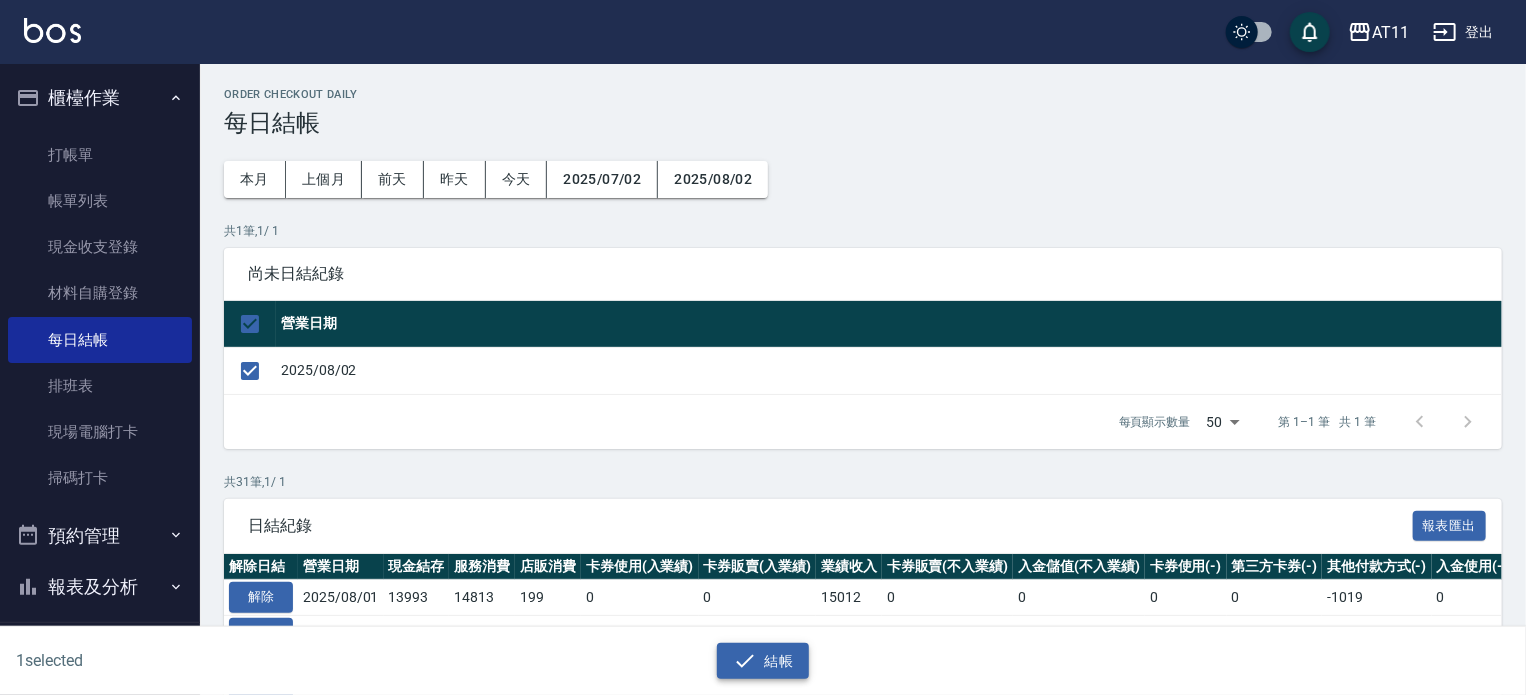click on "結帳" at bounding box center [763, 661] 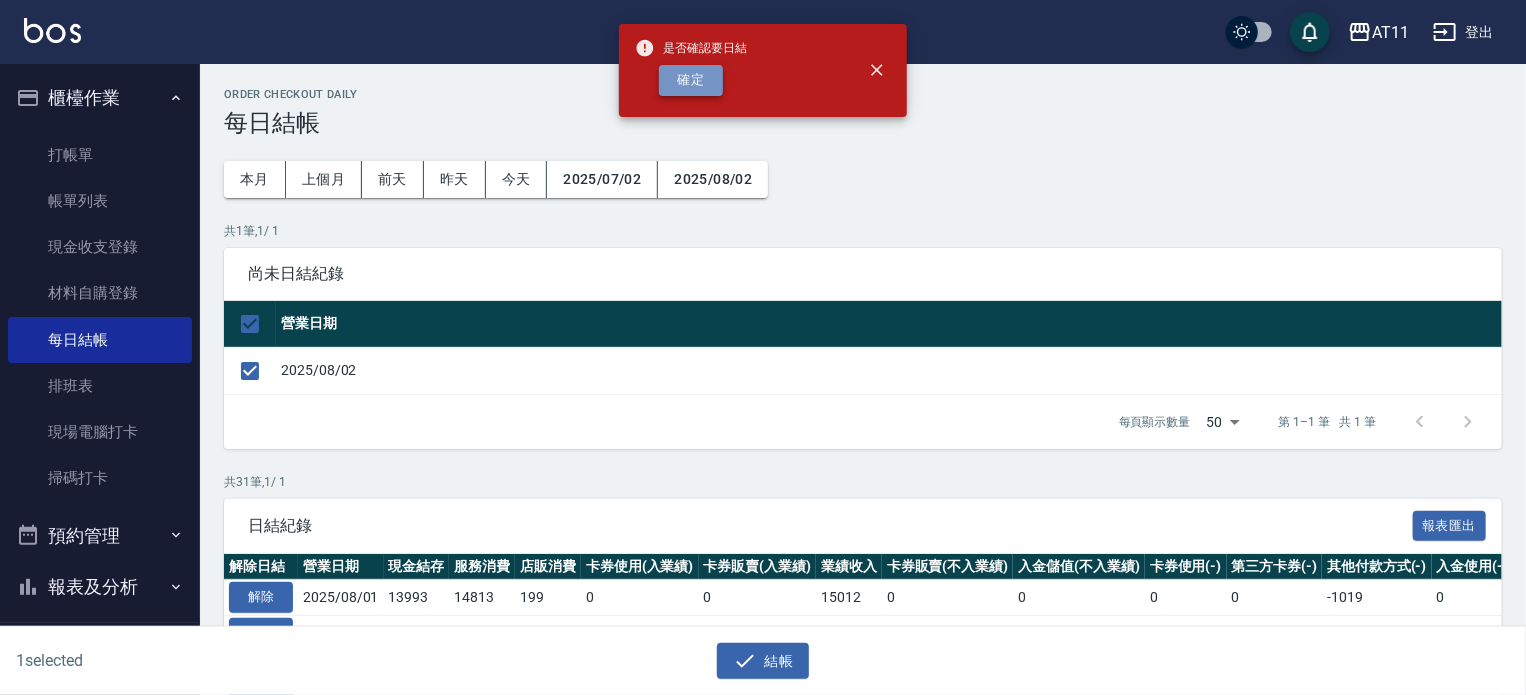 click on "確定" at bounding box center [691, 80] 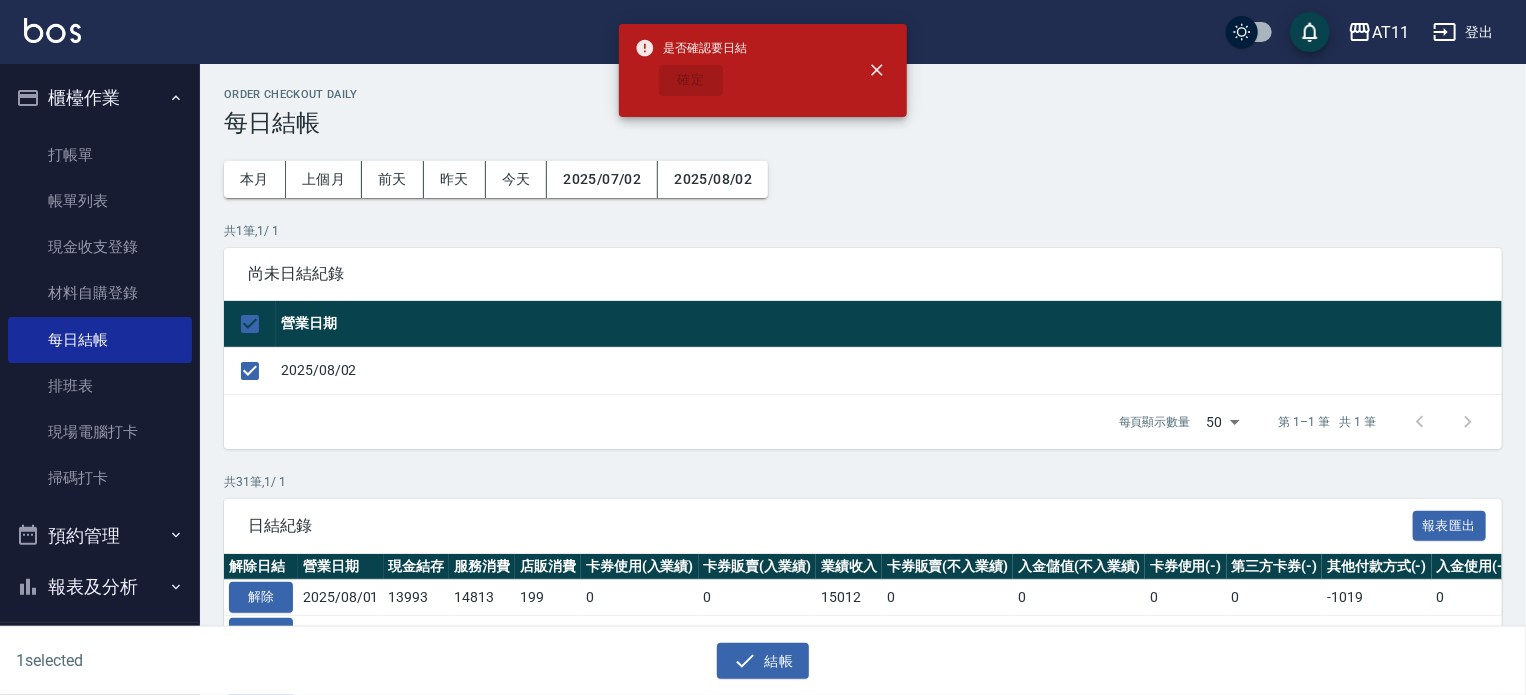 checkbox on "false" 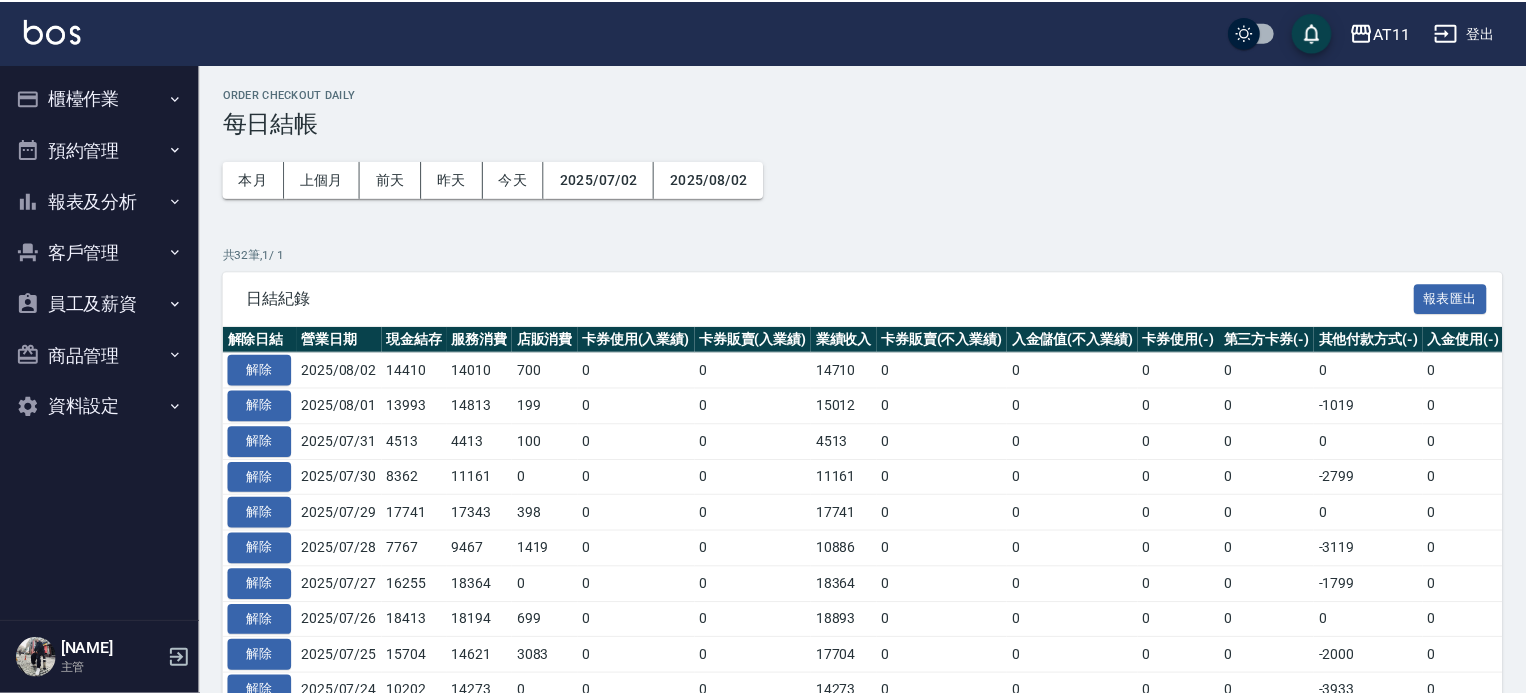 scroll, scrollTop: 0, scrollLeft: 0, axis: both 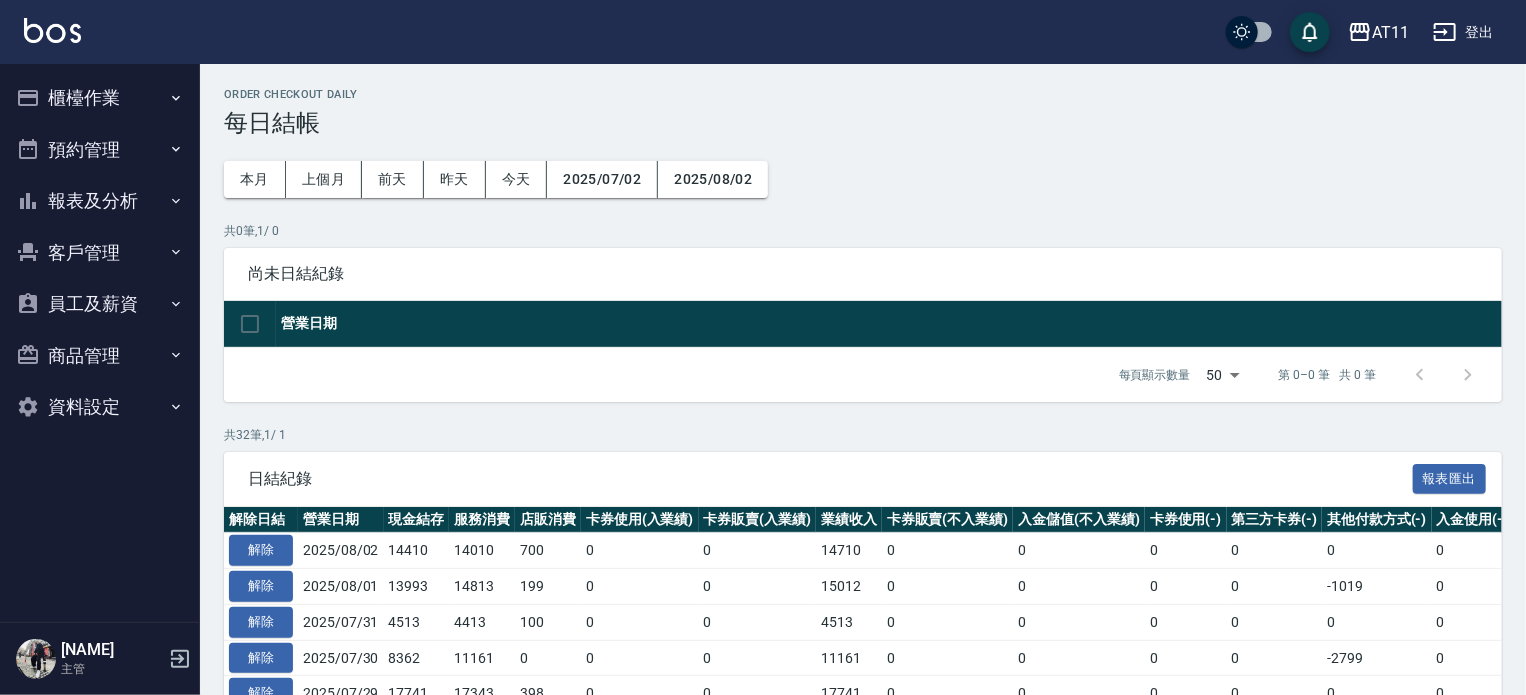 click on "報表及分析" at bounding box center (100, 201) 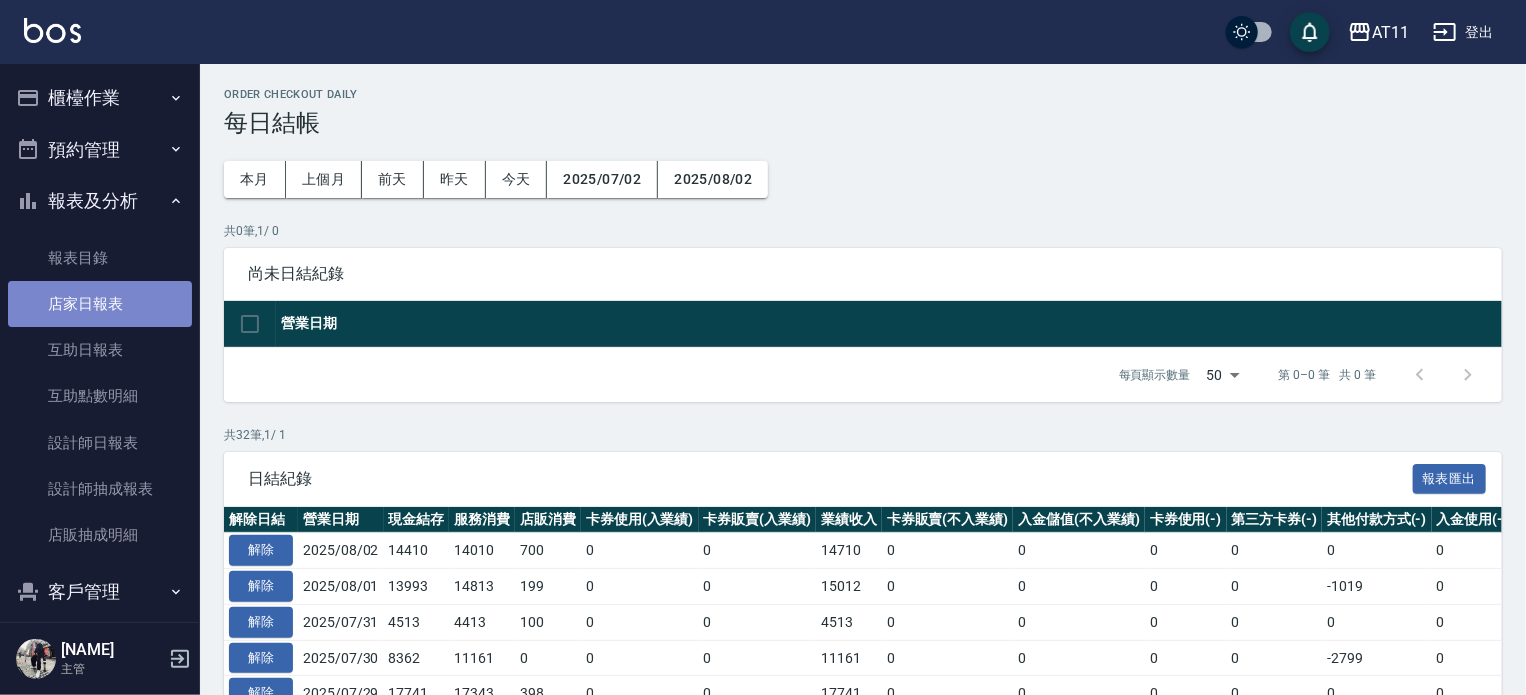 click on "店家日報表" at bounding box center (100, 304) 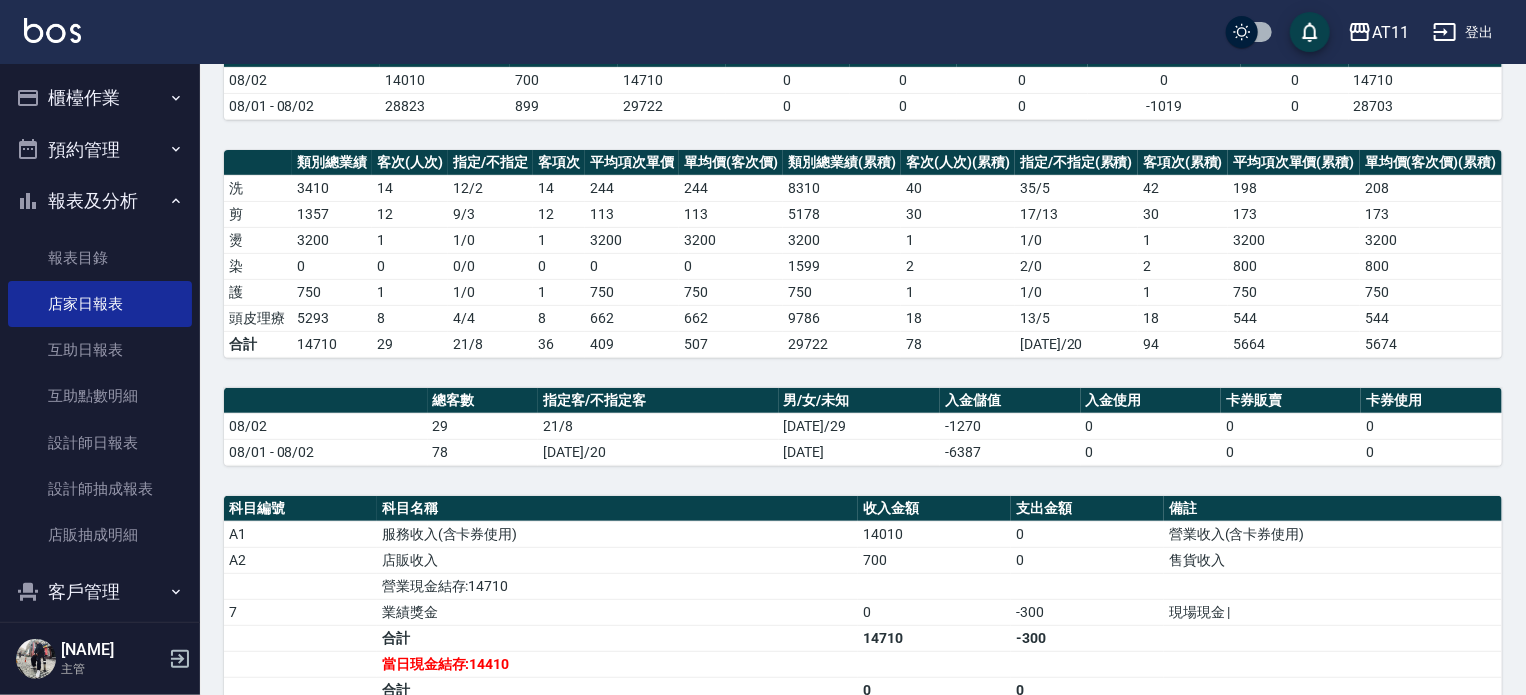 scroll, scrollTop: 300, scrollLeft: 0, axis: vertical 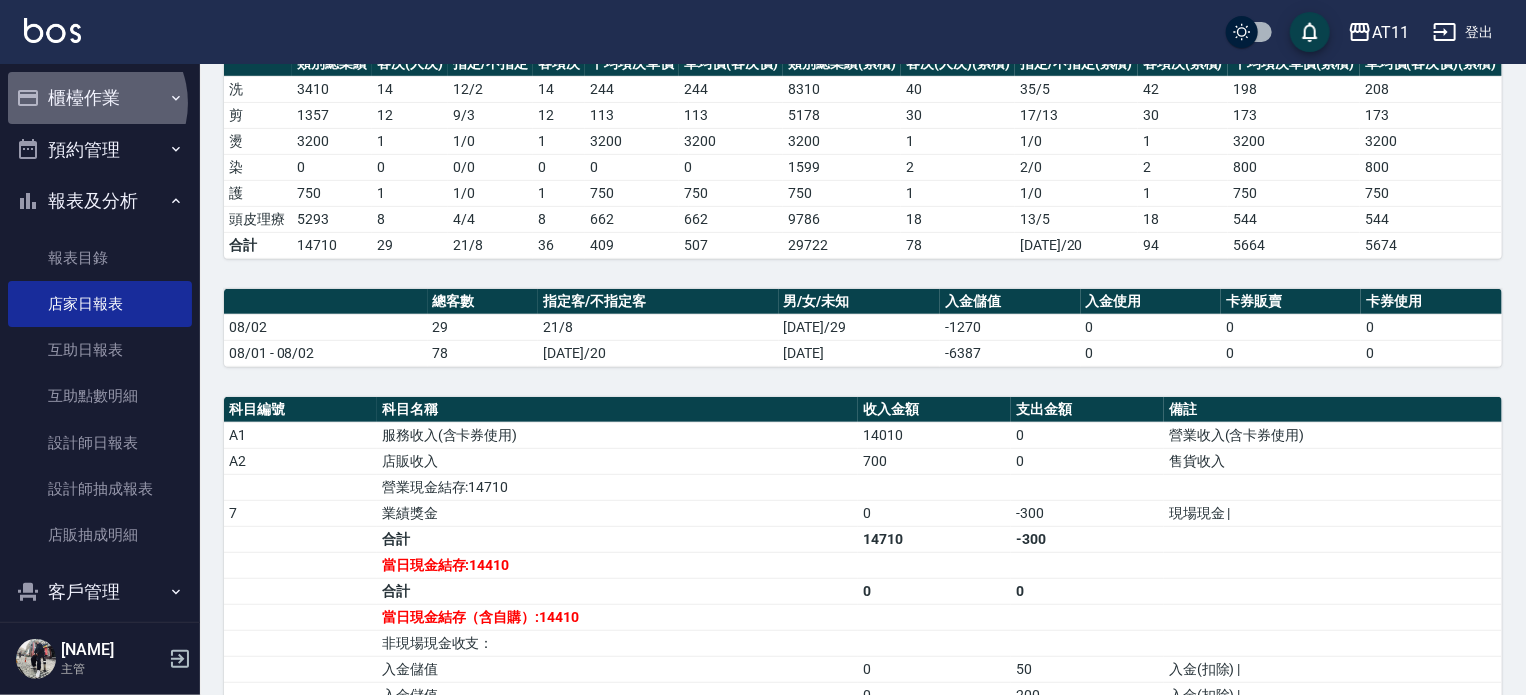 click on "櫃檯作業" at bounding box center (100, 98) 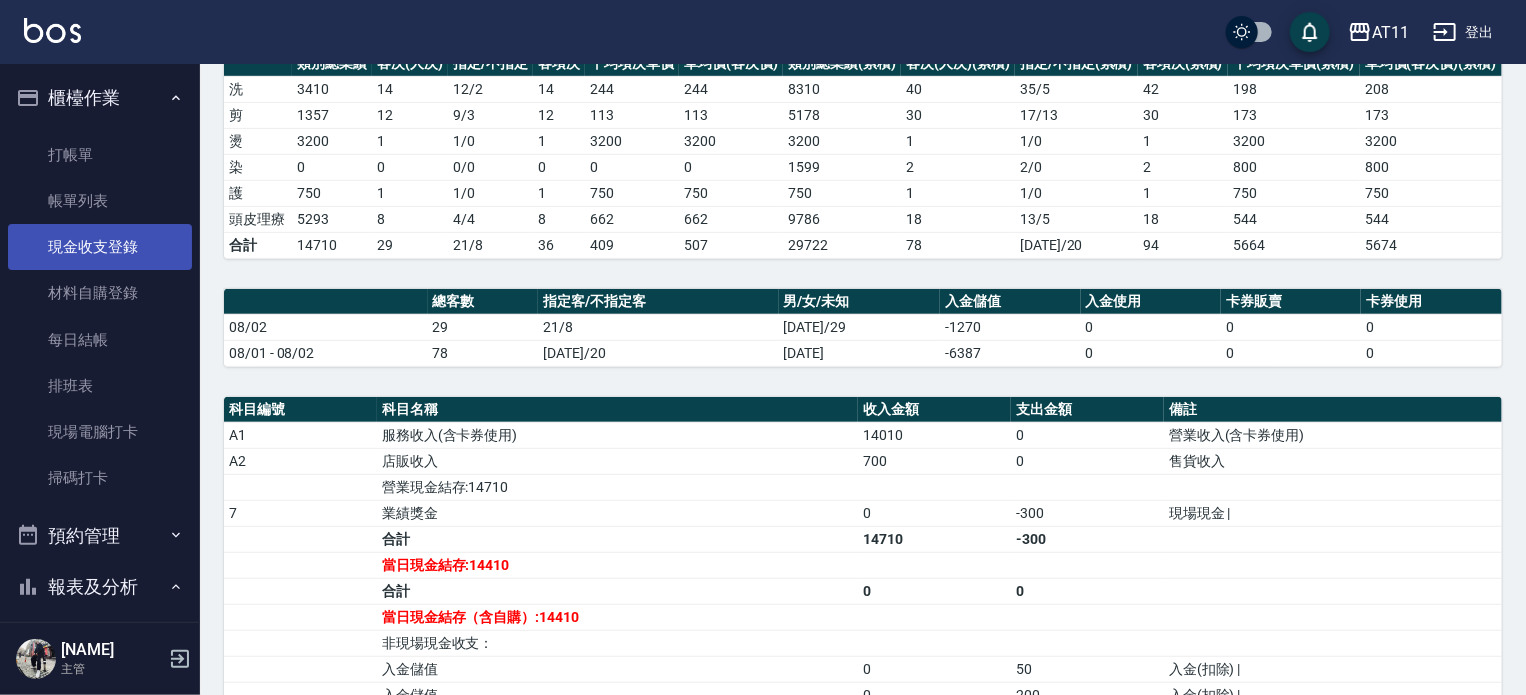click on "現金收支登錄" at bounding box center (100, 247) 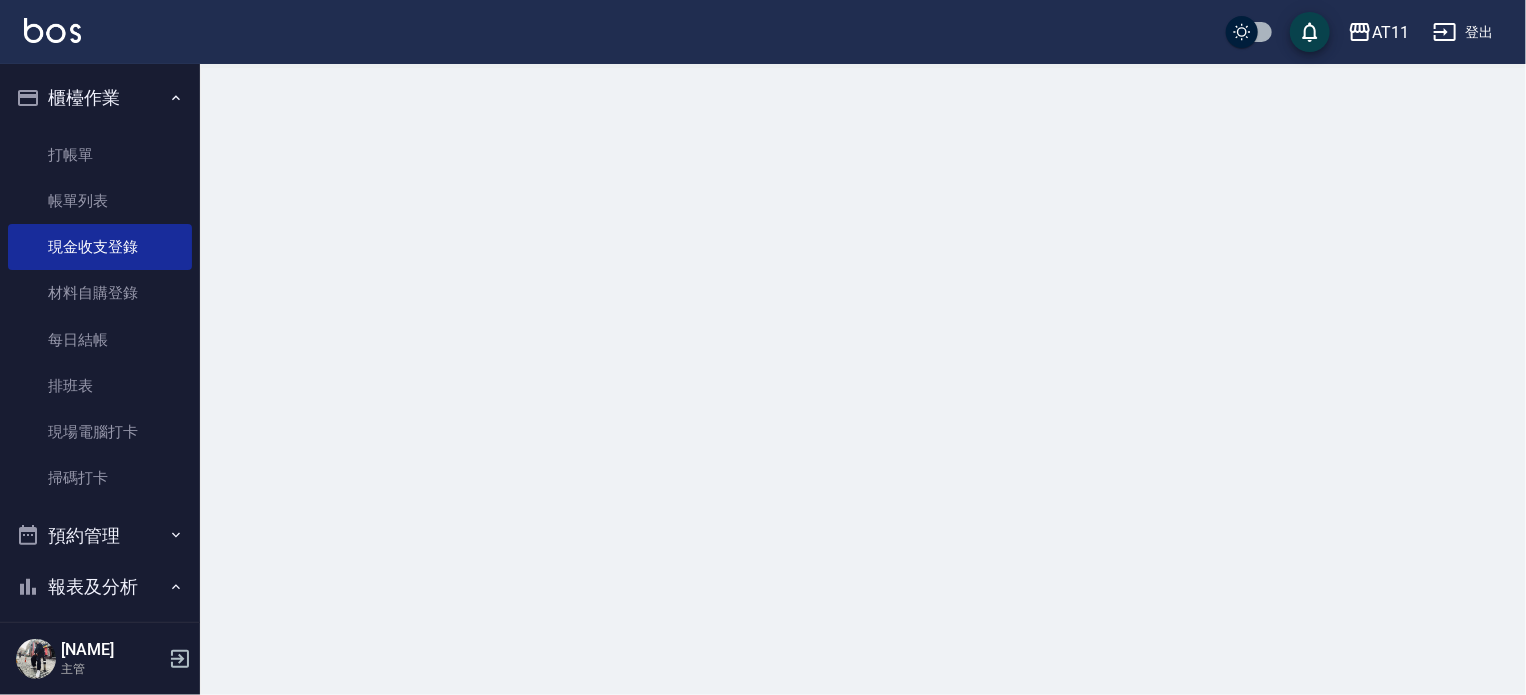 scroll, scrollTop: 0, scrollLeft: 0, axis: both 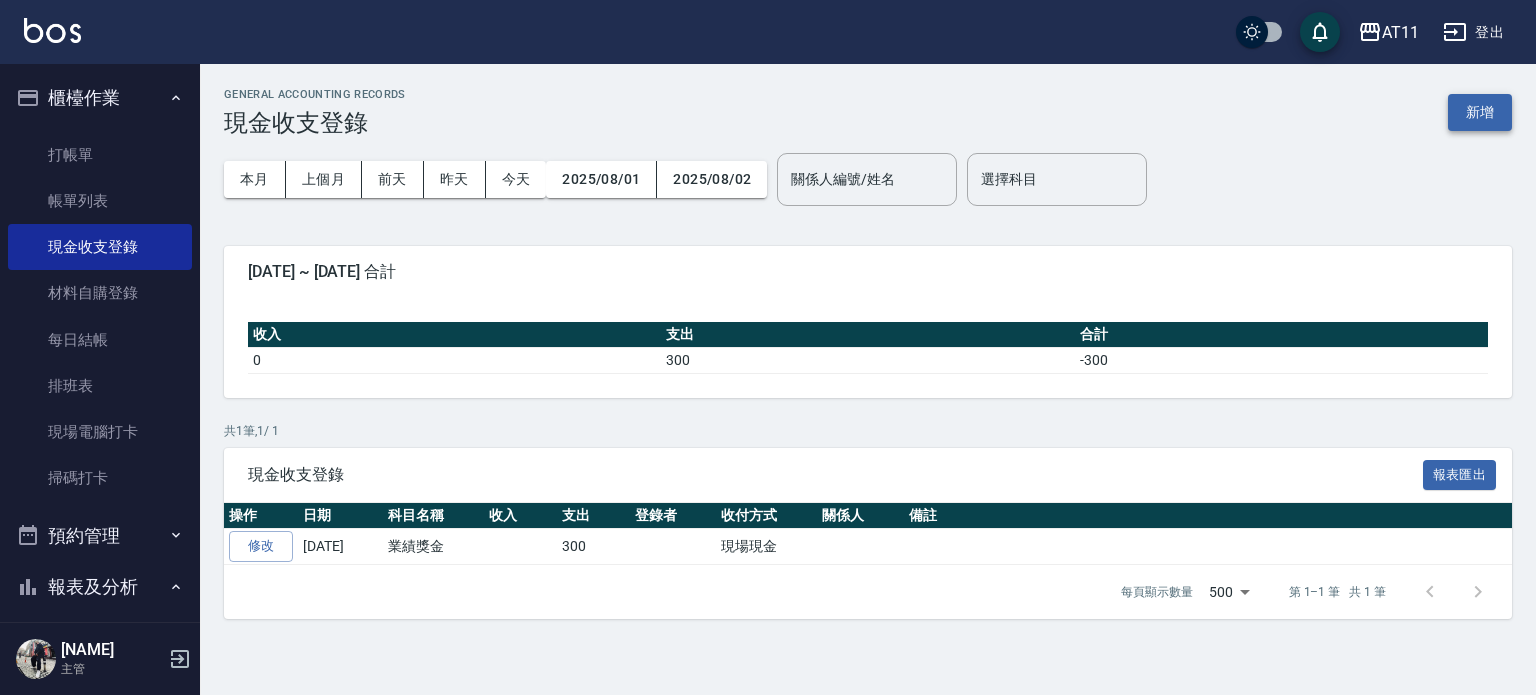 click on "新增" at bounding box center (1480, 112) 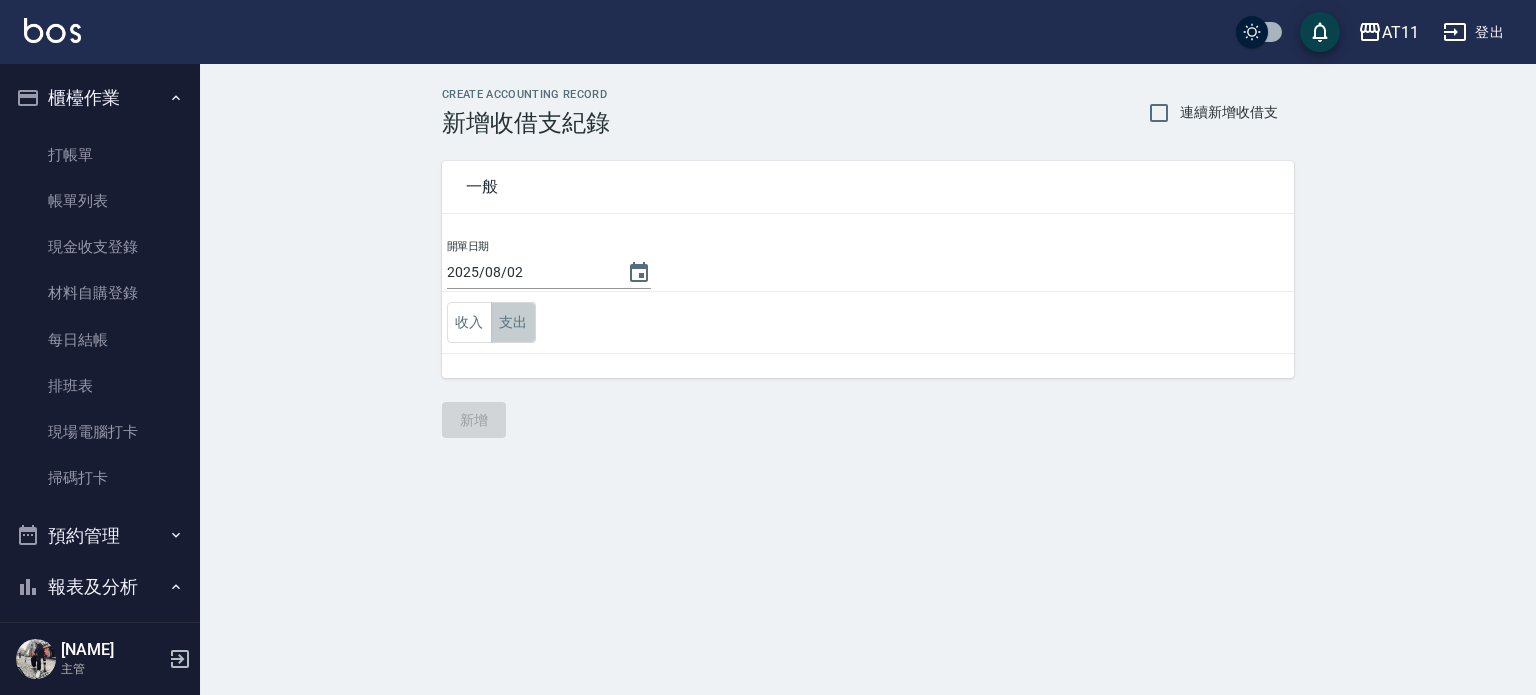 click on "支出" at bounding box center (513, 322) 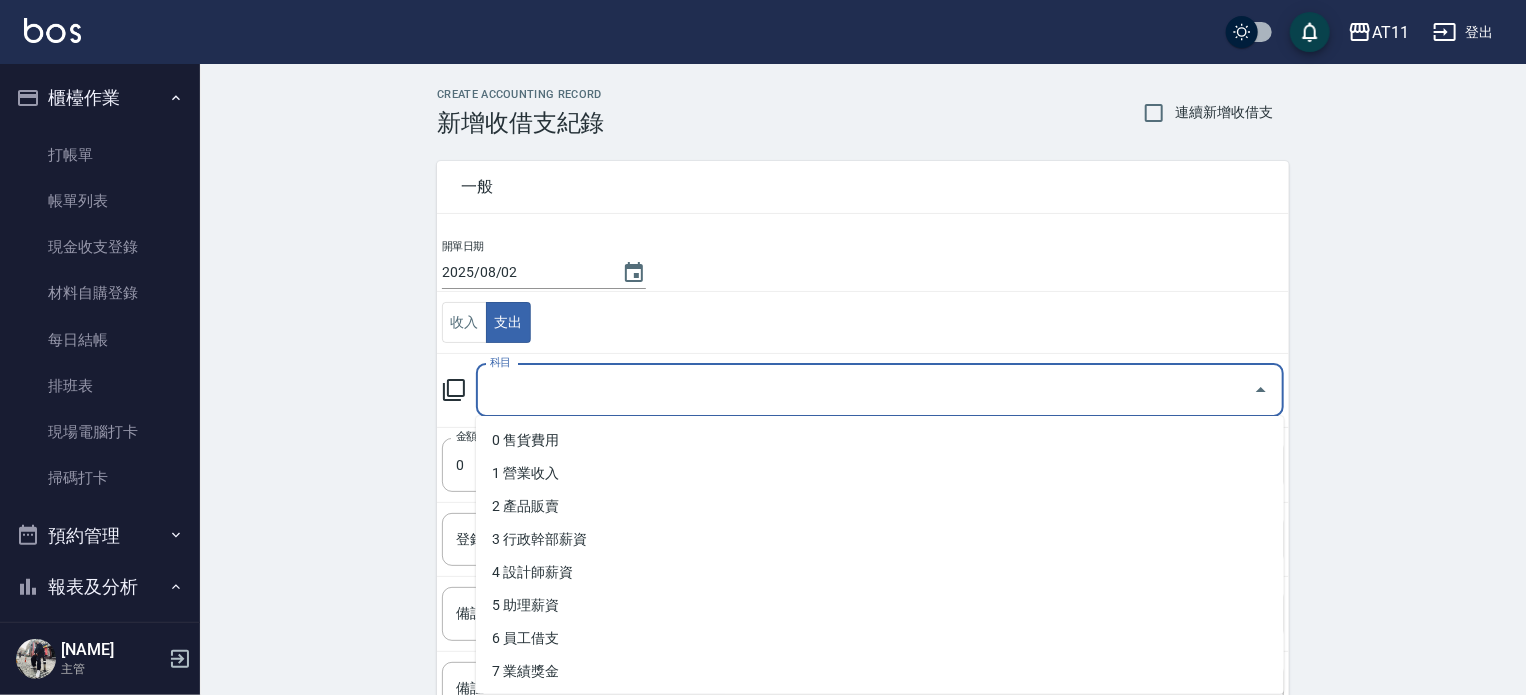 click on "科目" at bounding box center [865, 390] 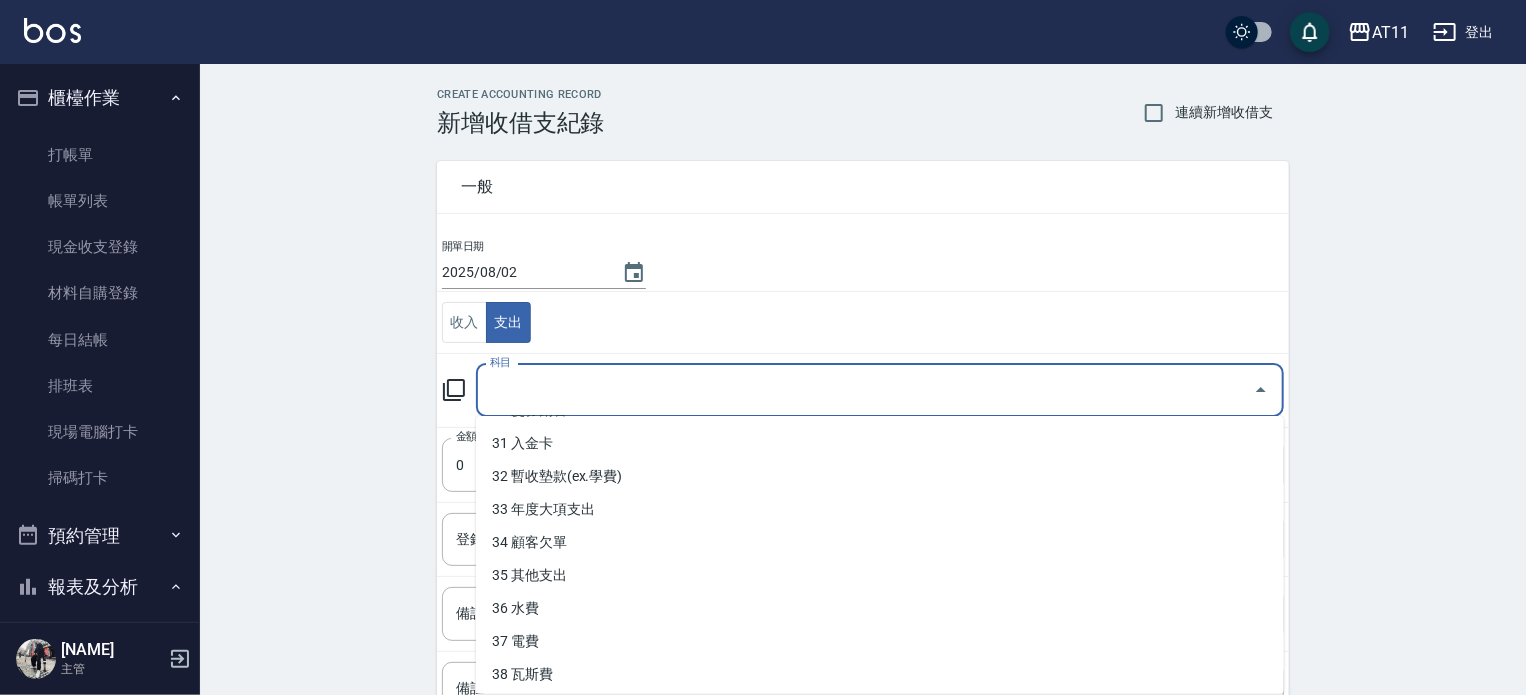 scroll, scrollTop: 1024, scrollLeft: 0, axis: vertical 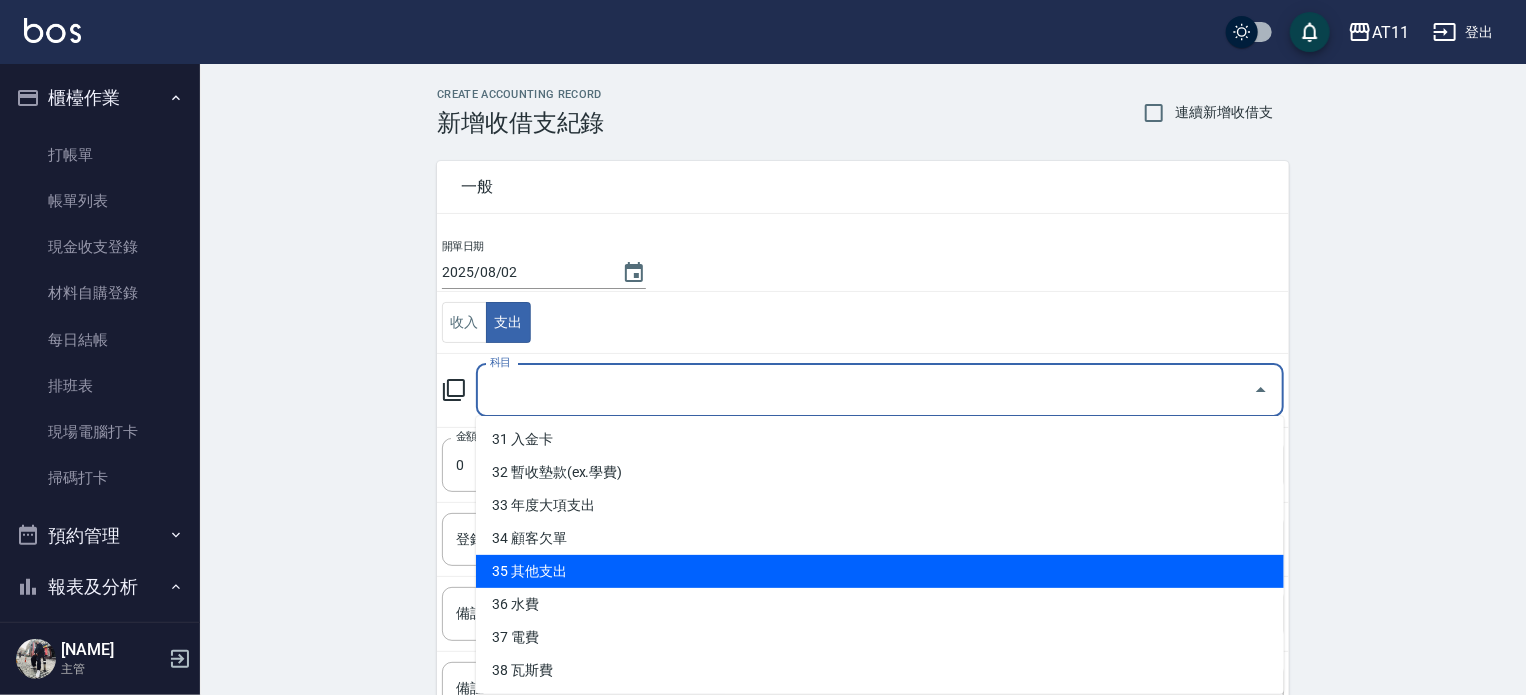 click on "35 其他支出" at bounding box center [880, 571] 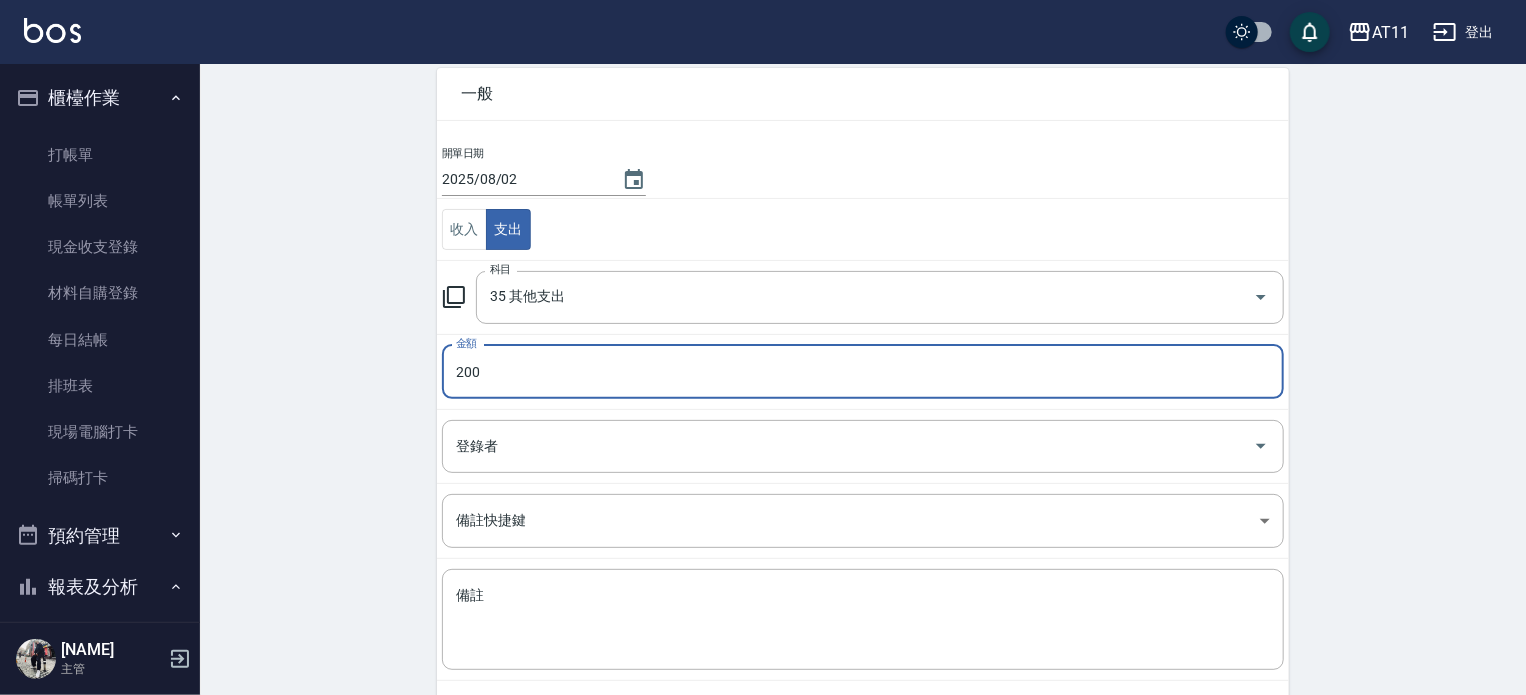 scroll, scrollTop: 185, scrollLeft: 0, axis: vertical 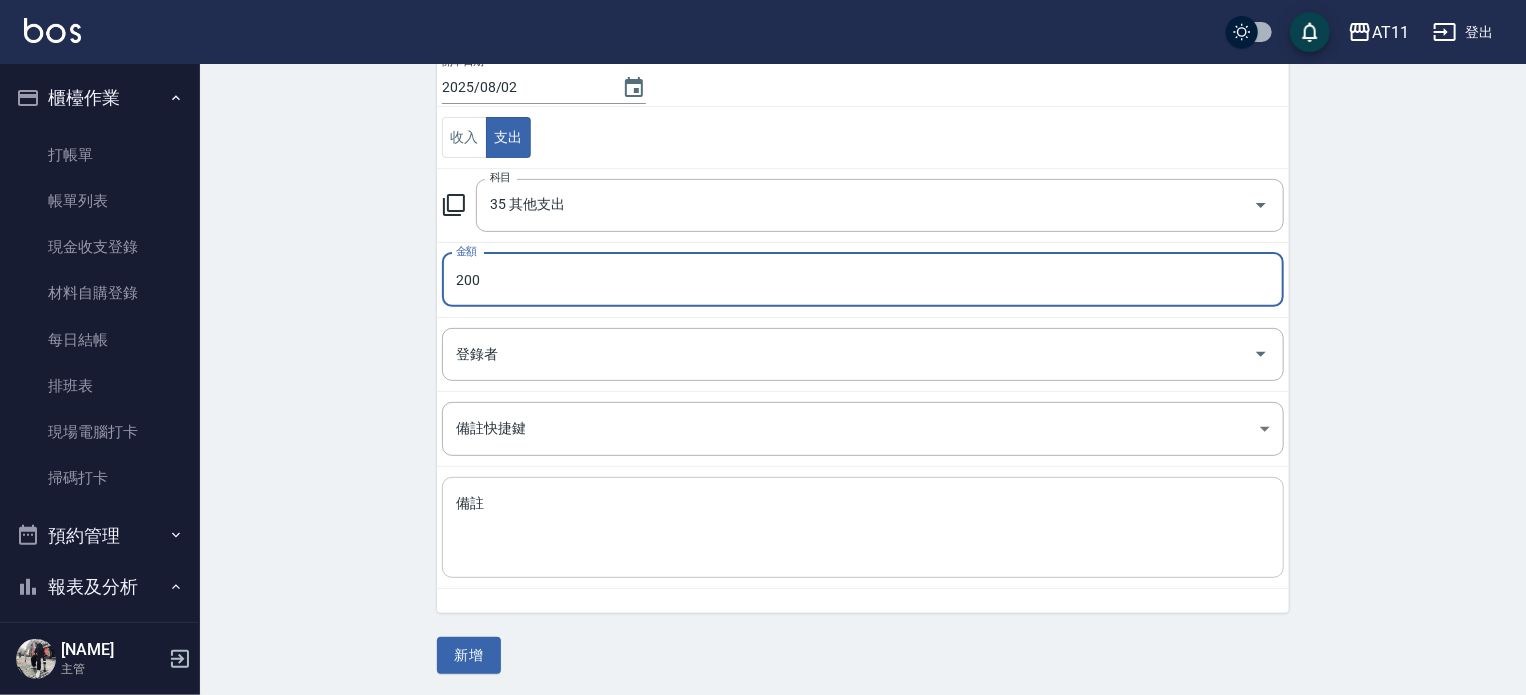 type on "200" 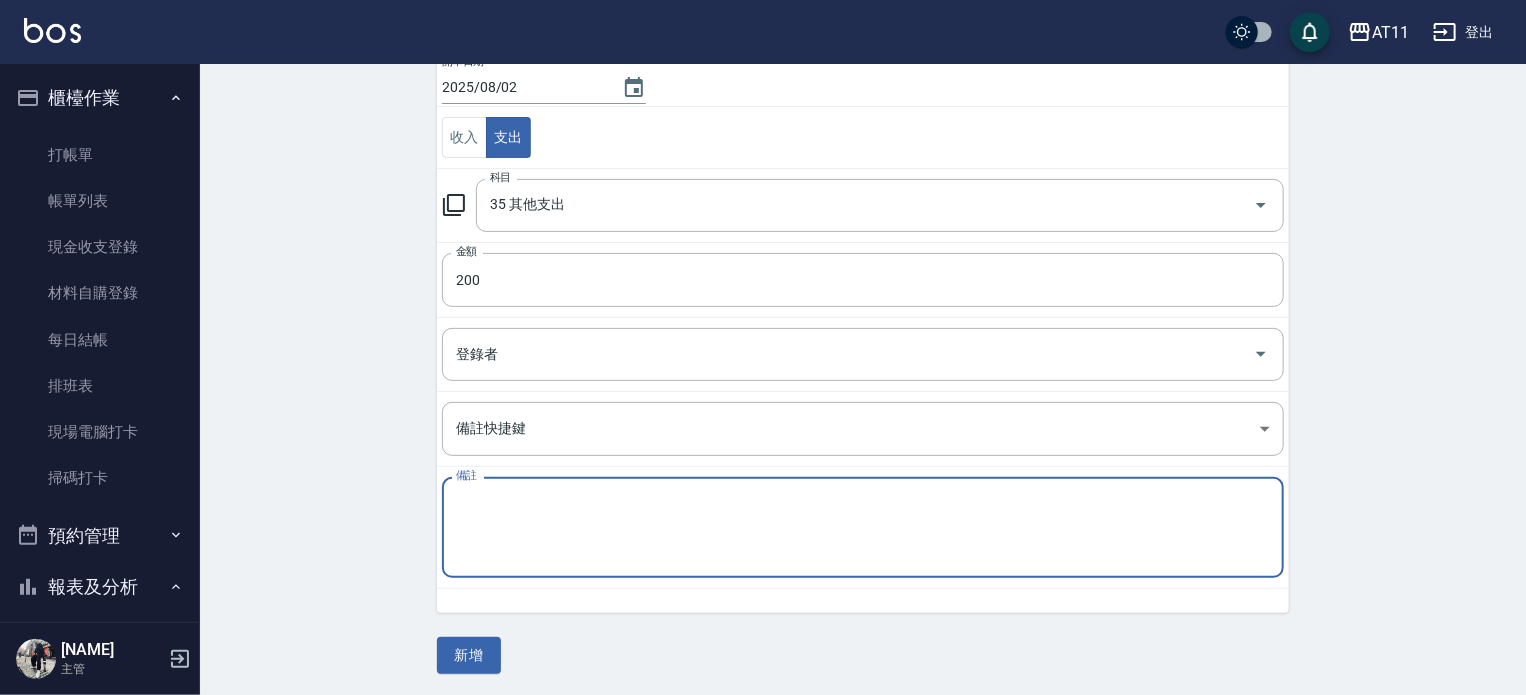 click on "備註" at bounding box center [863, 528] 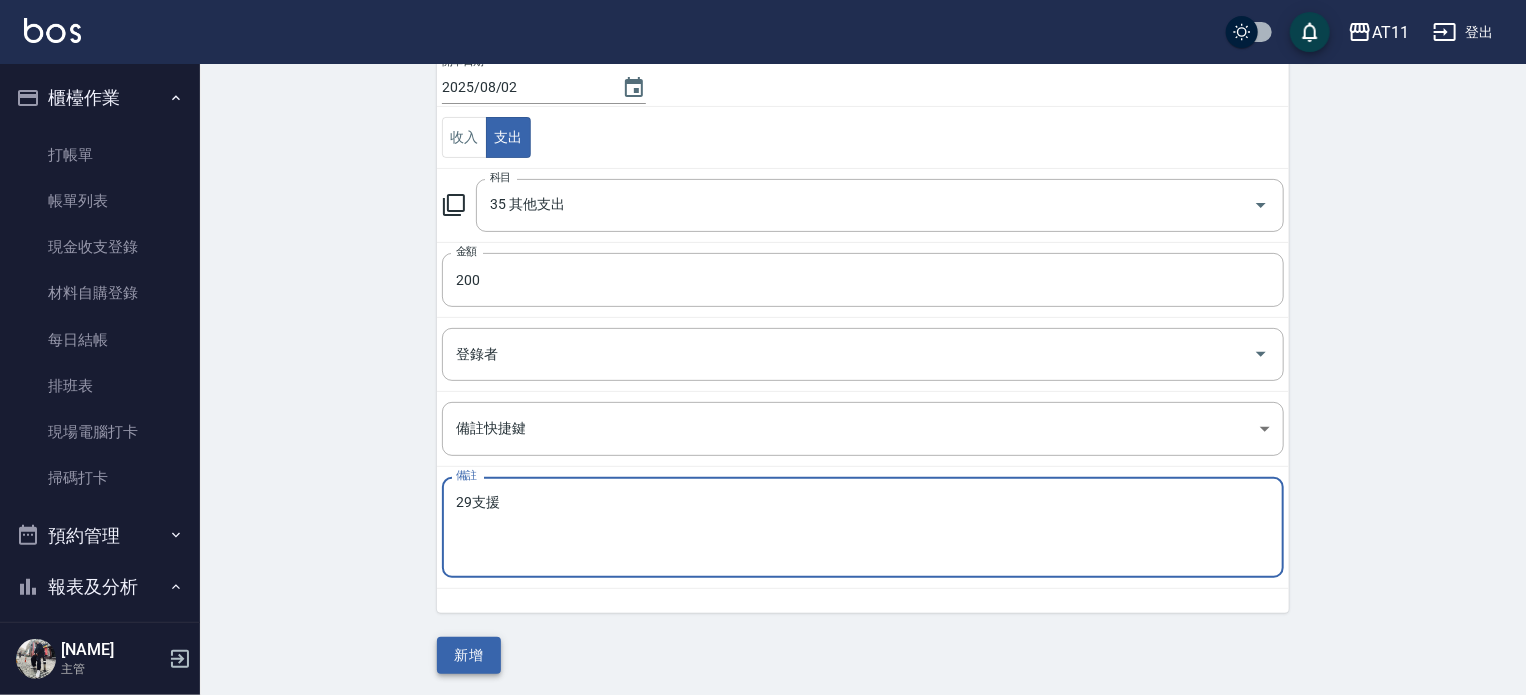 type on "29支援" 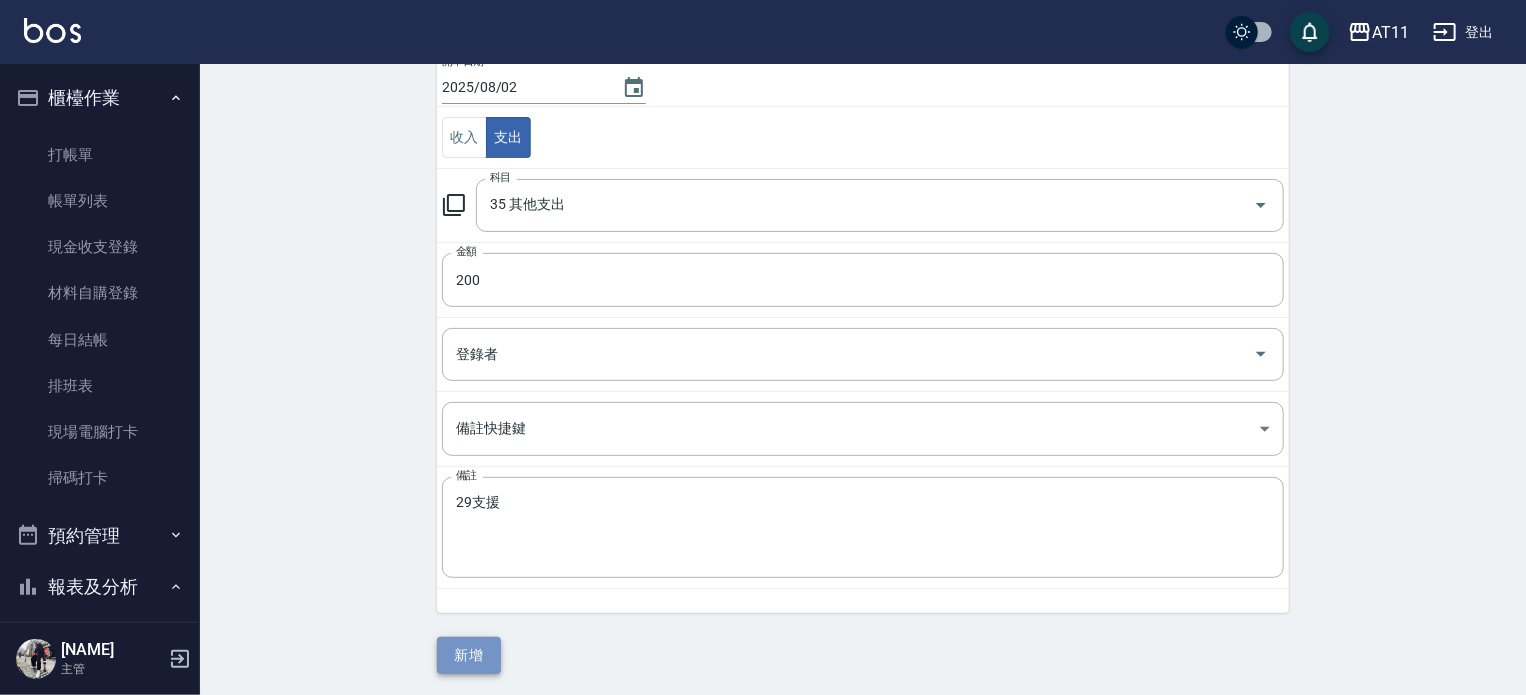 click on "新增" at bounding box center [469, 655] 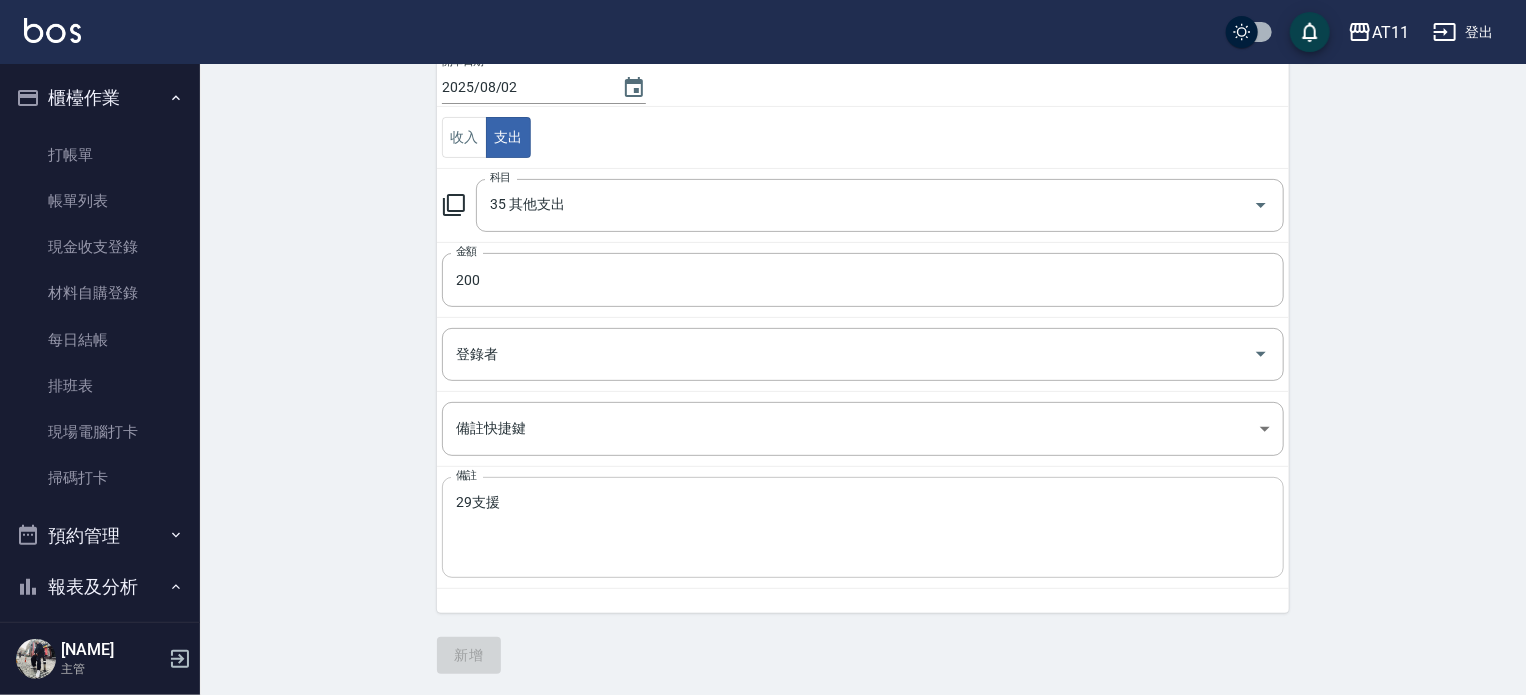 scroll, scrollTop: 0, scrollLeft: 0, axis: both 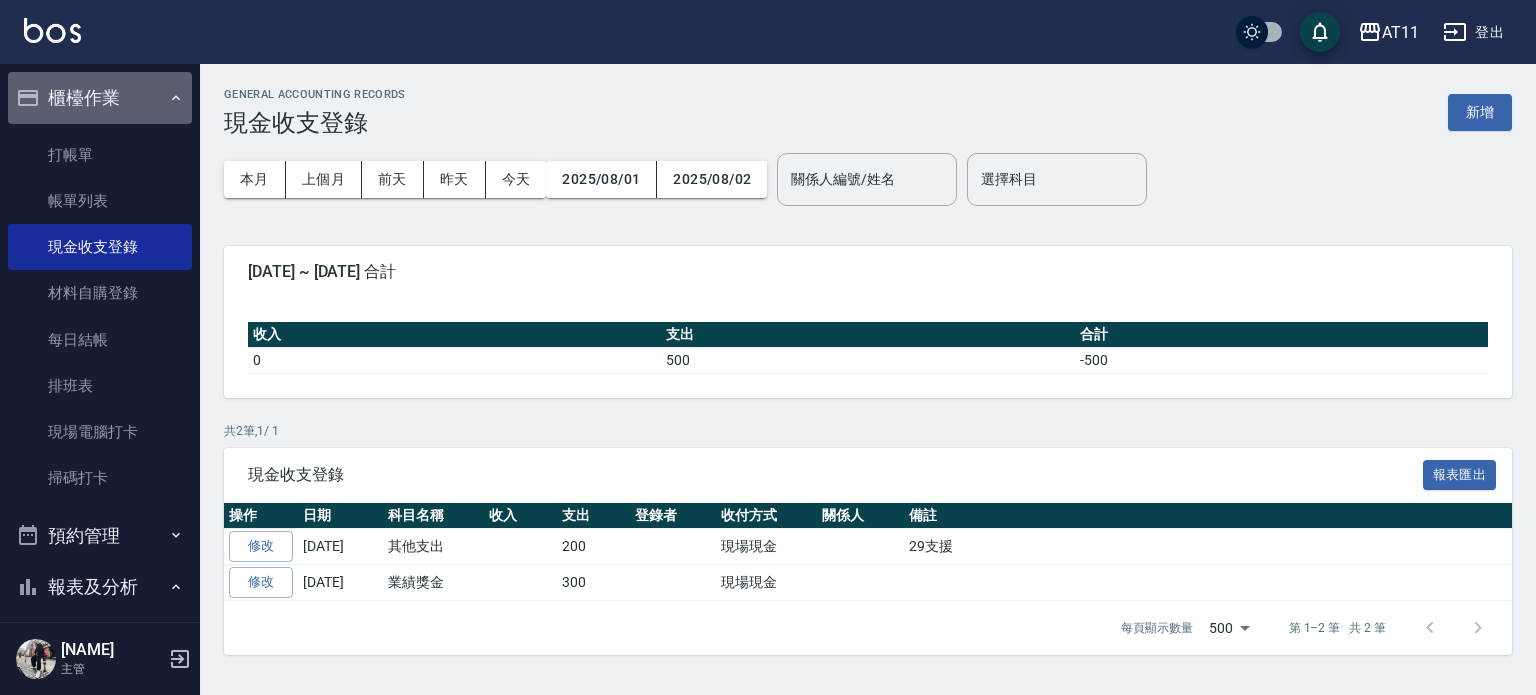 click on "櫃檯作業" at bounding box center (100, 98) 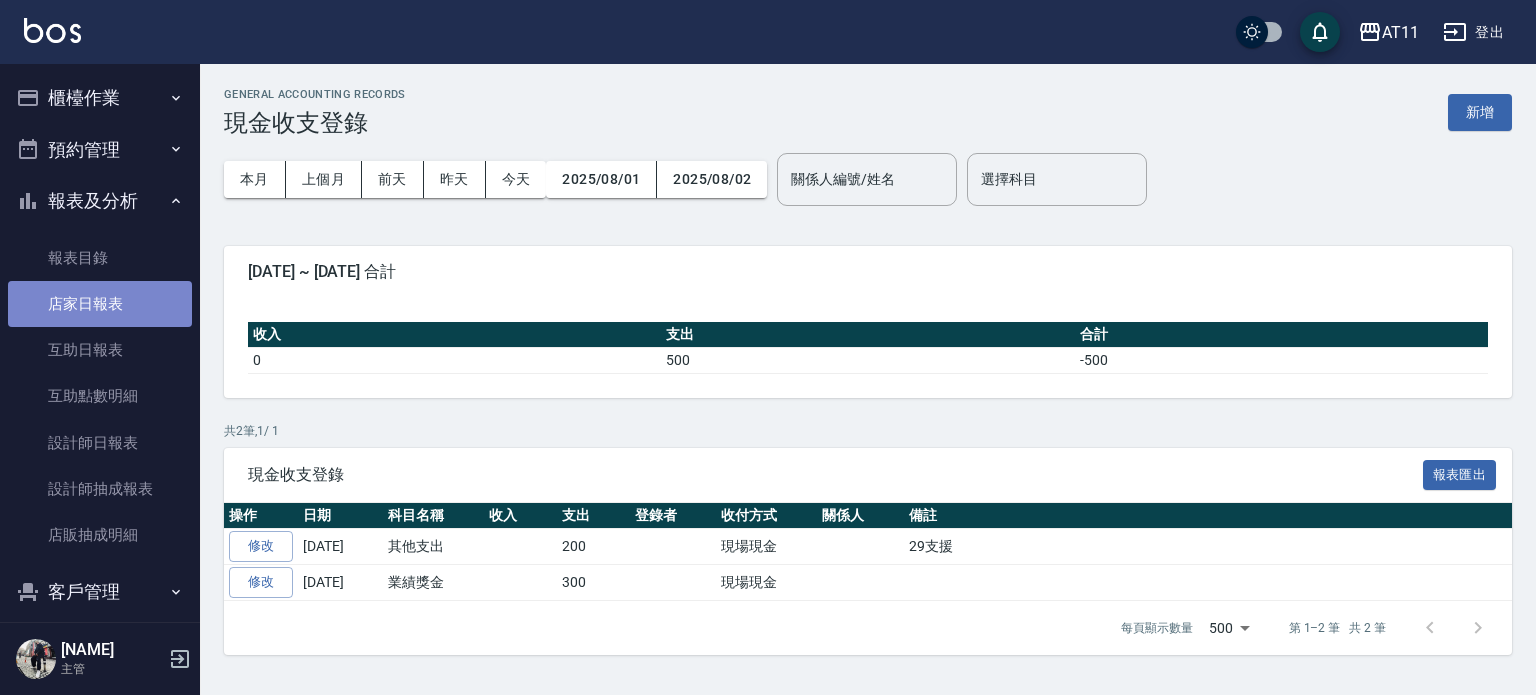 click on "店家日報表" at bounding box center (100, 304) 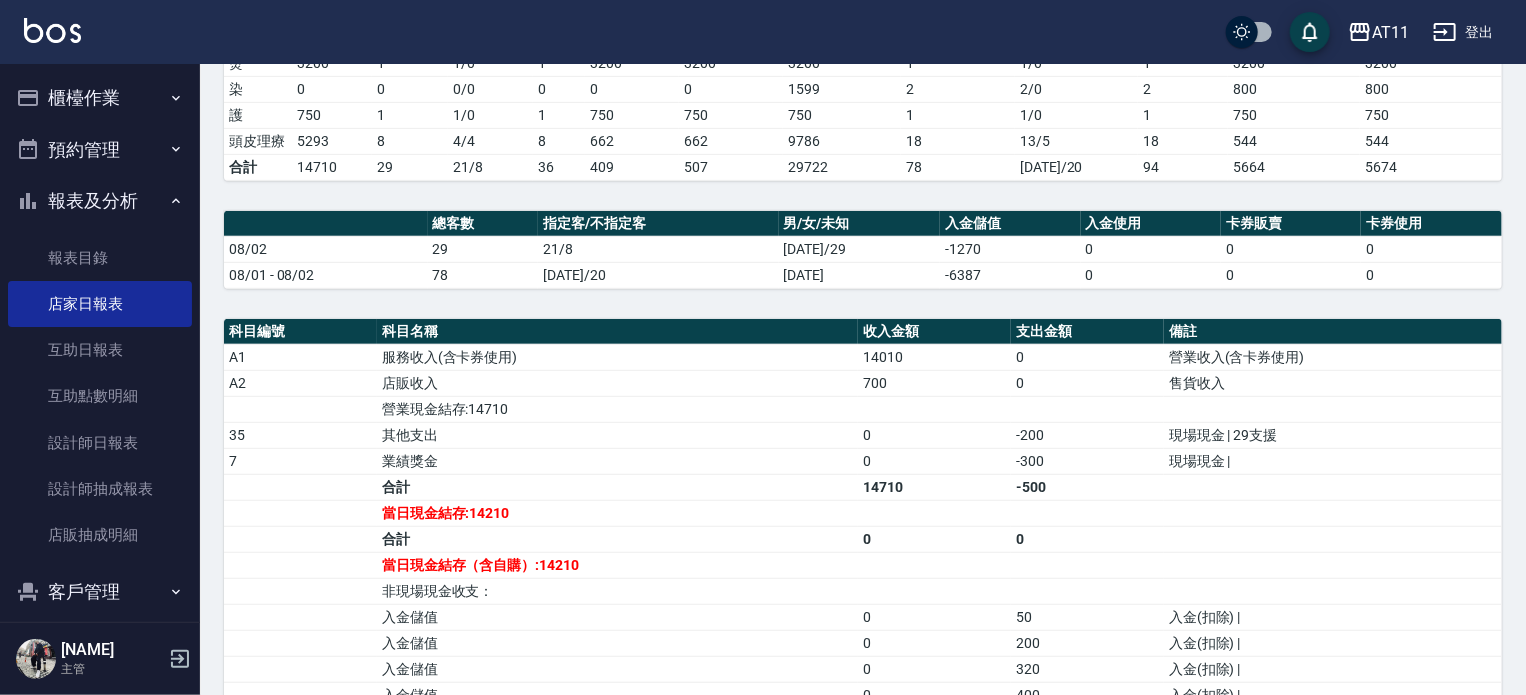 scroll, scrollTop: 500, scrollLeft: 0, axis: vertical 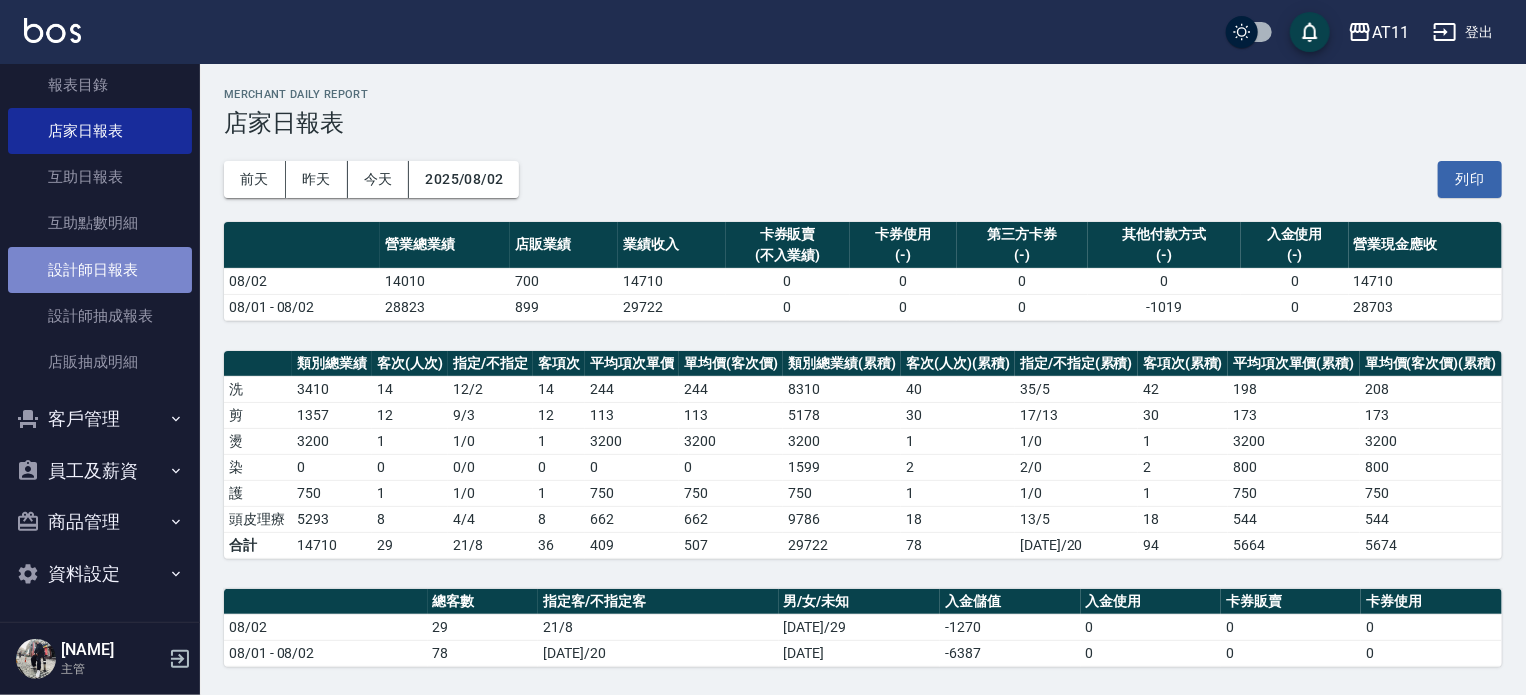 click on "設計師日報表" at bounding box center [100, 270] 